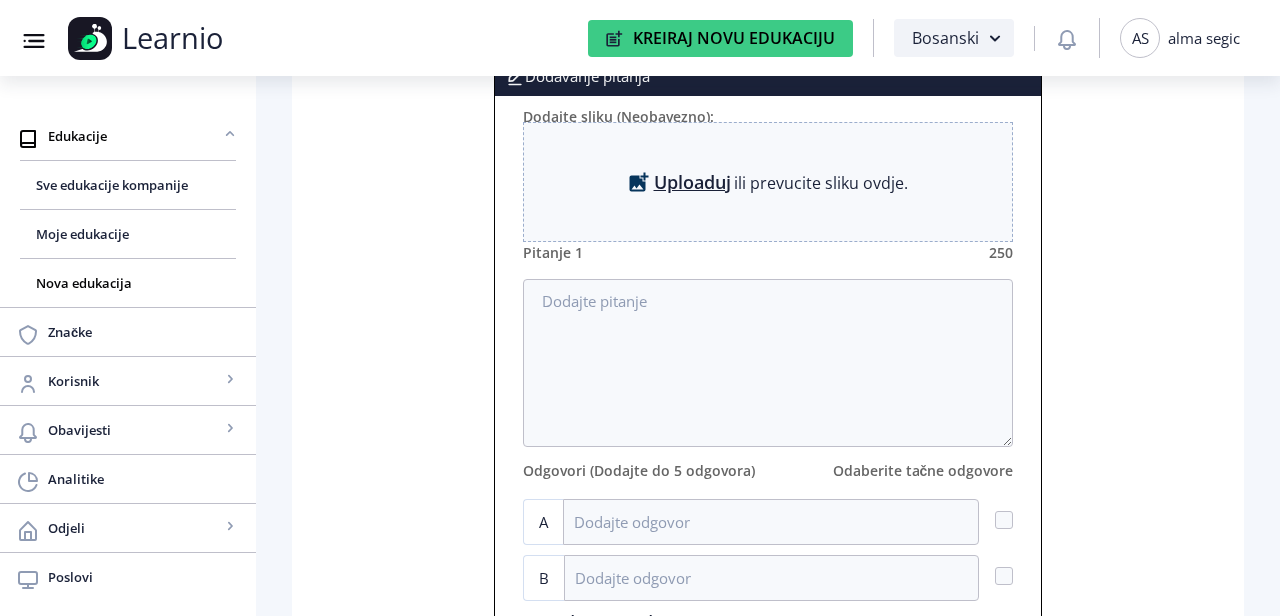 scroll, scrollTop: 0, scrollLeft: 0, axis: both 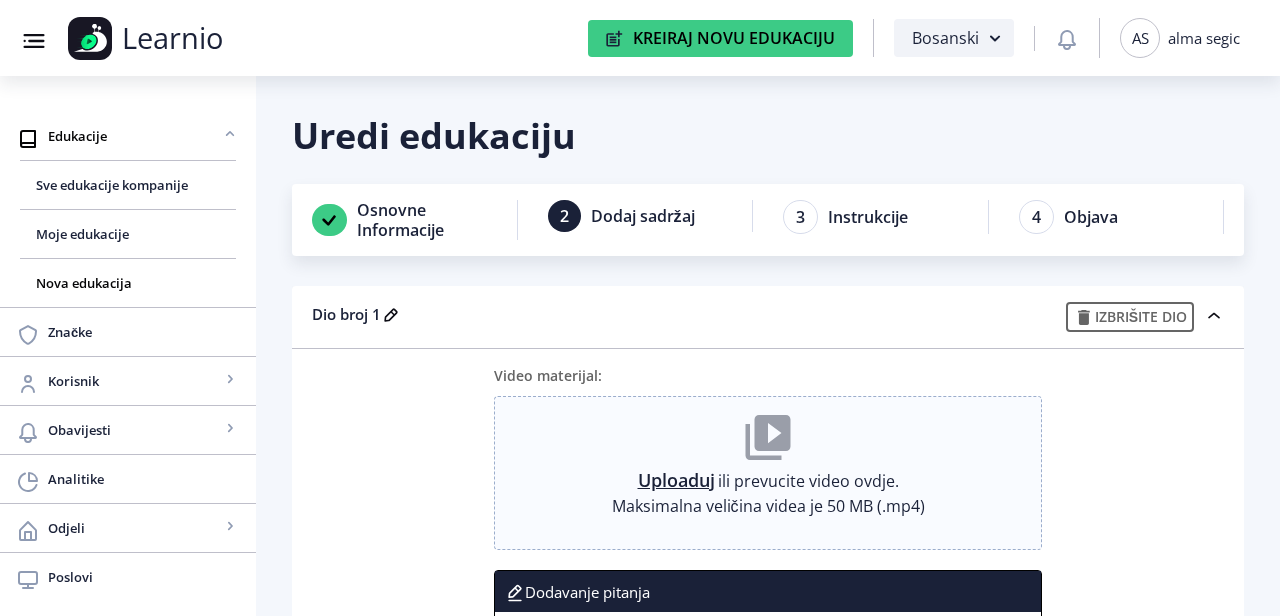 click on "Uploaduj" at bounding box center [676, 480] 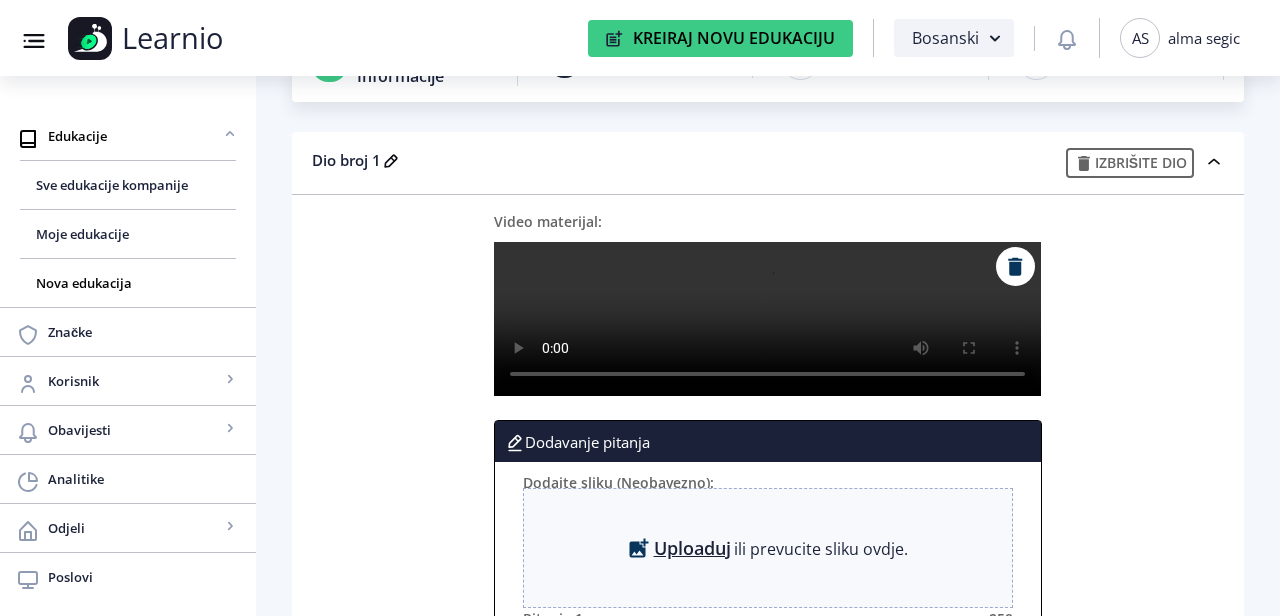scroll, scrollTop: 237, scrollLeft: 0, axis: vertical 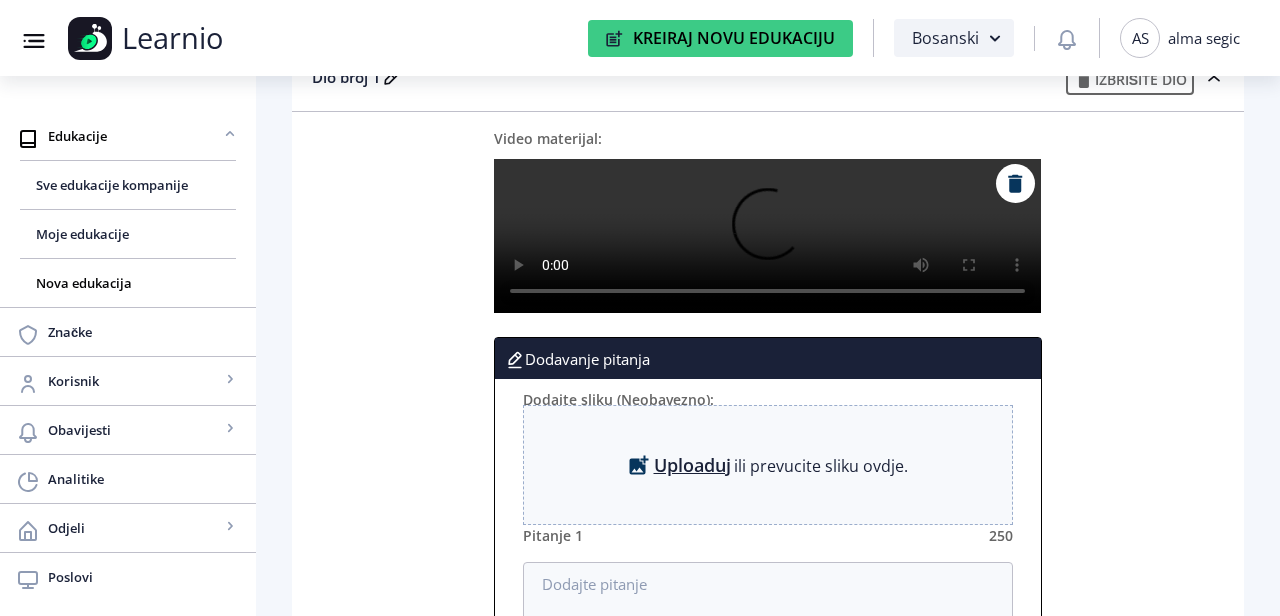 click on "Uploaduj" at bounding box center (692, 465) 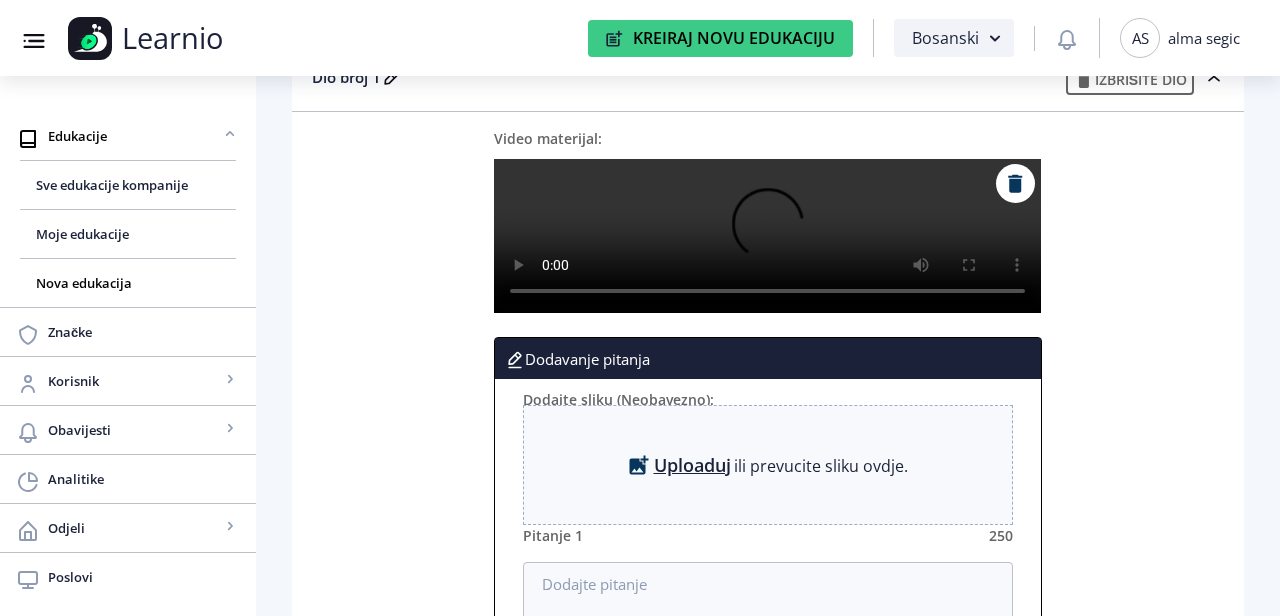 scroll, scrollTop: 0, scrollLeft: 0, axis: both 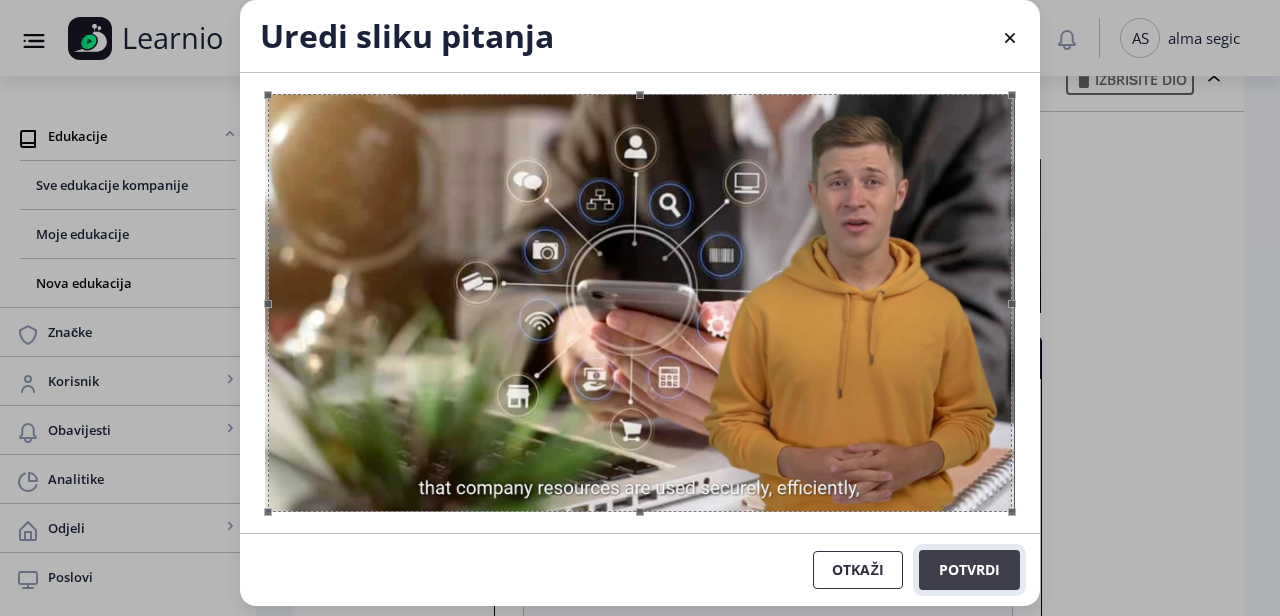 click on "Potvrdi" at bounding box center [969, 570] 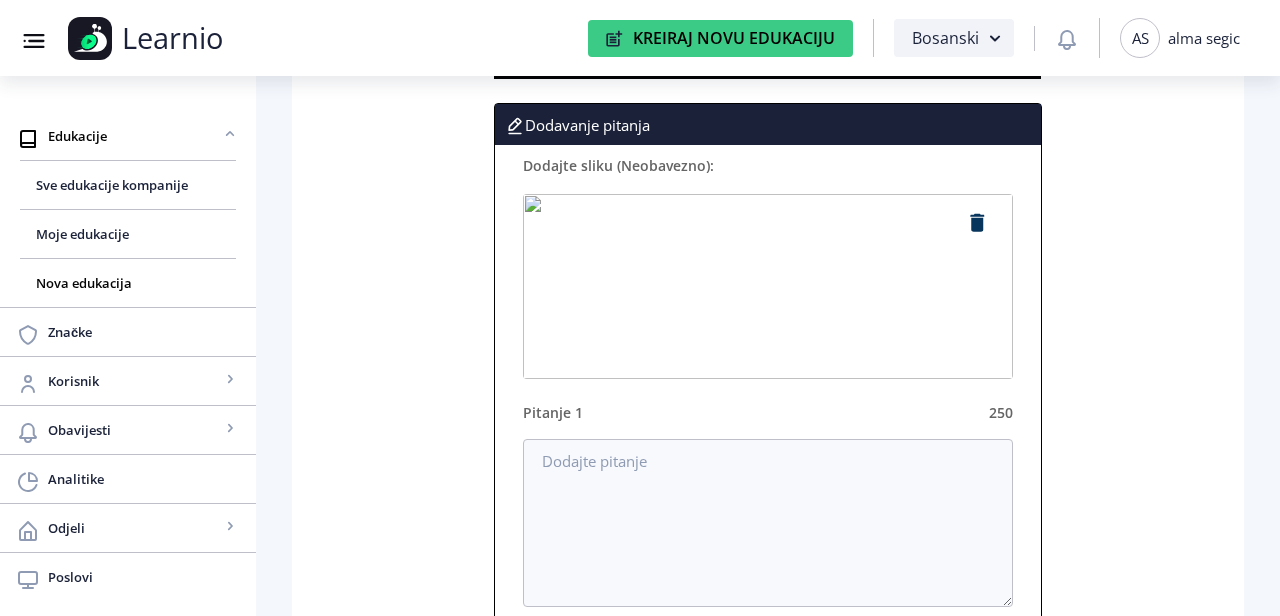 scroll, scrollTop: 507, scrollLeft: 0, axis: vertical 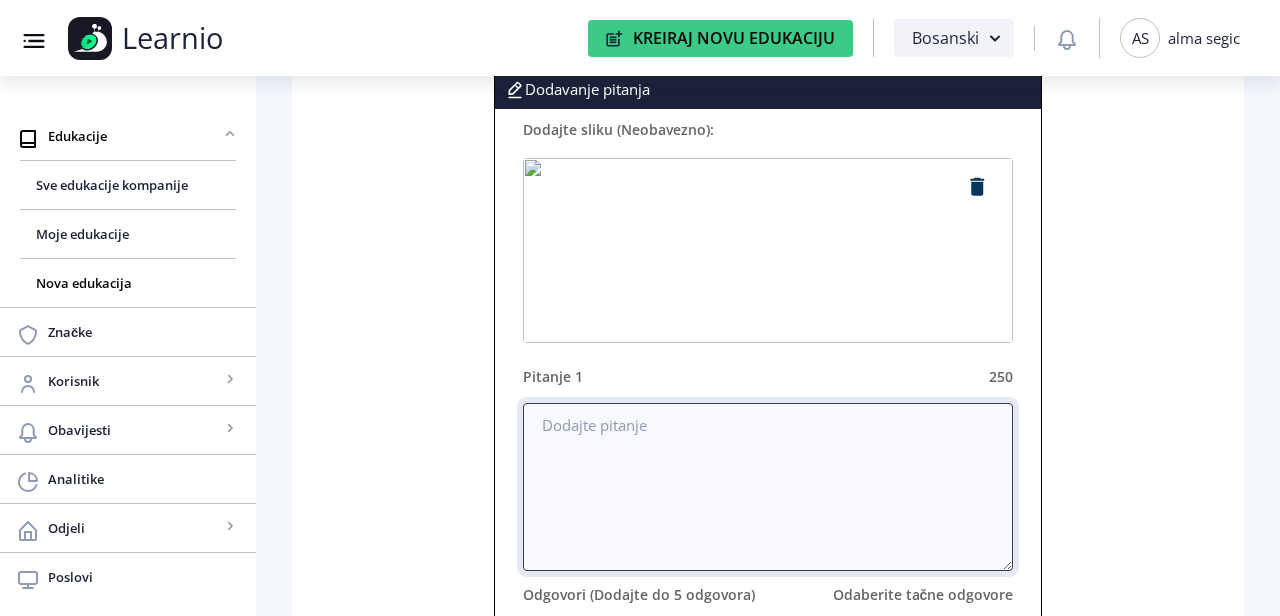 click at bounding box center (768, 487) 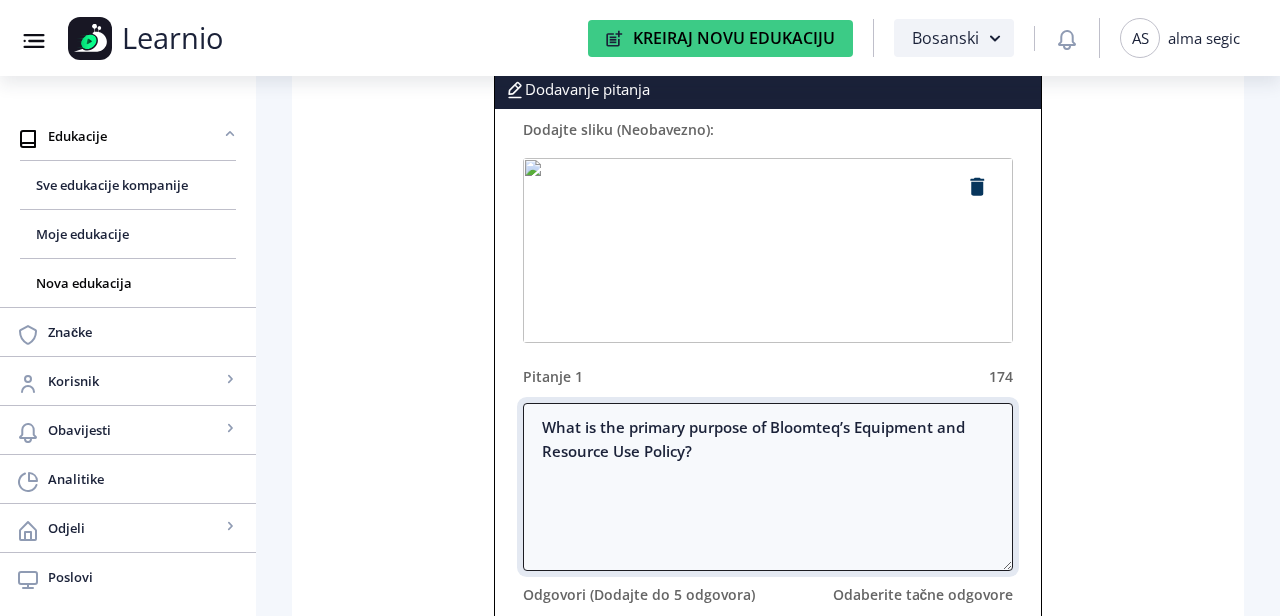type on "What is the primary purpose of Bloomteq’s Equipment and Resource Use Policy?" 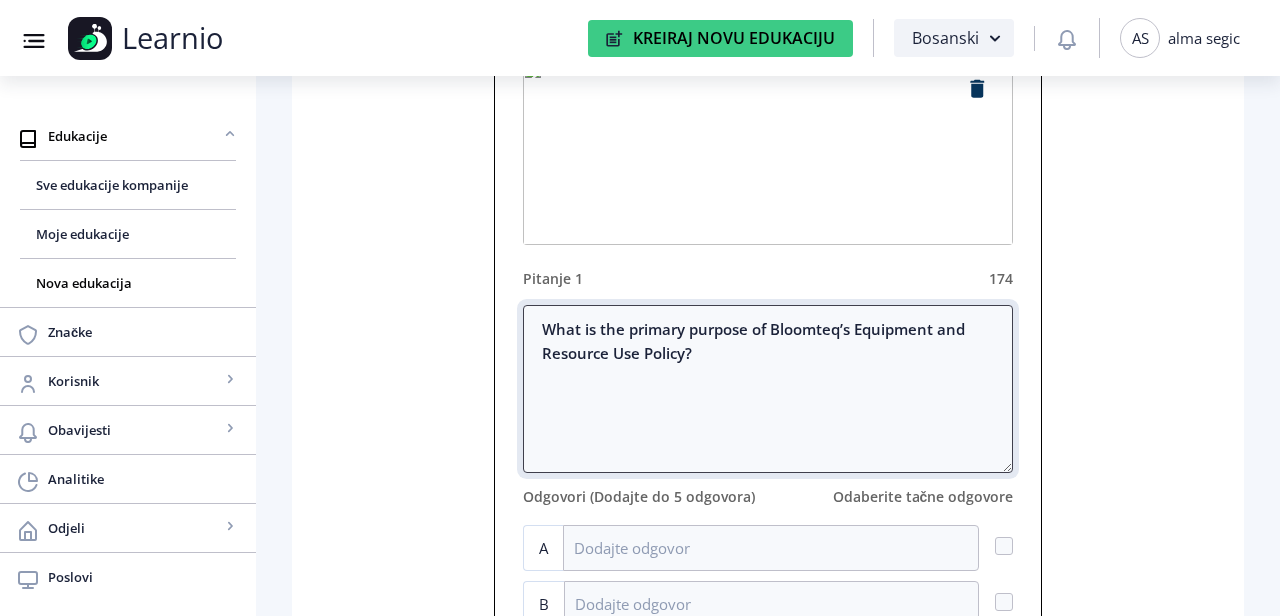 scroll, scrollTop: 618, scrollLeft: 0, axis: vertical 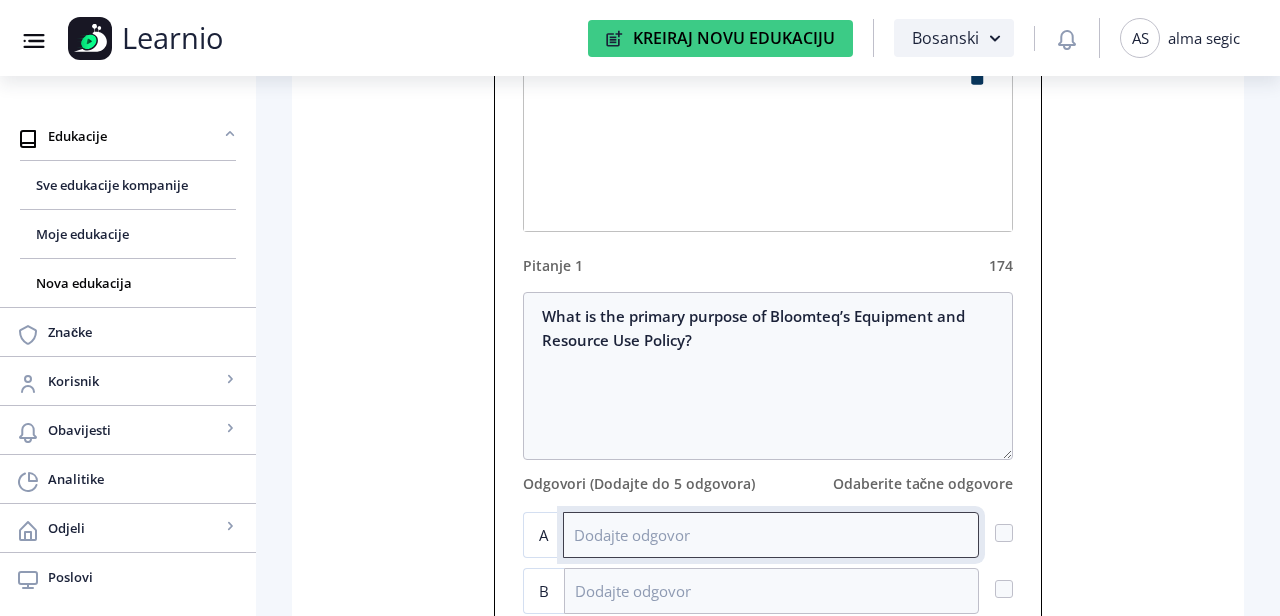 click at bounding box center [771, 535] 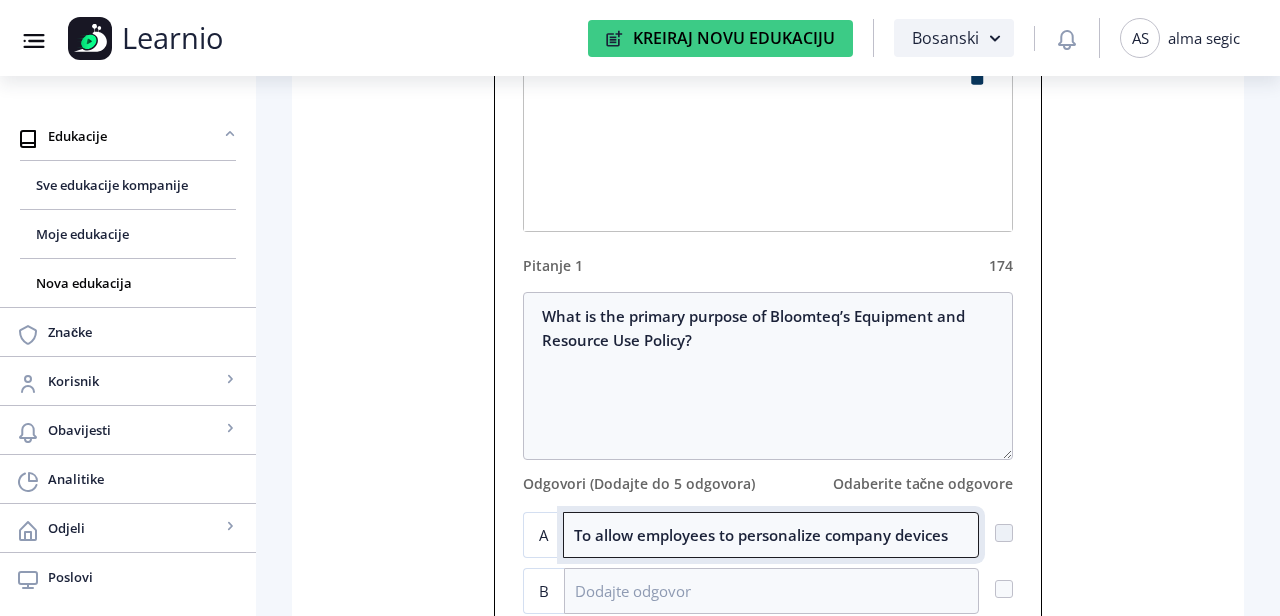 type on "To allow employees to personalize company devices" 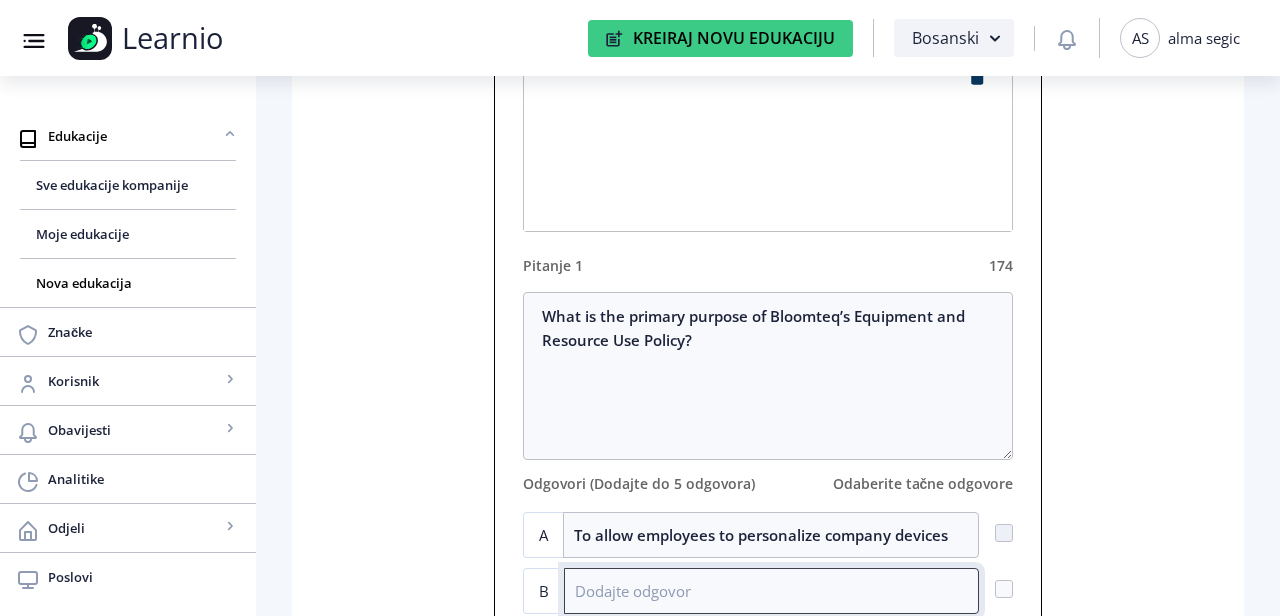 click at bounding box center (772, 591) 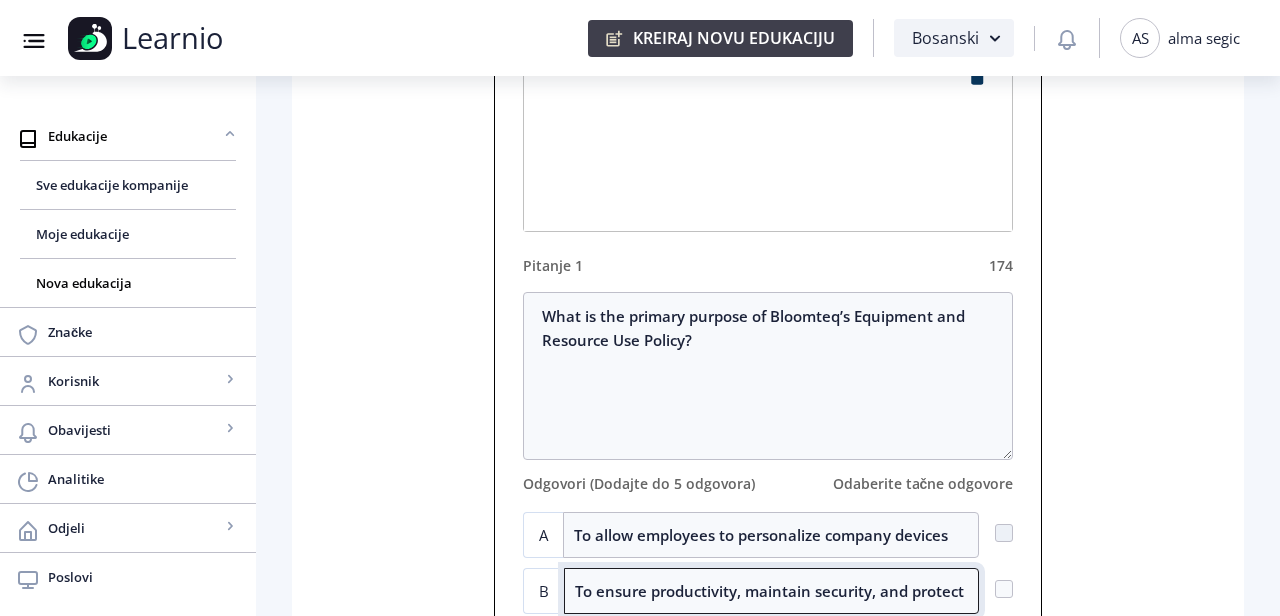 scroll, scrollTop: 0, scrollLeft: 115, axis: horizontal 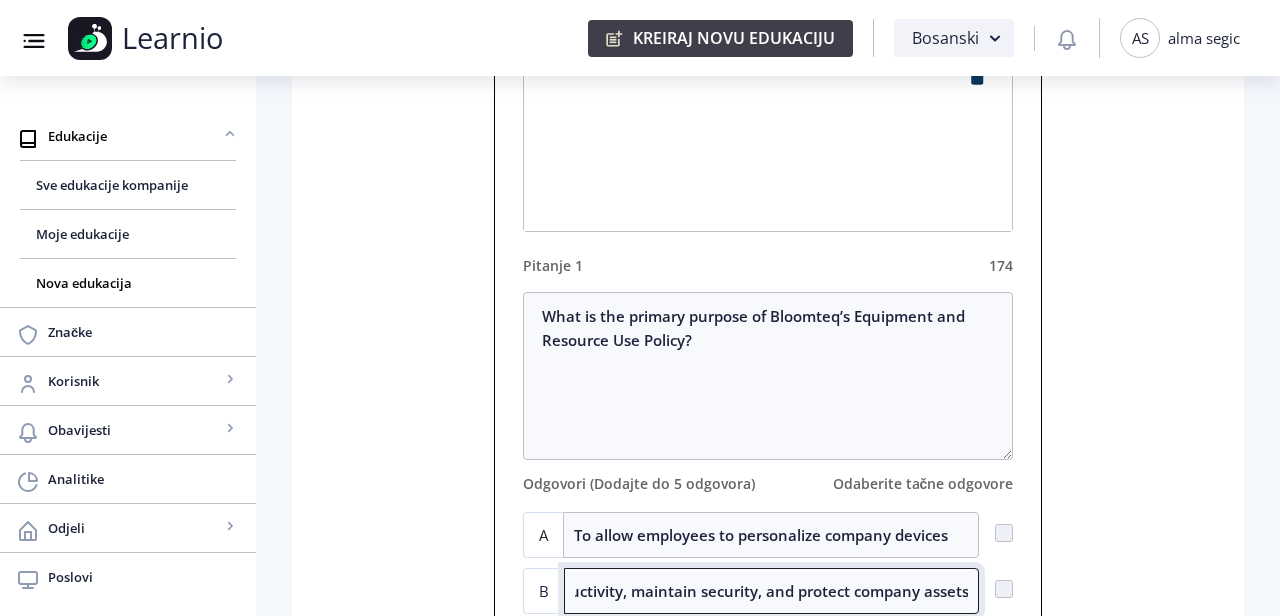 type on "To ensure productivity, maintain security, and protect company assets" 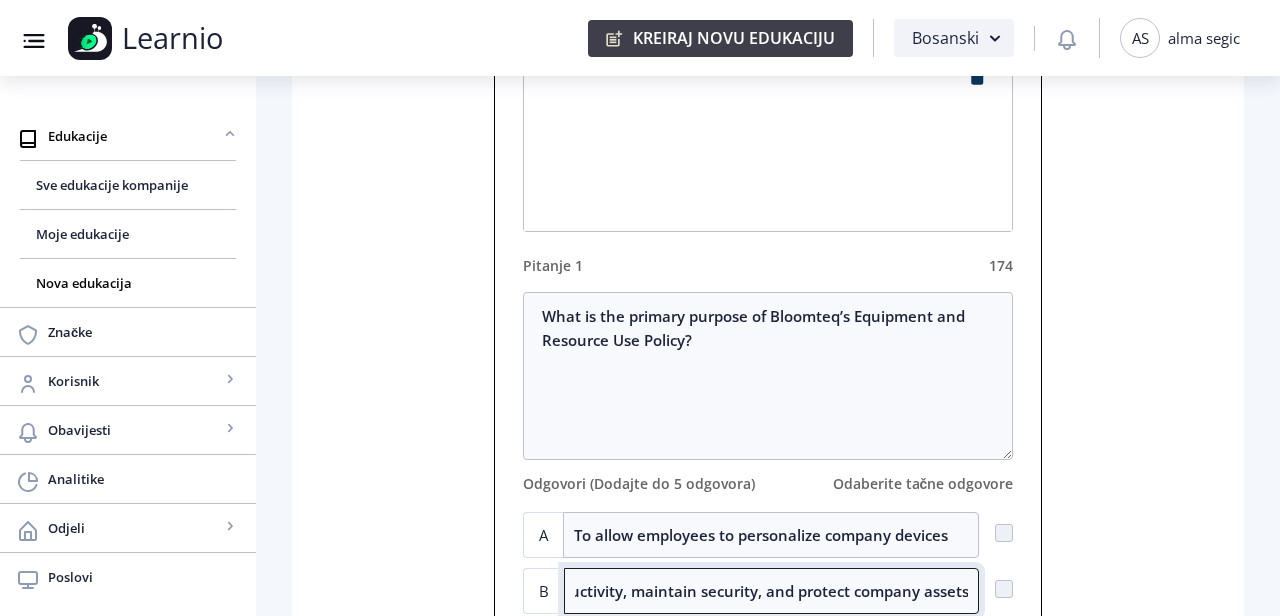 scroll, scrollTop: 0, scrollLeft: 0, axis: both 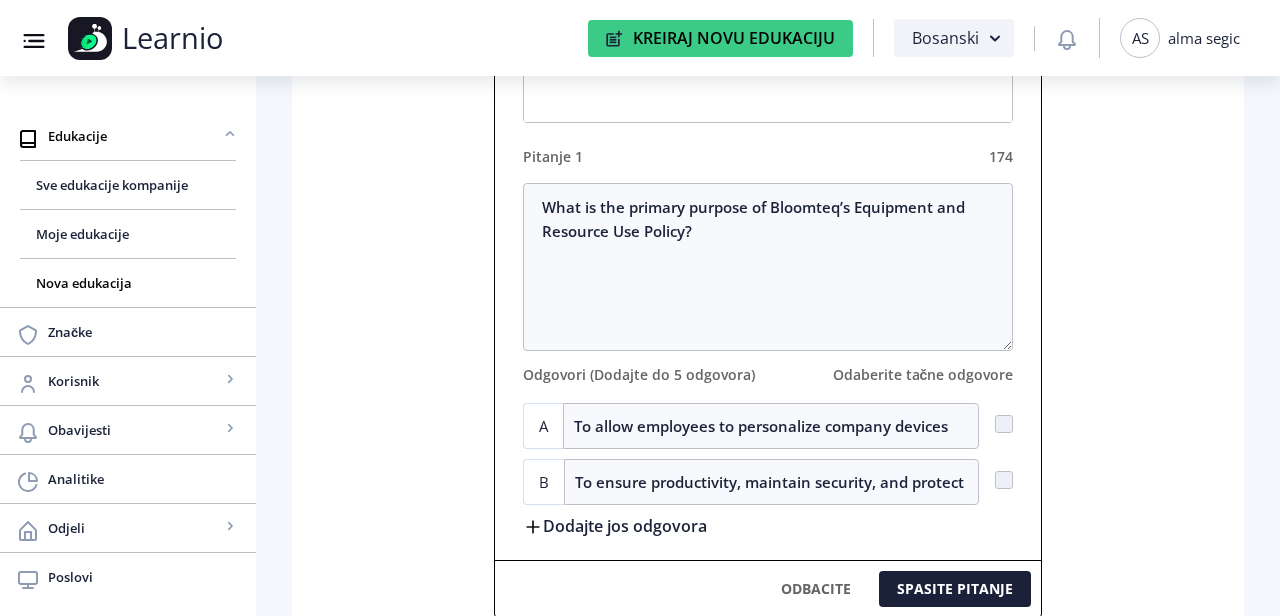 click on "Dodajte jos odgovora" at bounding box center (615, 525) 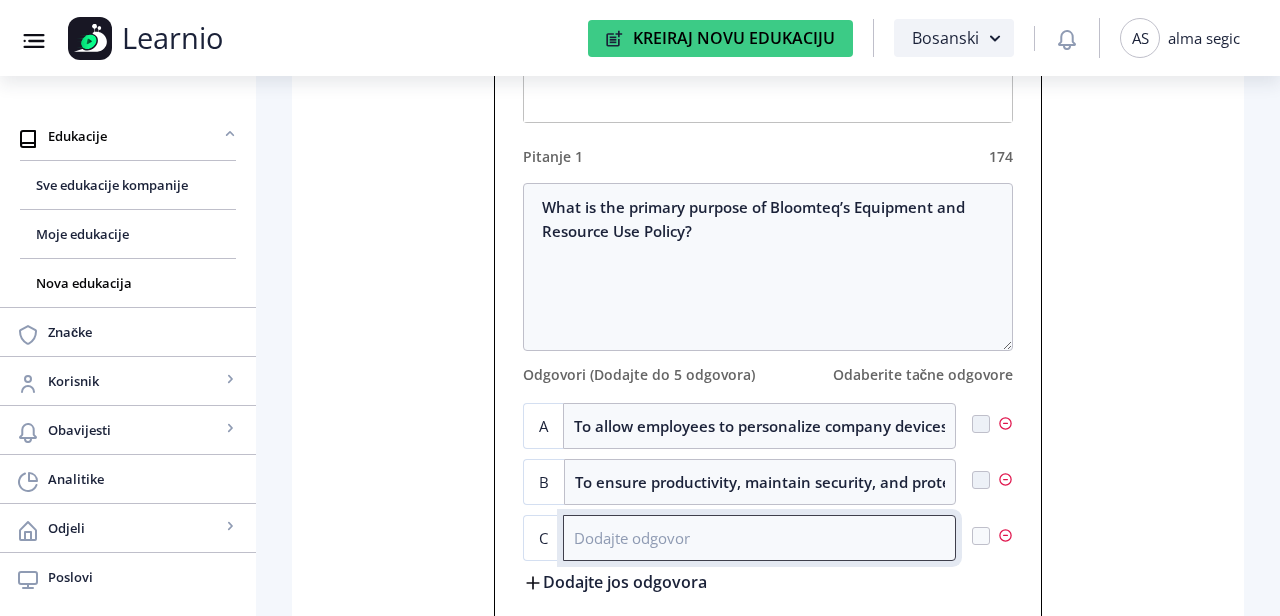 paste on "To encourage the use of personal devices for work" 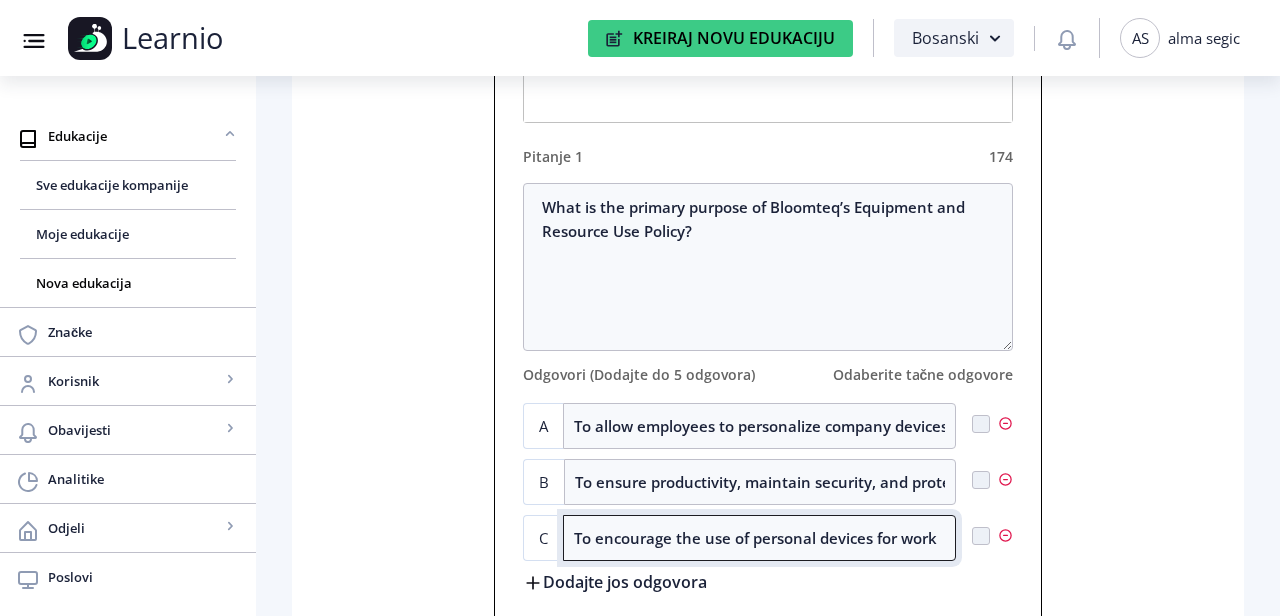 type on "To encourage the use of personal devices for work" 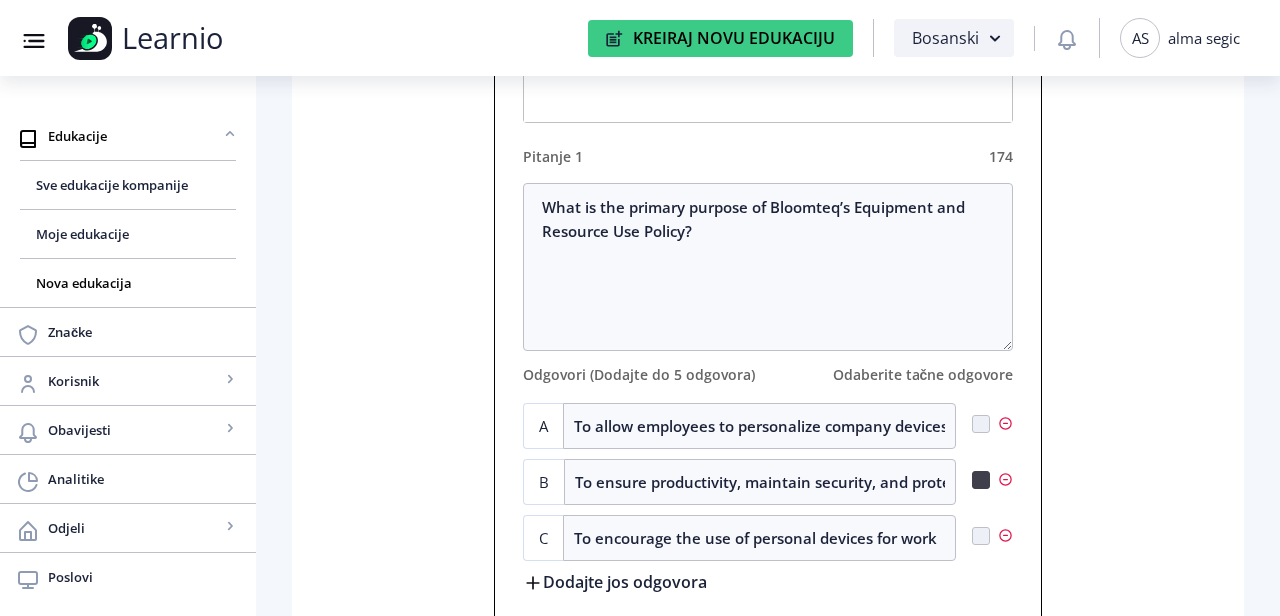 click at bounding box center [981, 424] 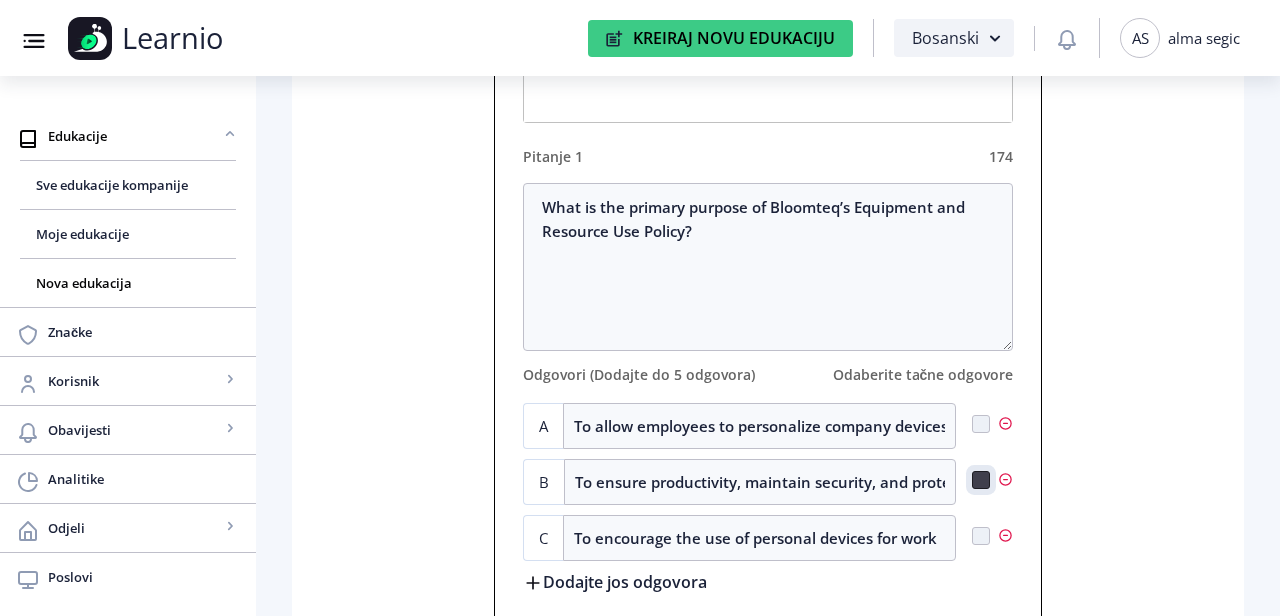 checkbox on "true" 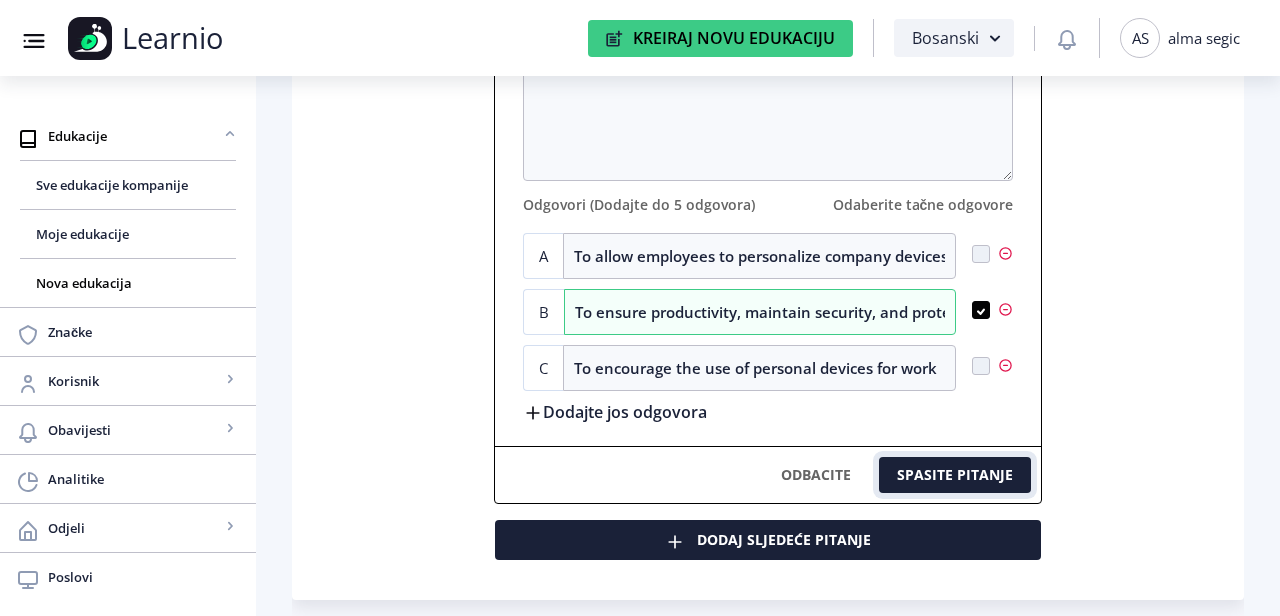 click on "SPASITE PITANJE" at bounding box center [955, 475] 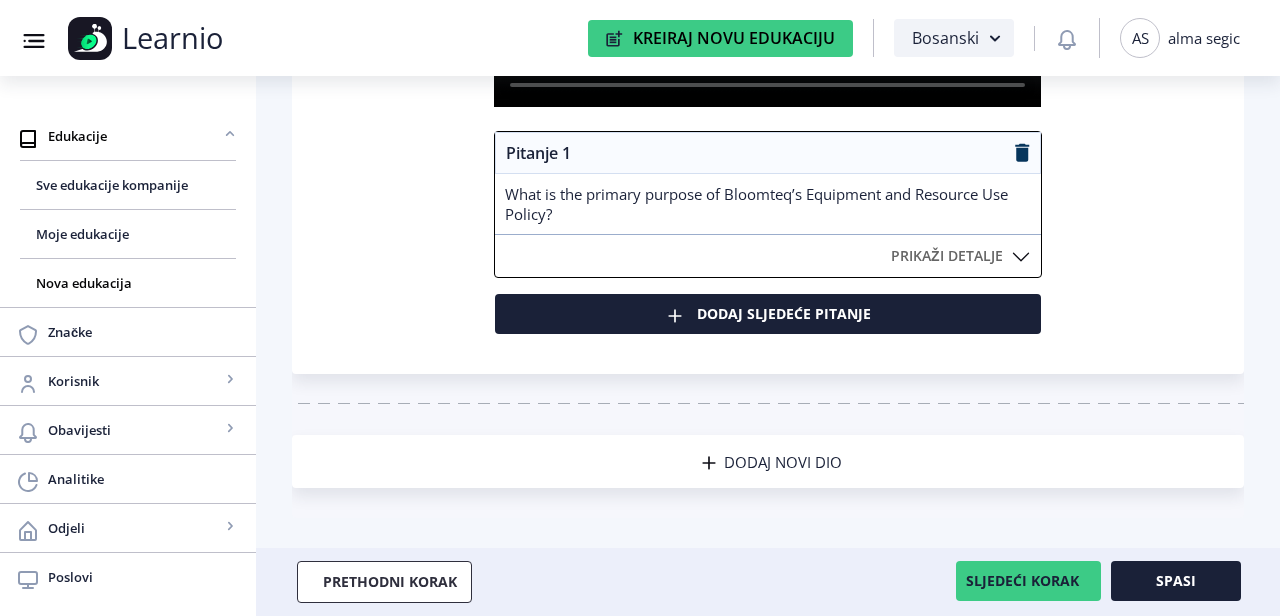 scroll, scrollTop: 442, scrollLeft: 0, axis: vertical 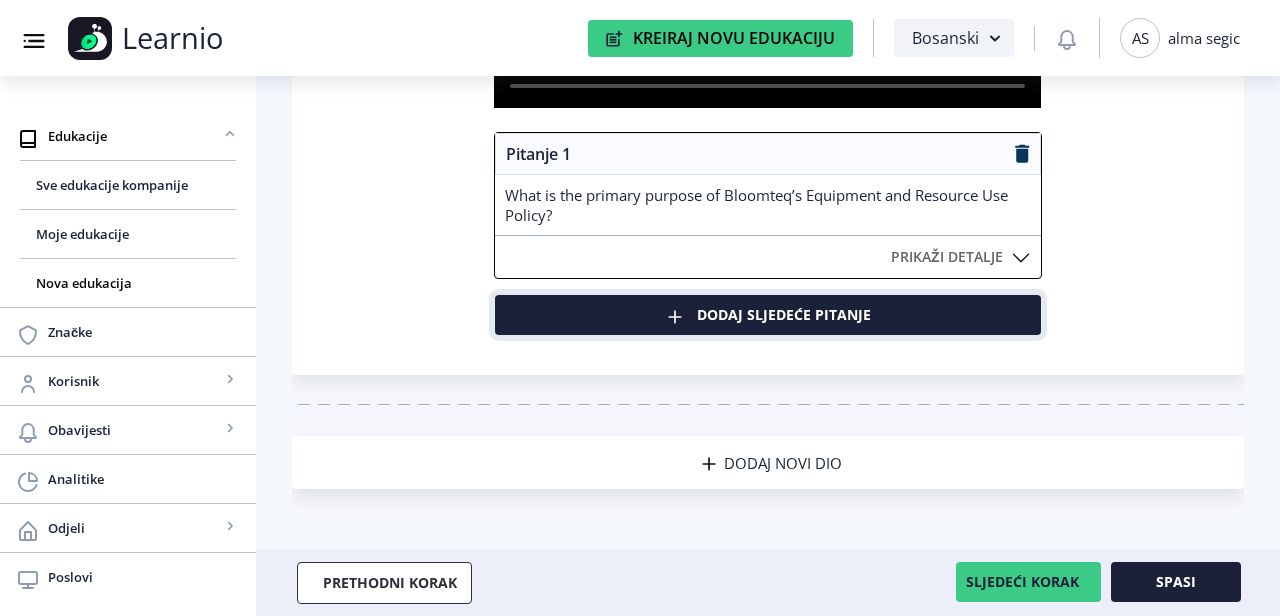 click on "Dodaj sljedeće pitanje" at bounding box center [768, 315] 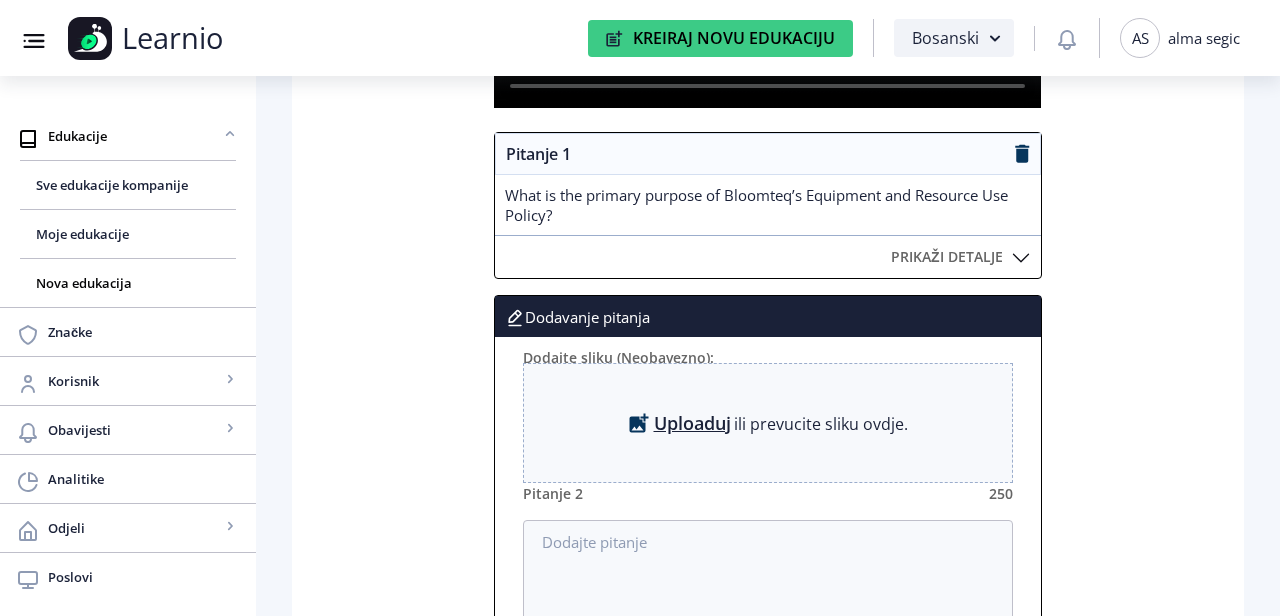 click on "Uploaduj" at bounding box center [692, 423] 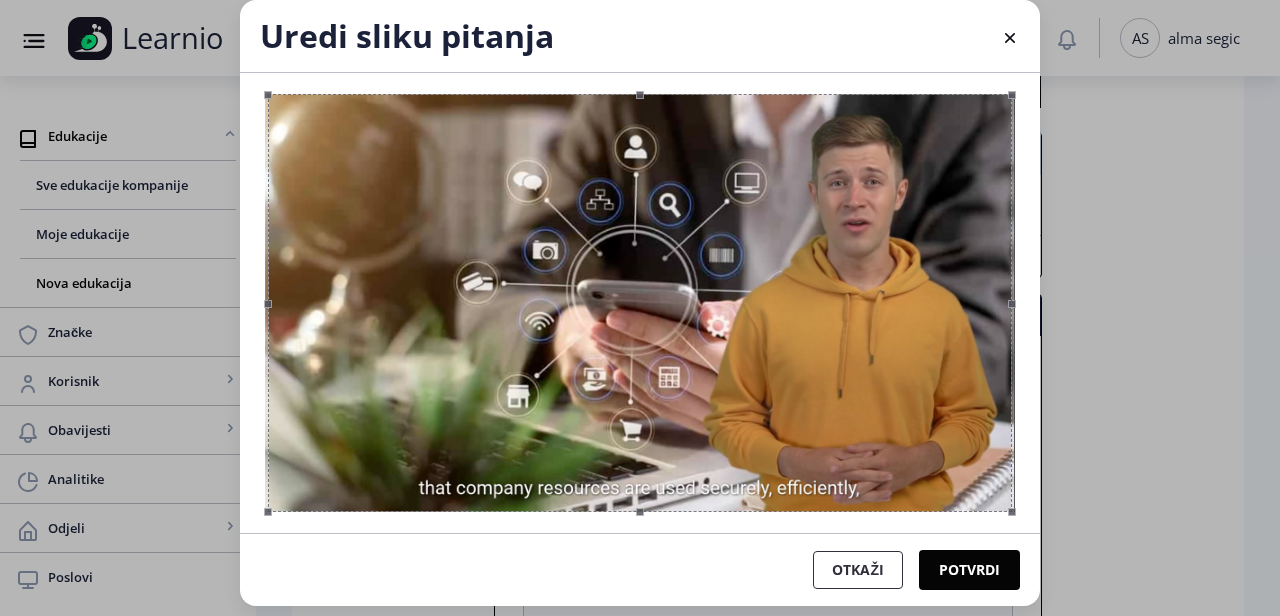 scroll, scrollTop: 0, scrollLeft: 0, axis: both 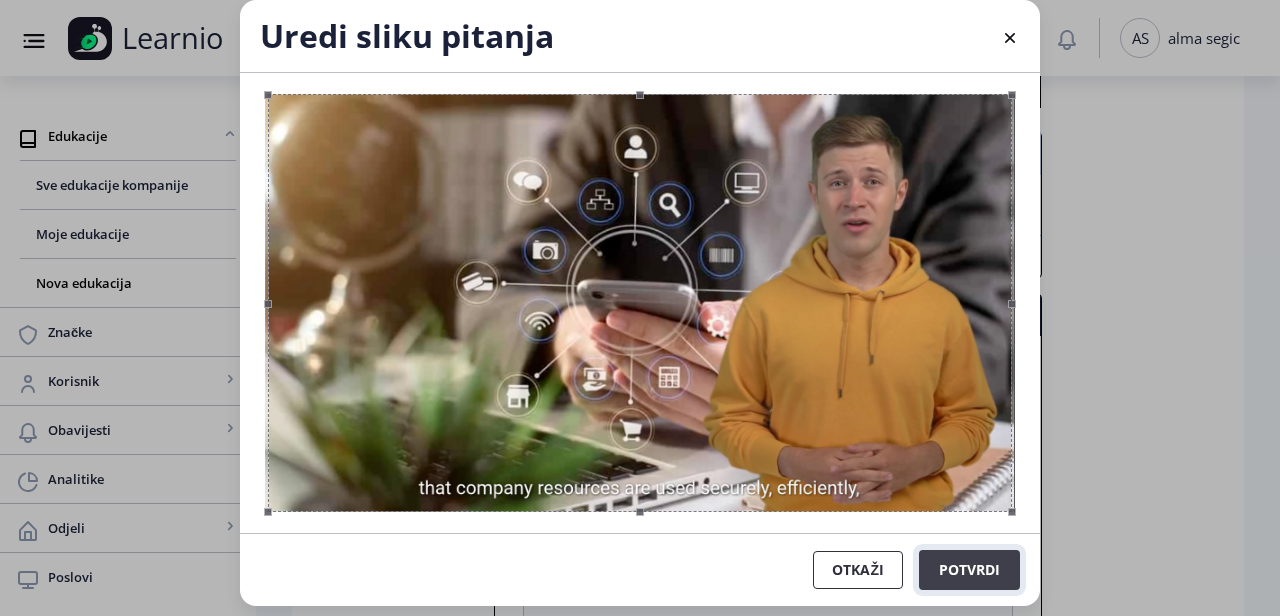 click on "Potvrdi" at bounding box center (969, 570) 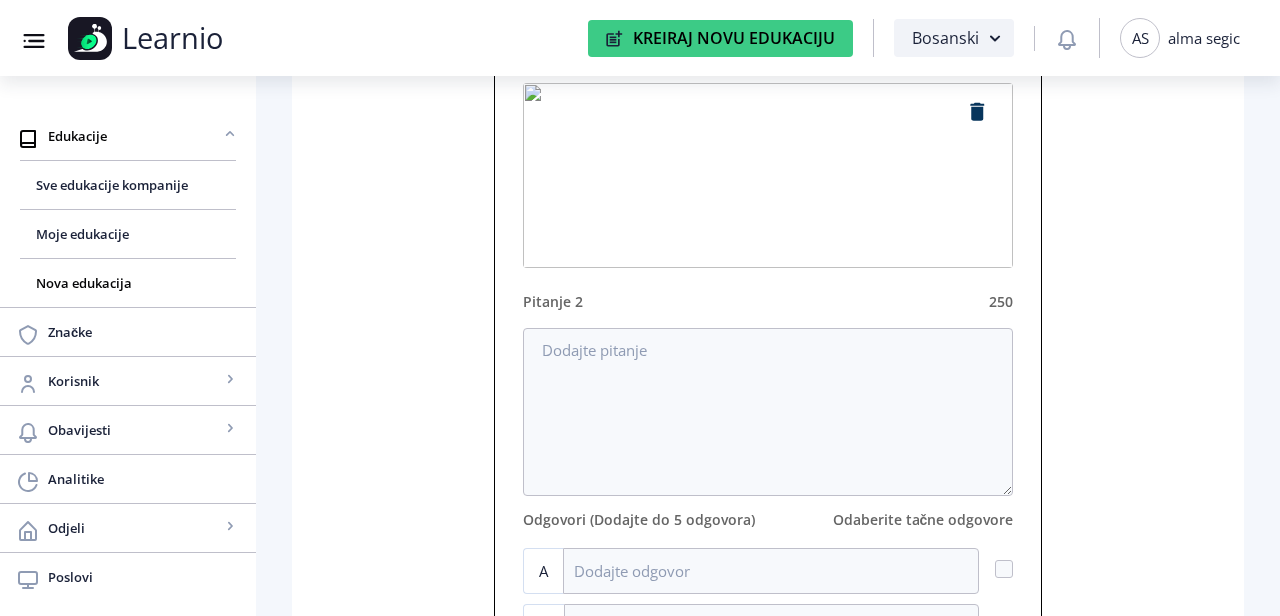 scroll, scrollTop: 817, scrollLeft: 0, axis: vertical 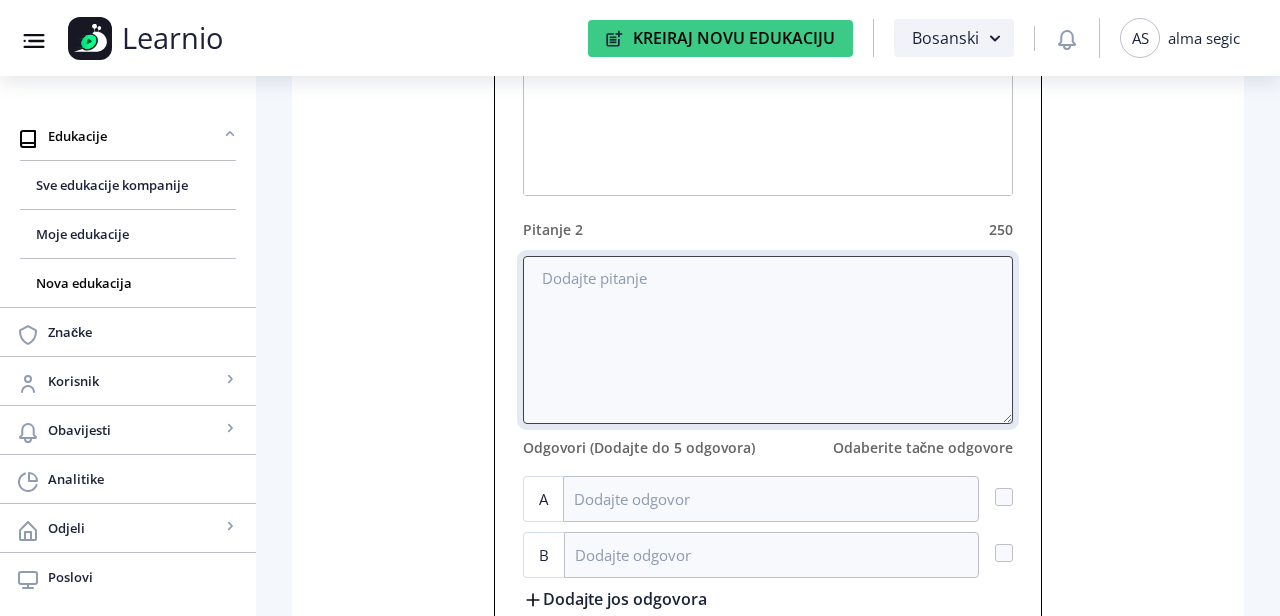 click at bounding box center [768, 340] 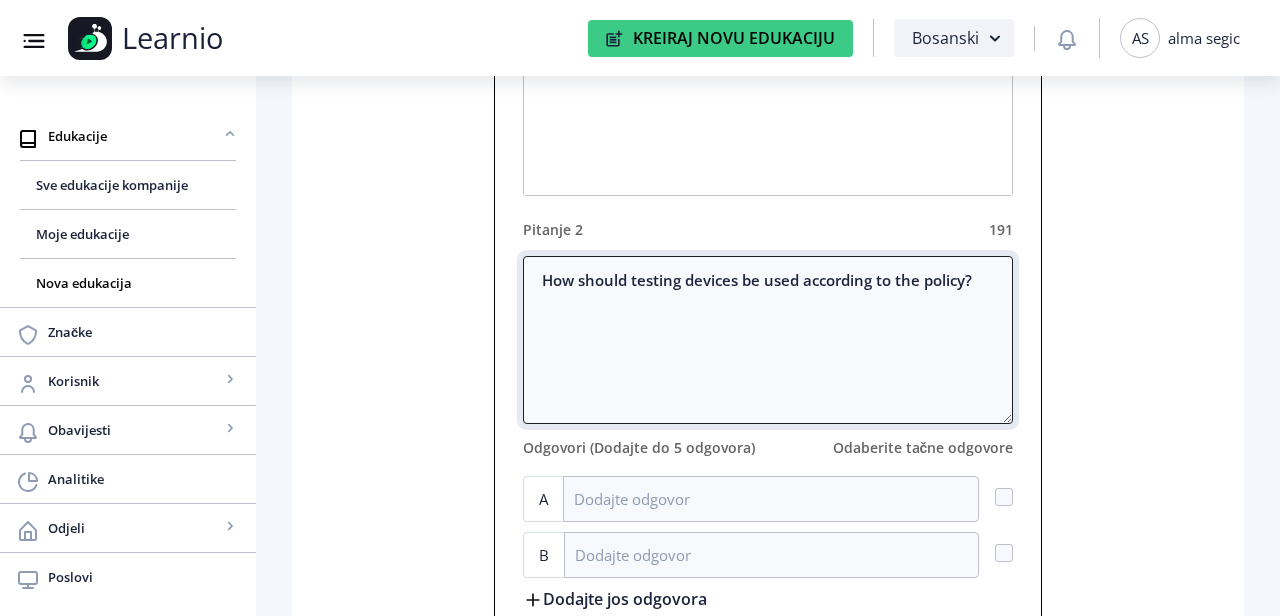 type on "How should testing devices be used according to the policy?" 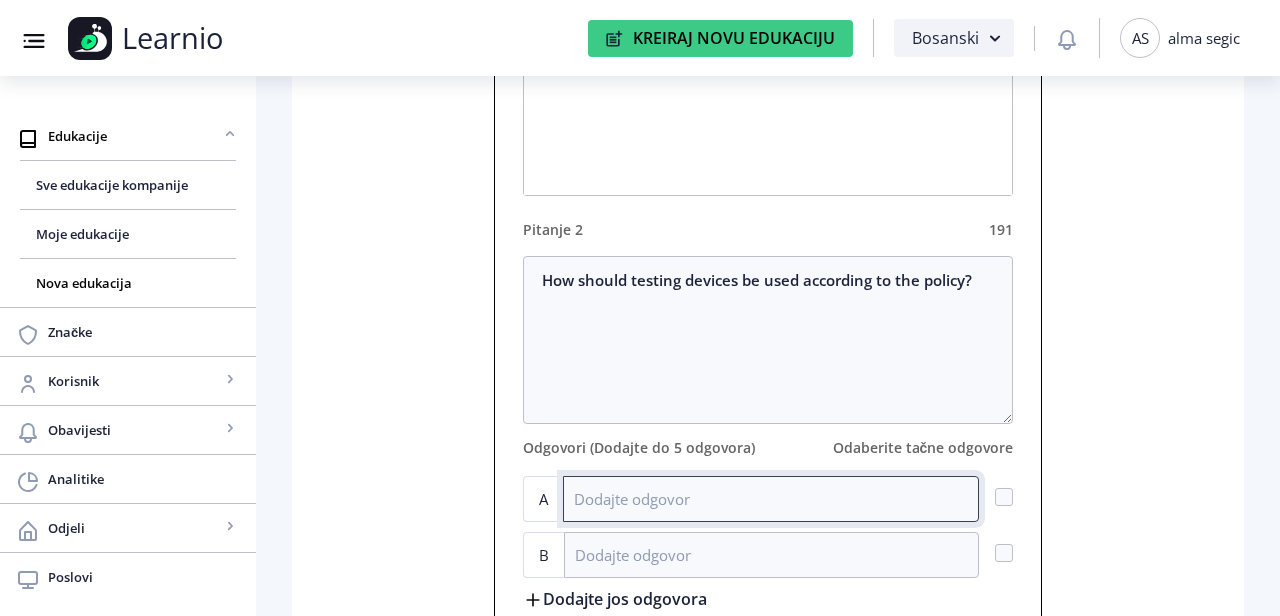 click at bounding box center [771, 499] 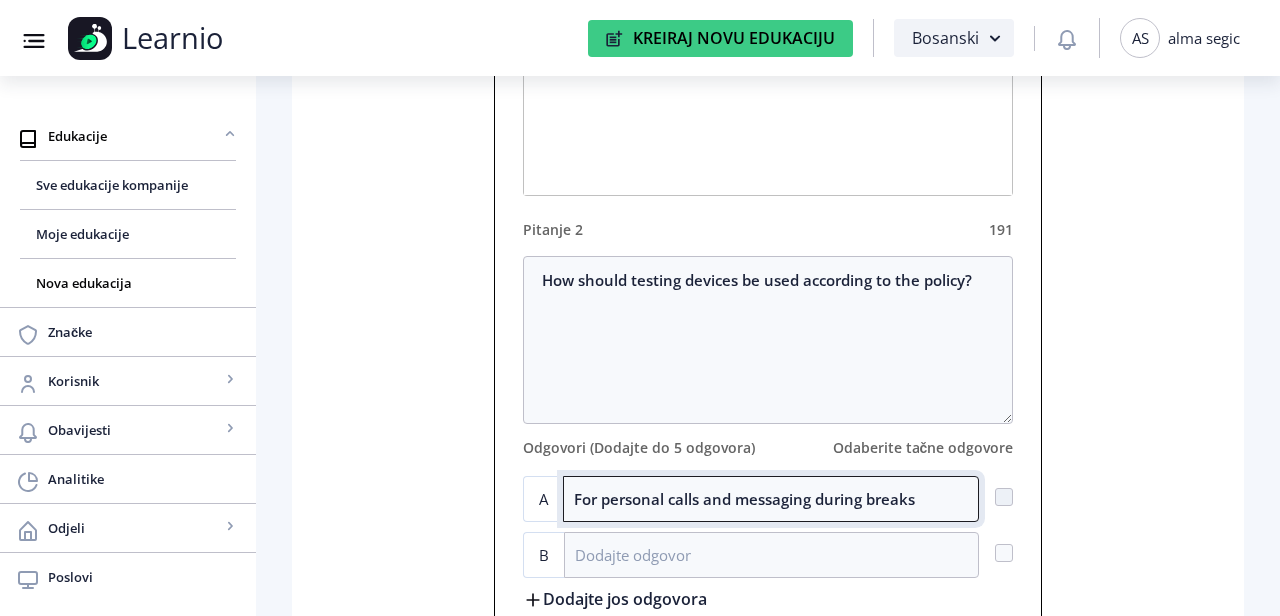 type on "For personal calls and messaging during breaks" 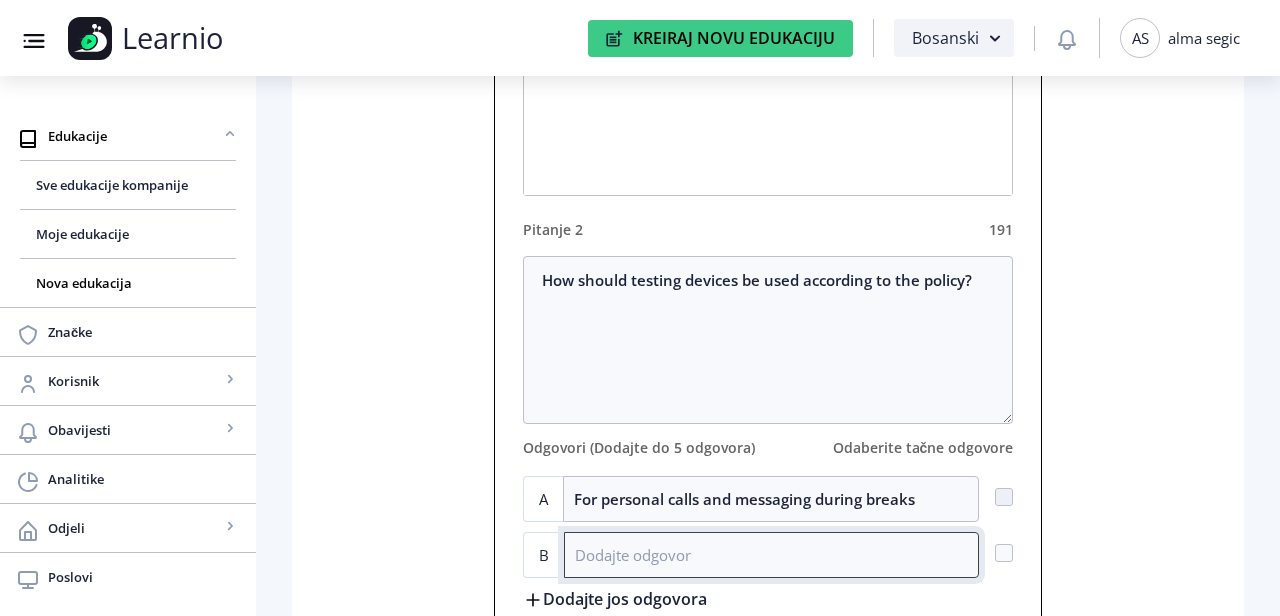 click at bounding box center (772, 555) 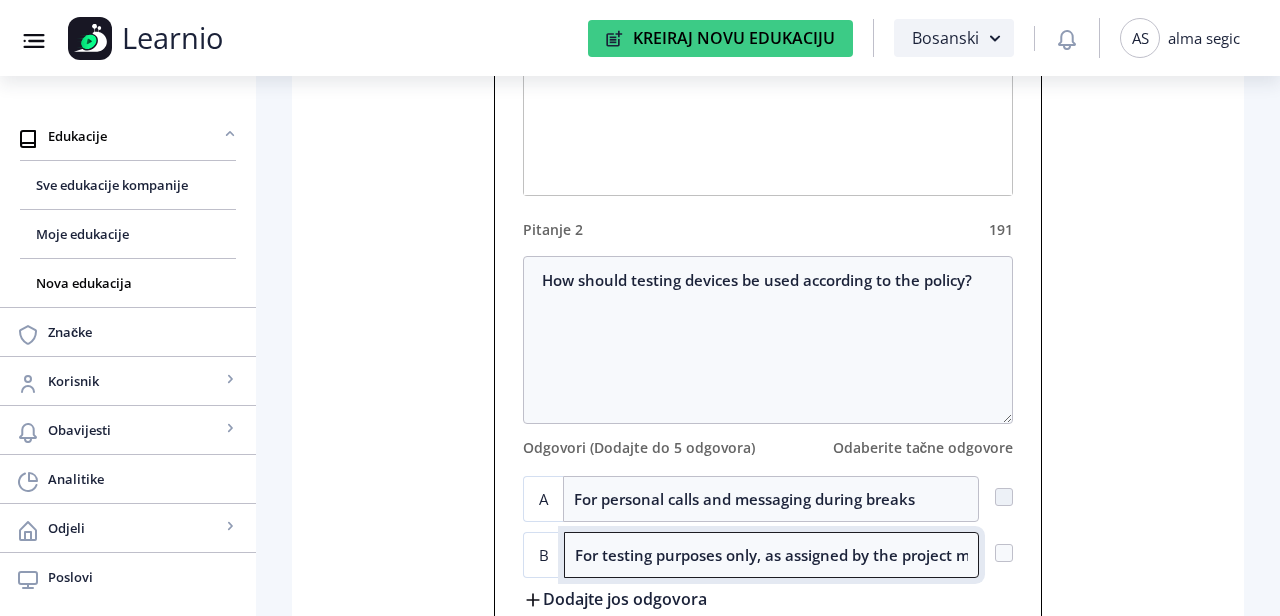 scroll, scrollTop: 0, scrollLeft: 46, axis: horizontal 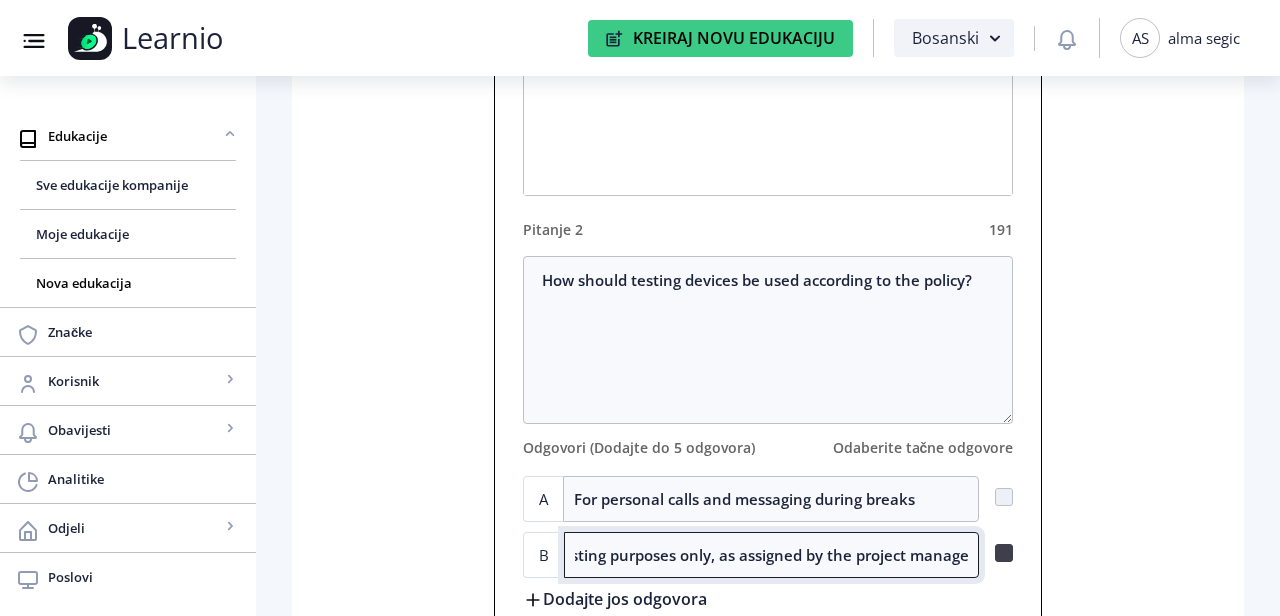 type on "For testing purposes only, as assigned by the project manage" 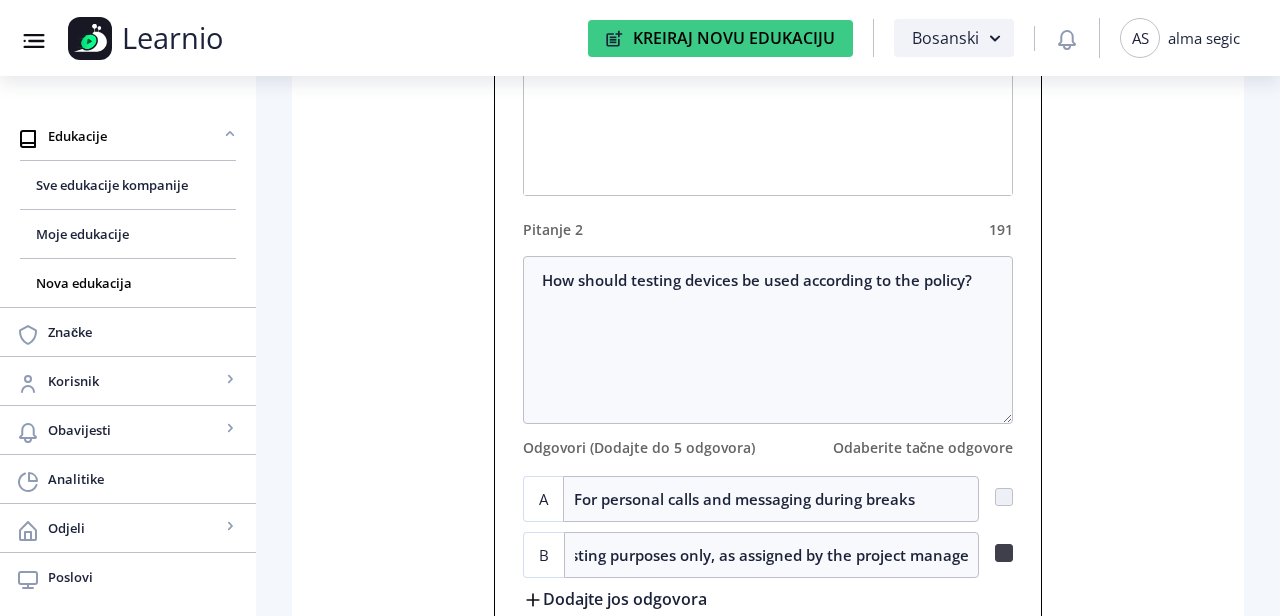 click at bounding box center (1004, 497) 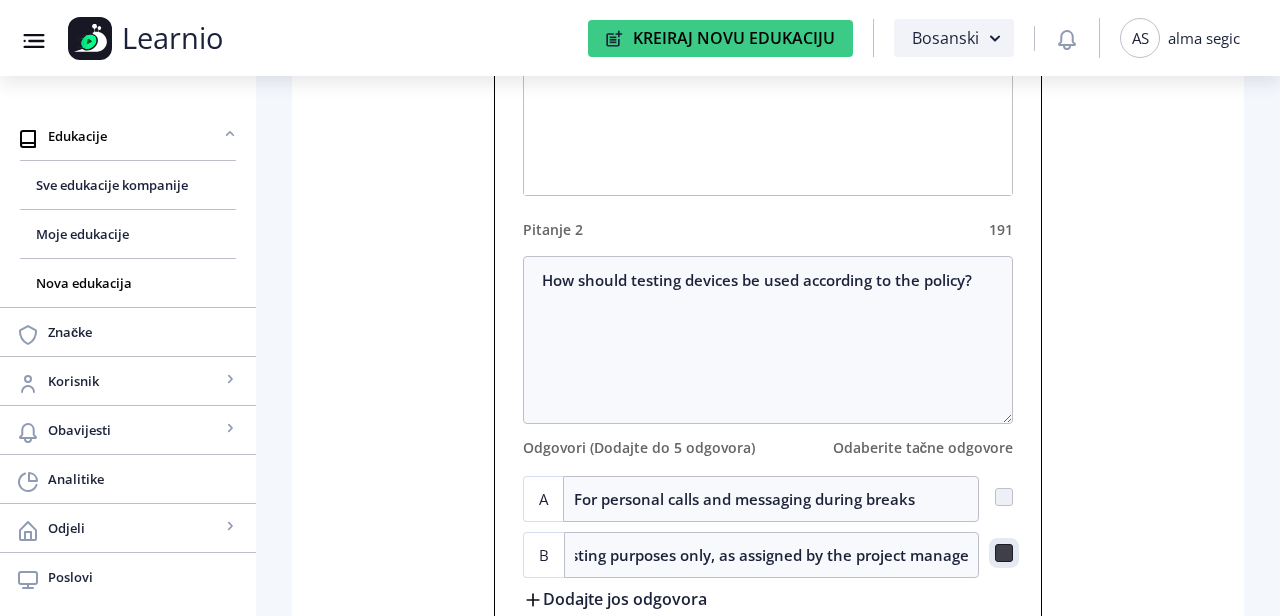 click at bounding box center (995, 496) 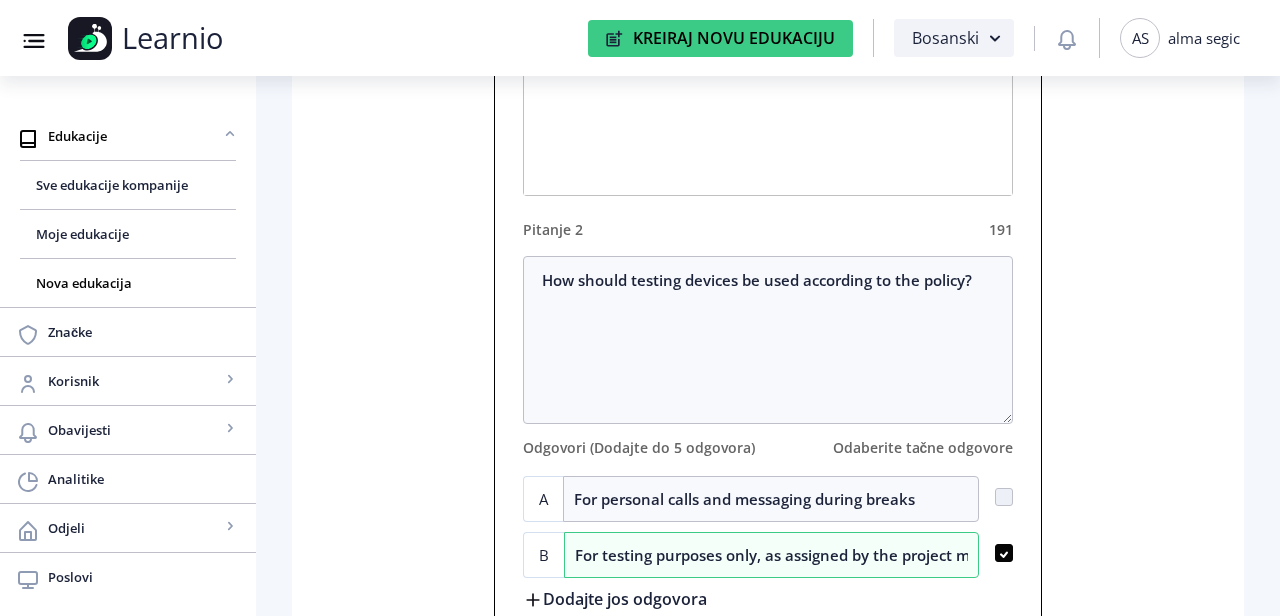click on "Dodajte jos odgovora" at bounding box center (615, 598) 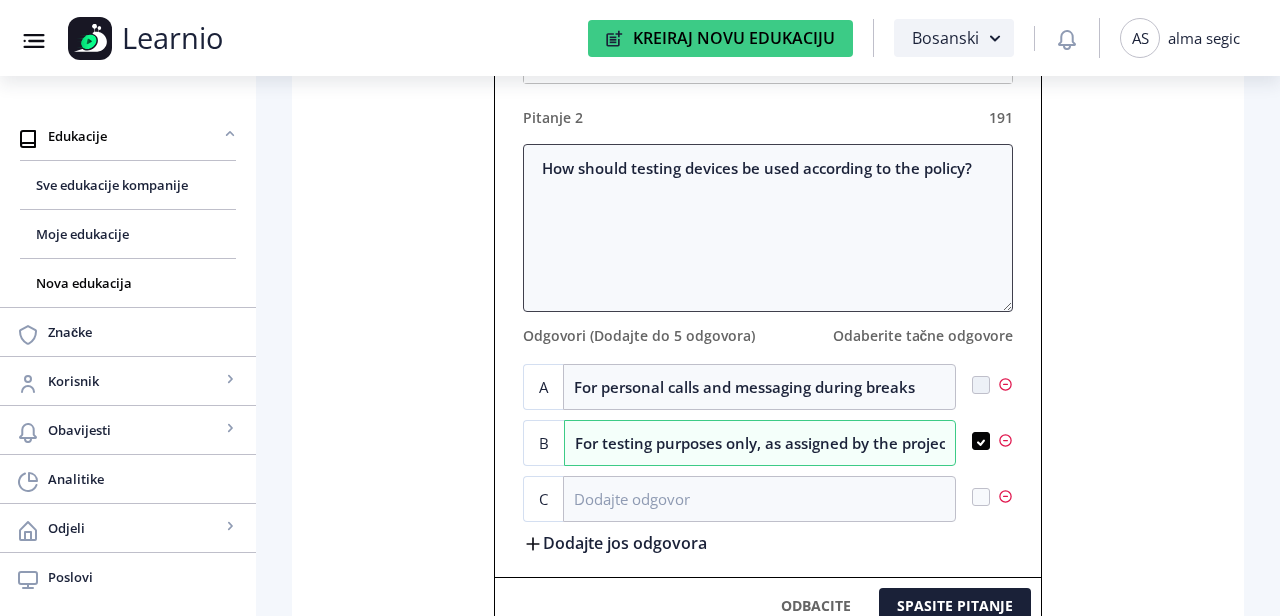 scroll, scrollTop: 983, scrollLeft: 0, axis: vertical 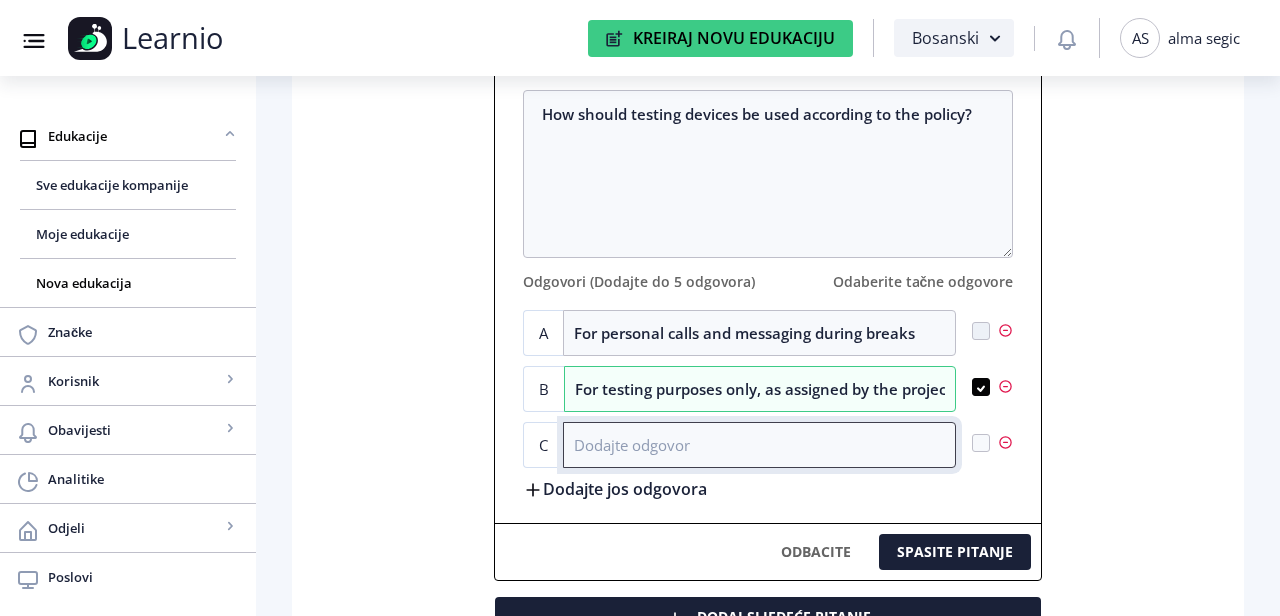 click at bounding box center (759, 445) 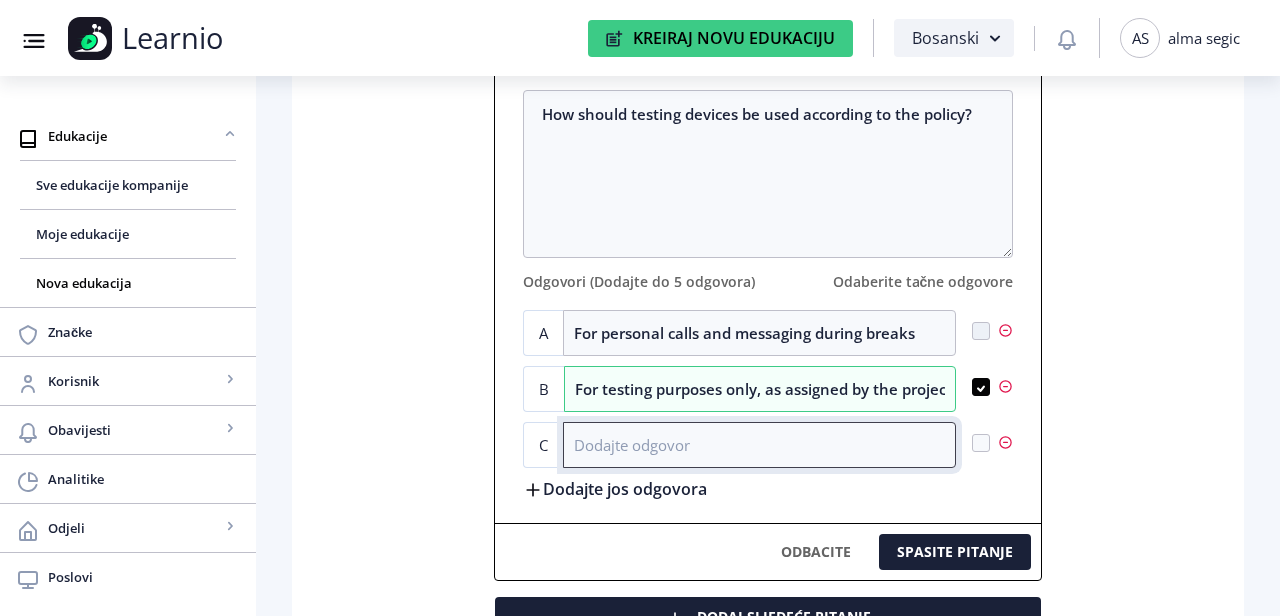paste on "For entertainment after working hours" 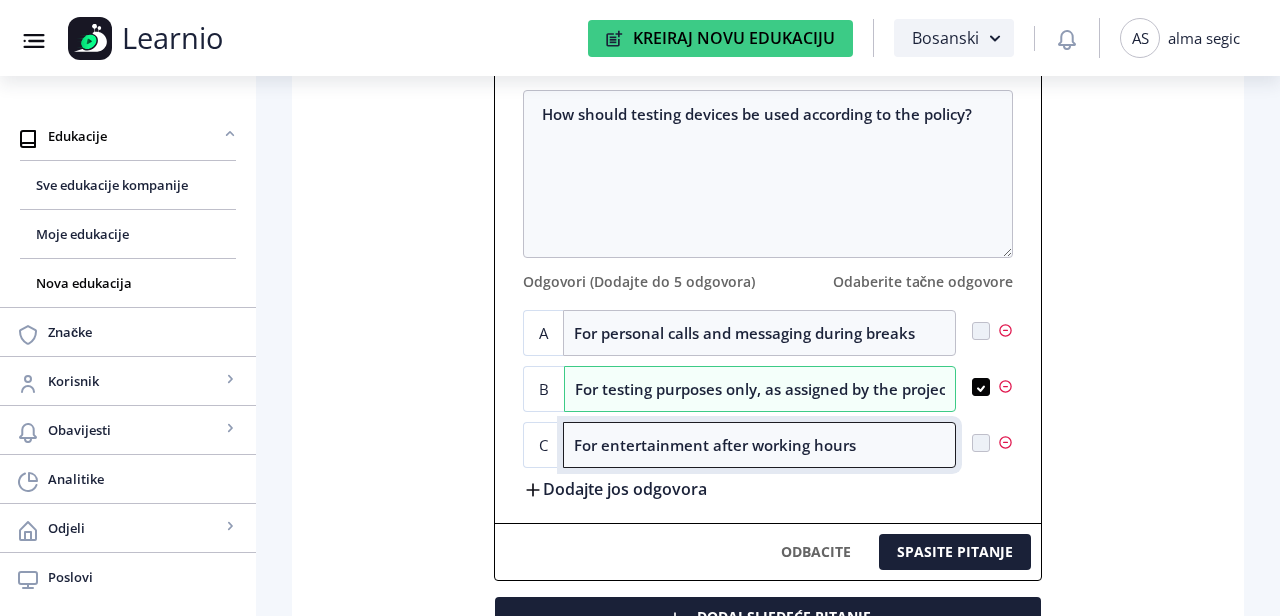 type on "For entertainment after working hours" 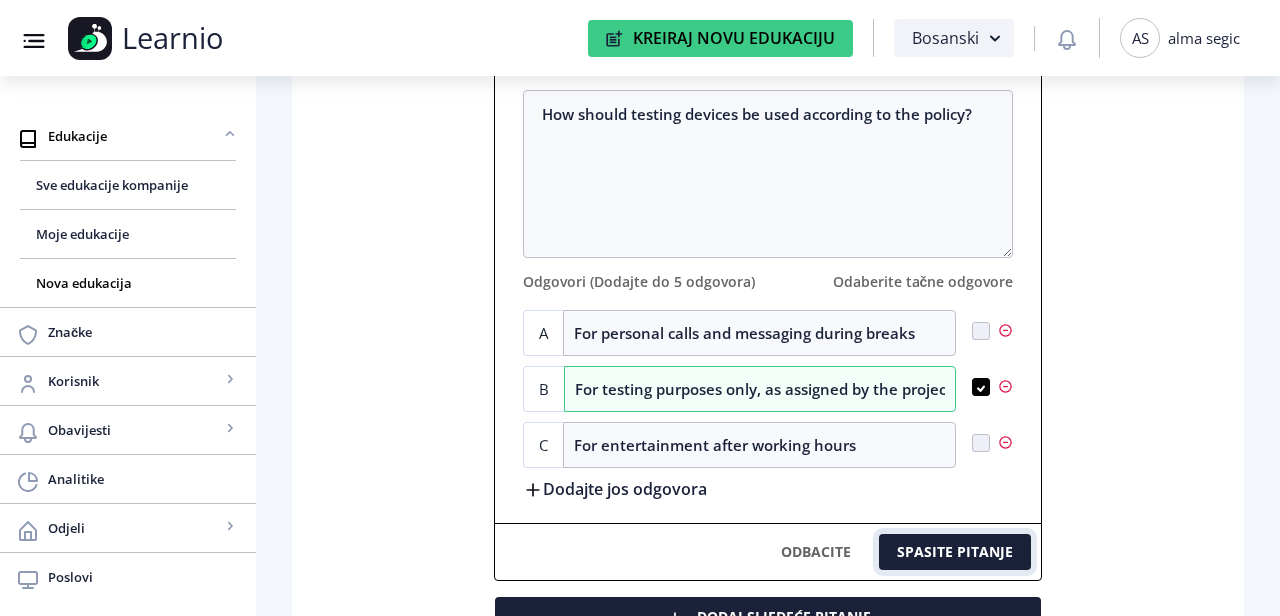 click on "SPASITE PITANJE" at bounding box center [955, 552] 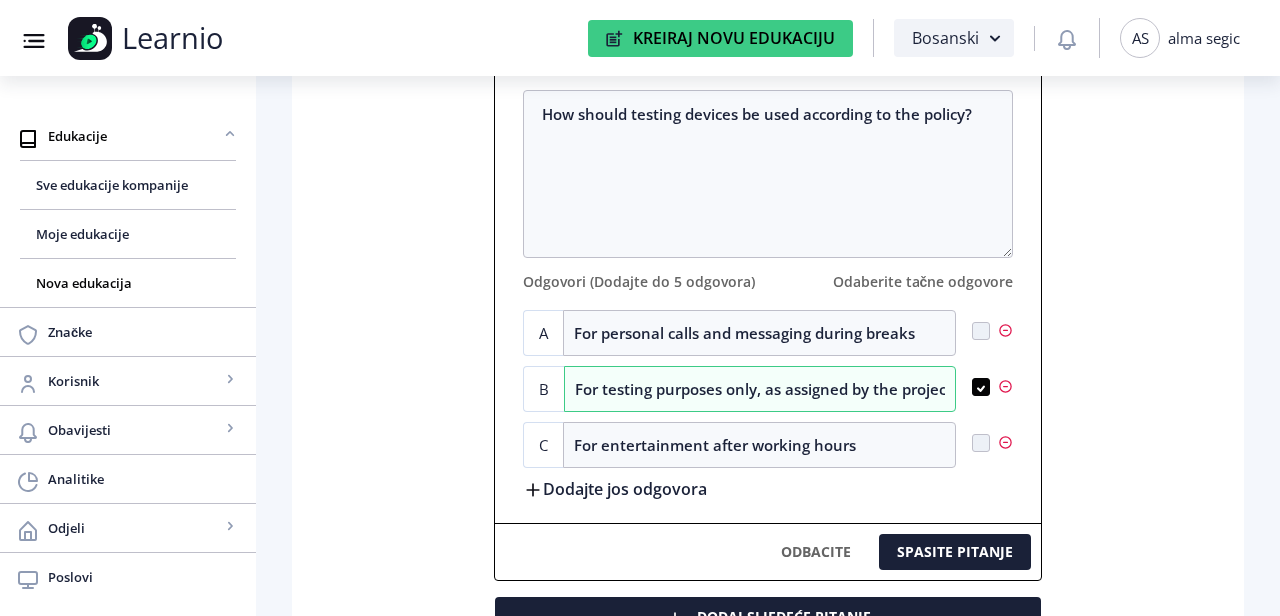scroll, scrollTop: 585, scrollLeft: 0, axis: vertical 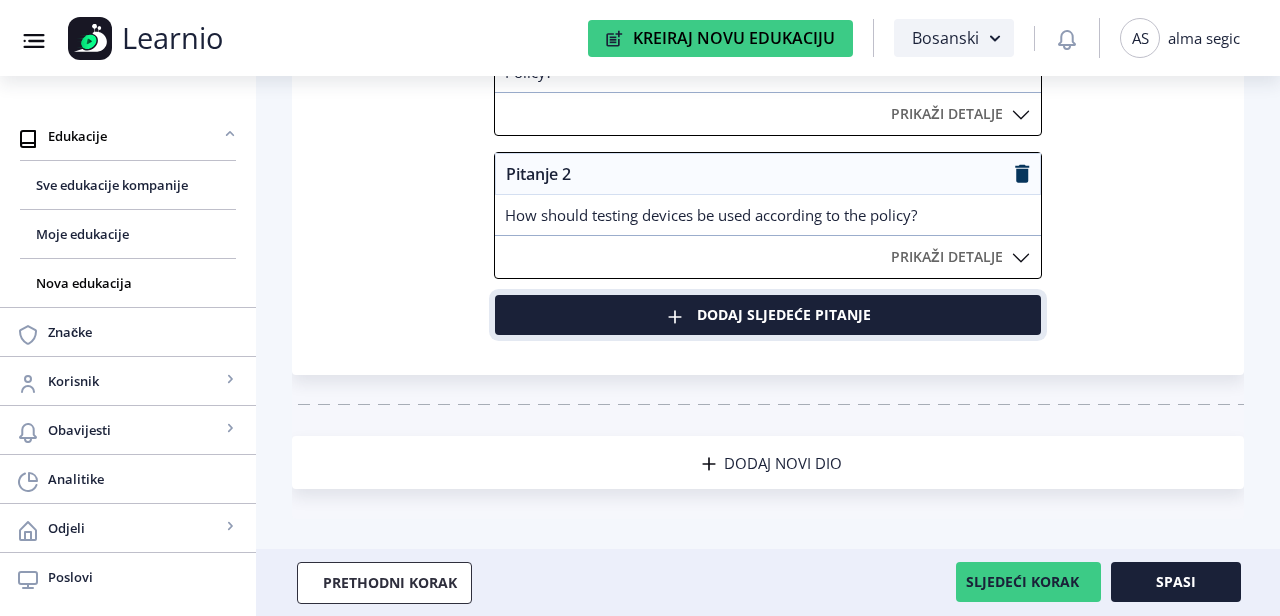 click on "Dodaj sljedeće pitanje" at bounding box center [768, 315] 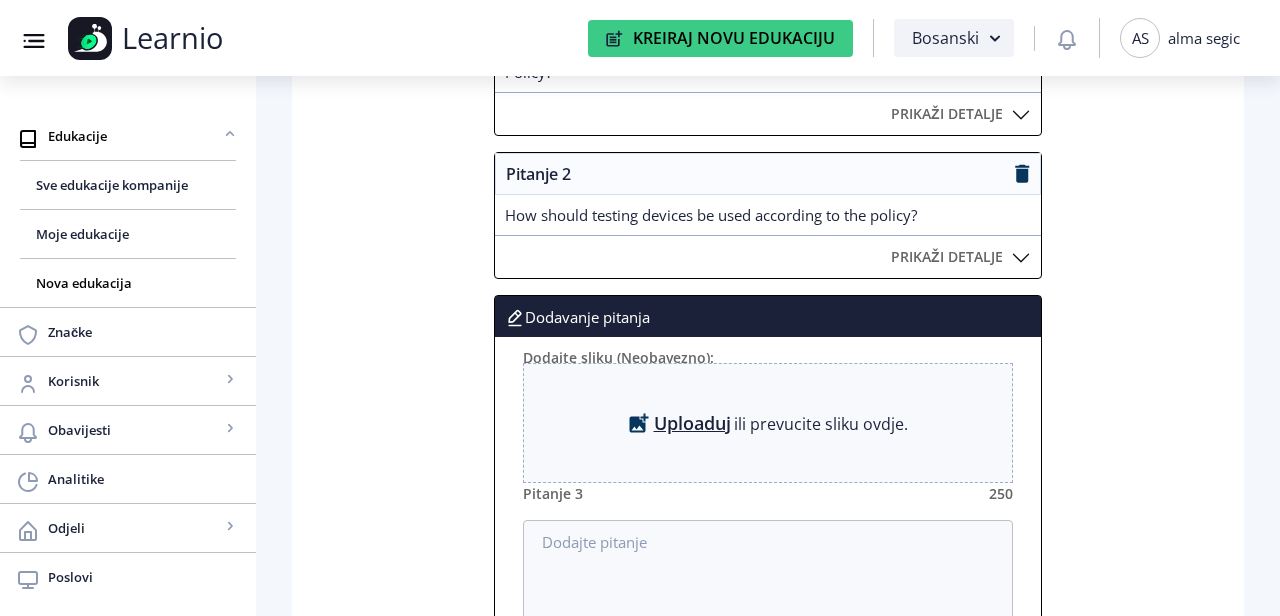 click on "Uploaduj" at bounding box center (692, 423) 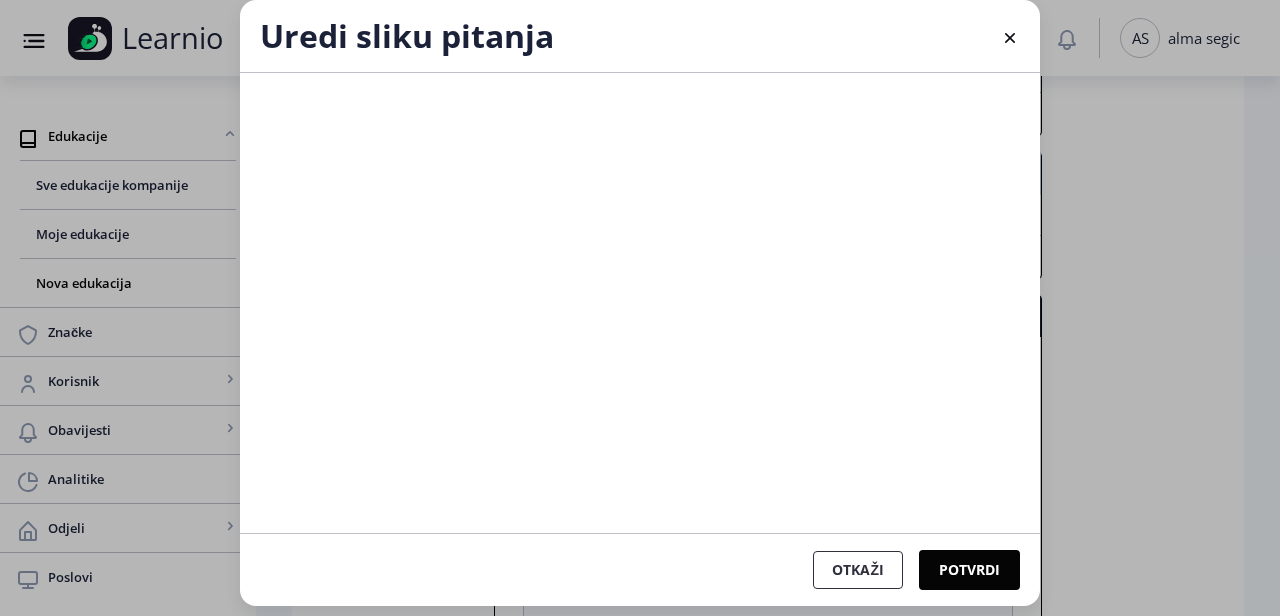 scroll, scrollTop: 0, scrollLeft: 0, axis: both 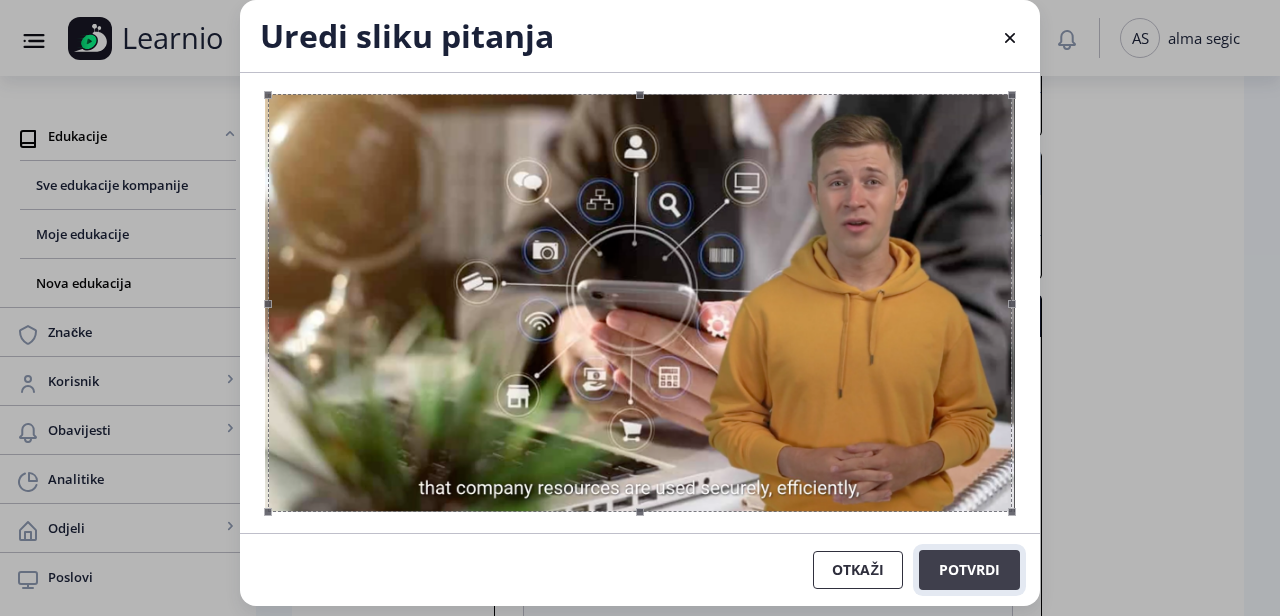 click on "Potvrdi" at bounding box center [969, 570] 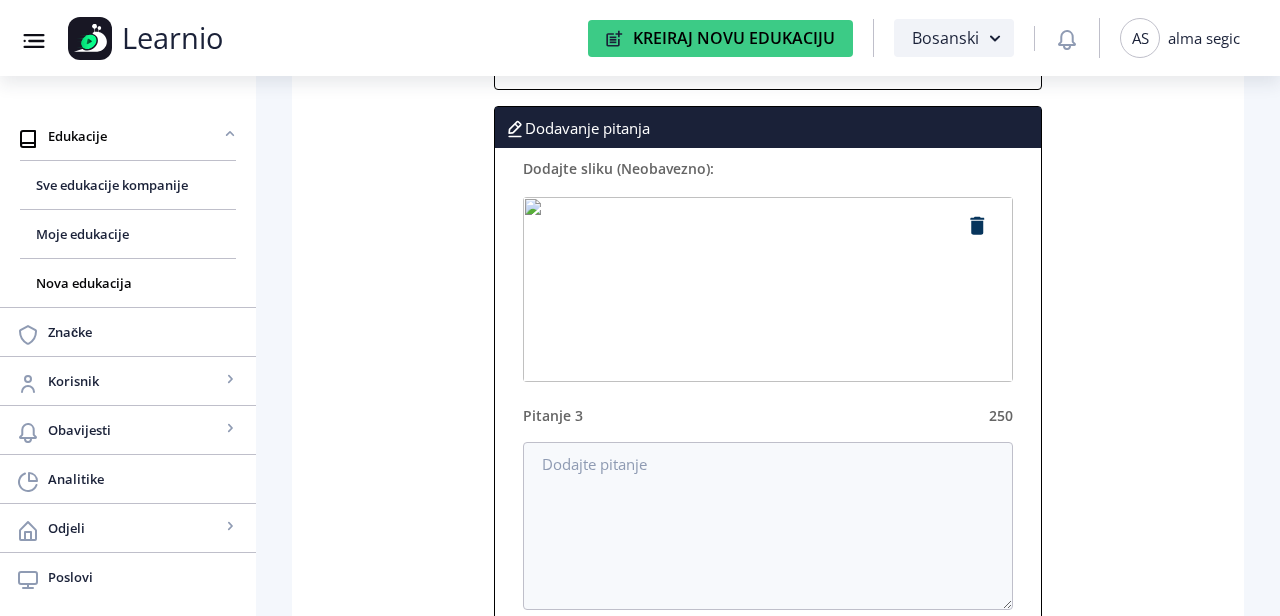 scroll, scrollTop: 835, scrollLeft: 0, axis: vertical 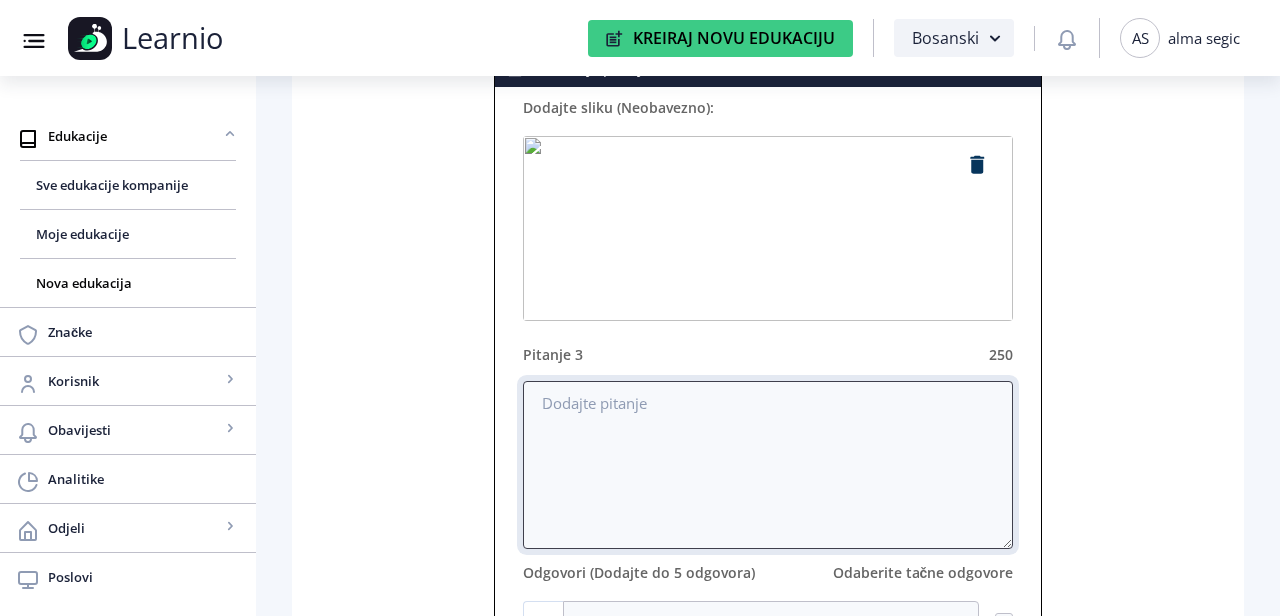 click at bounding box center (768, 465) 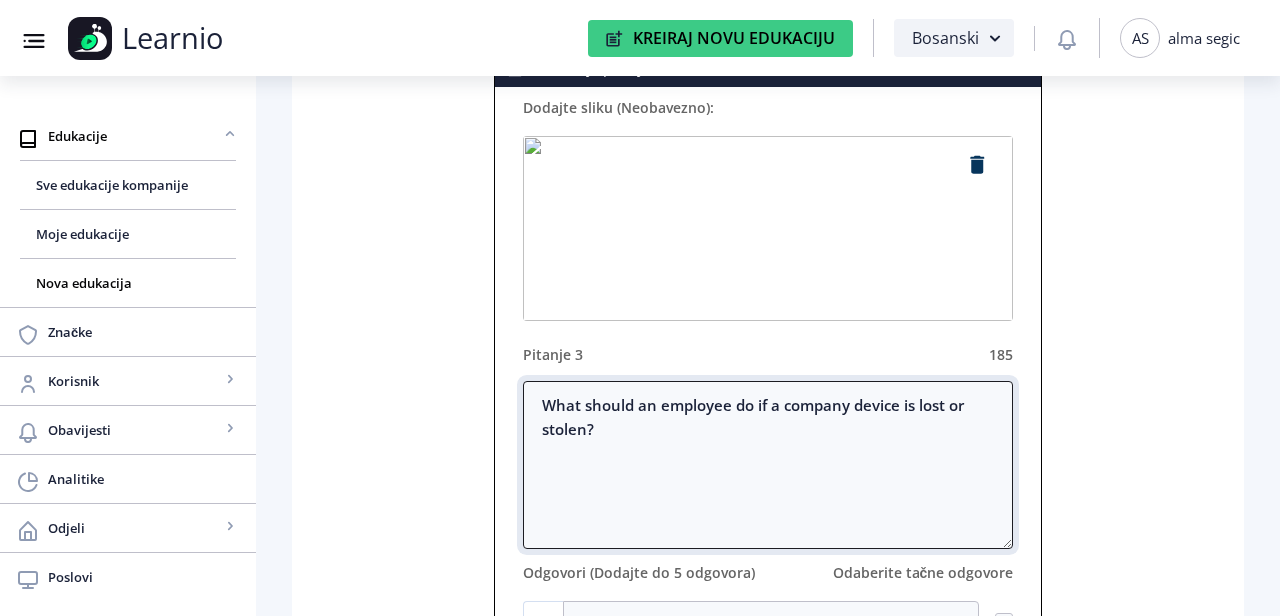type on "What should an employee do if a company device is lost or stolen?" 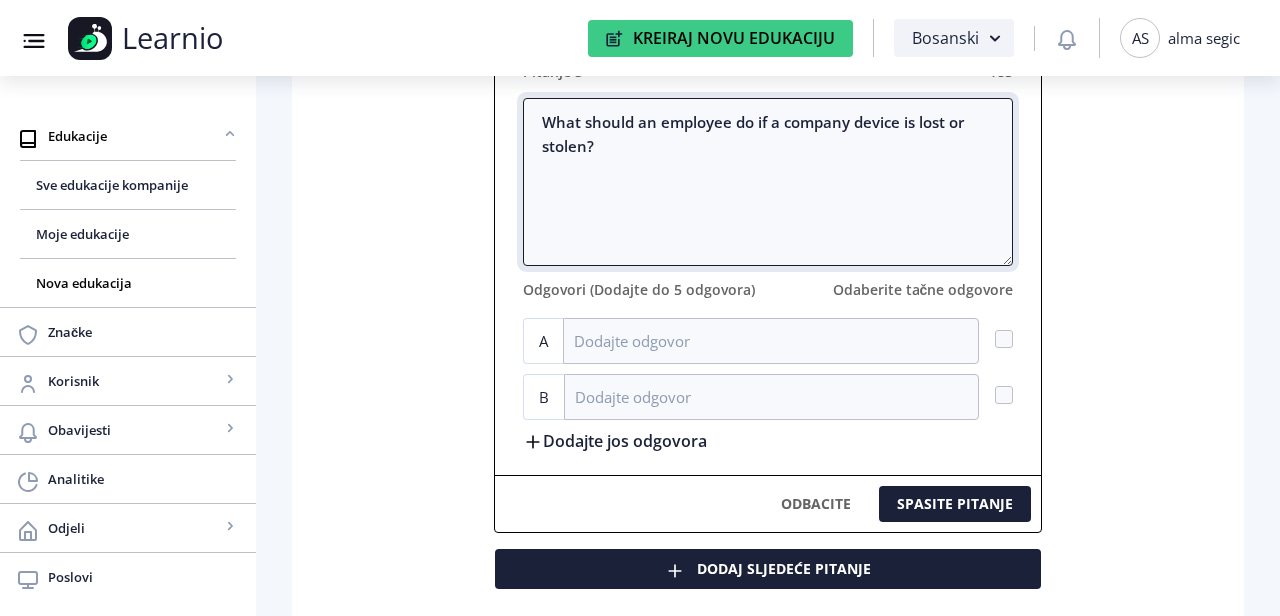 scroll, scrollTop: 1169, scrollLeft: 0, axis: vertical 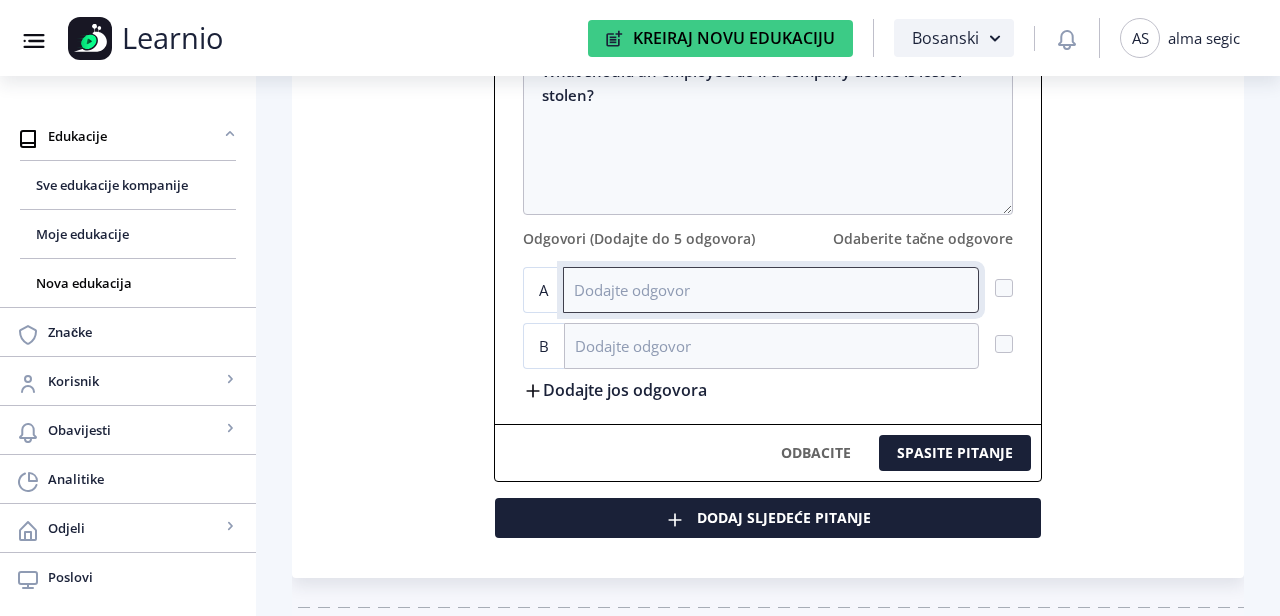 click at bounding box center [771, 290] 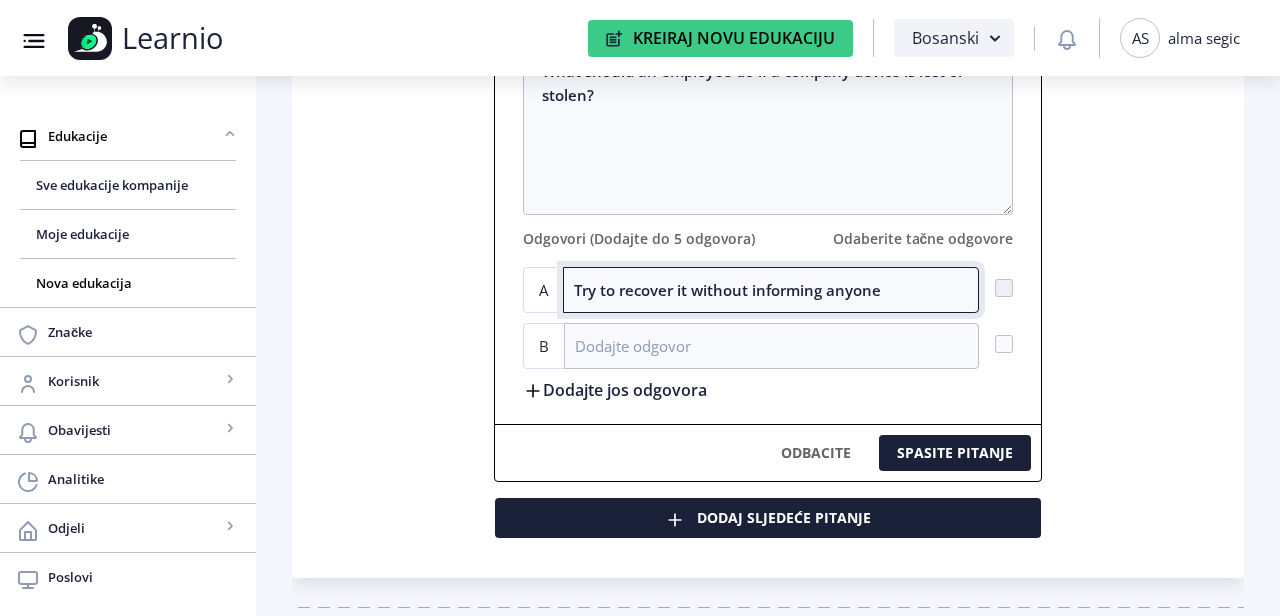 type on "Try to recover it without informing anyone" 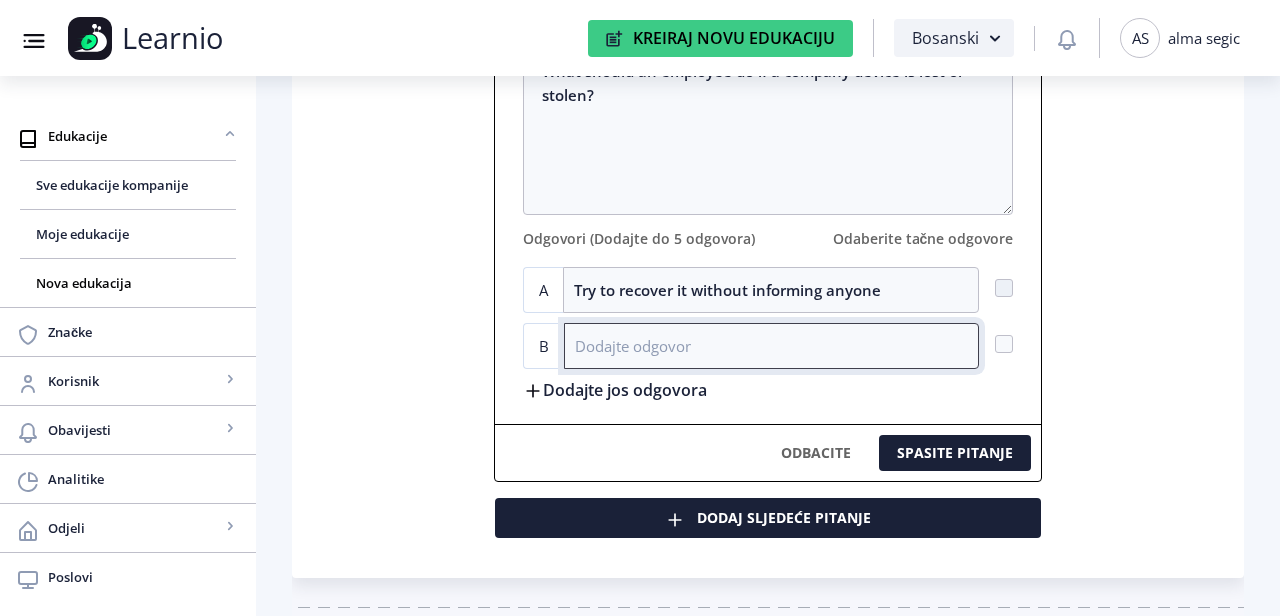 click at bounding box center (772, 346) 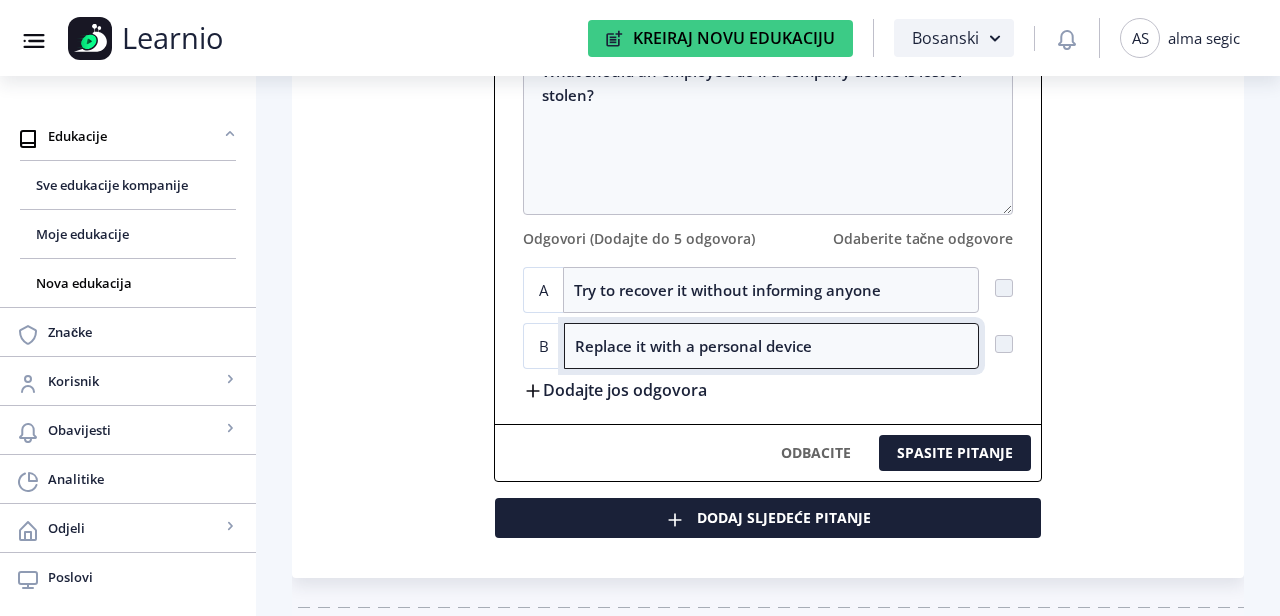 type on "Replace it with a personal device" 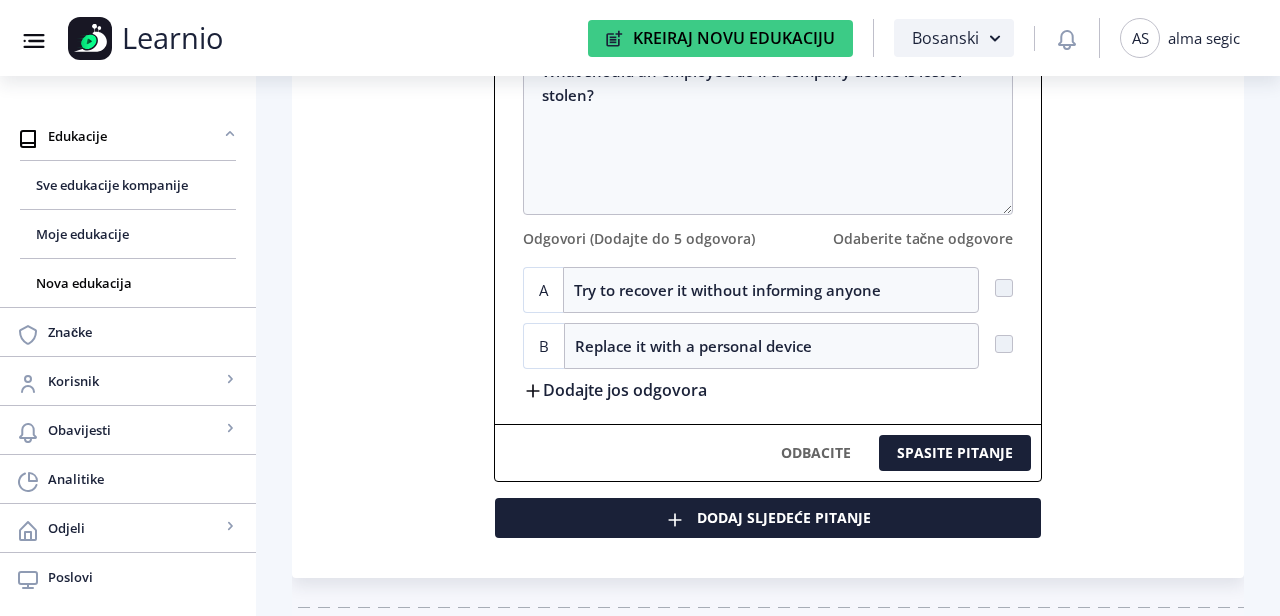 click on "Dodajte jos odgovora" at bounding box center [615, 389] 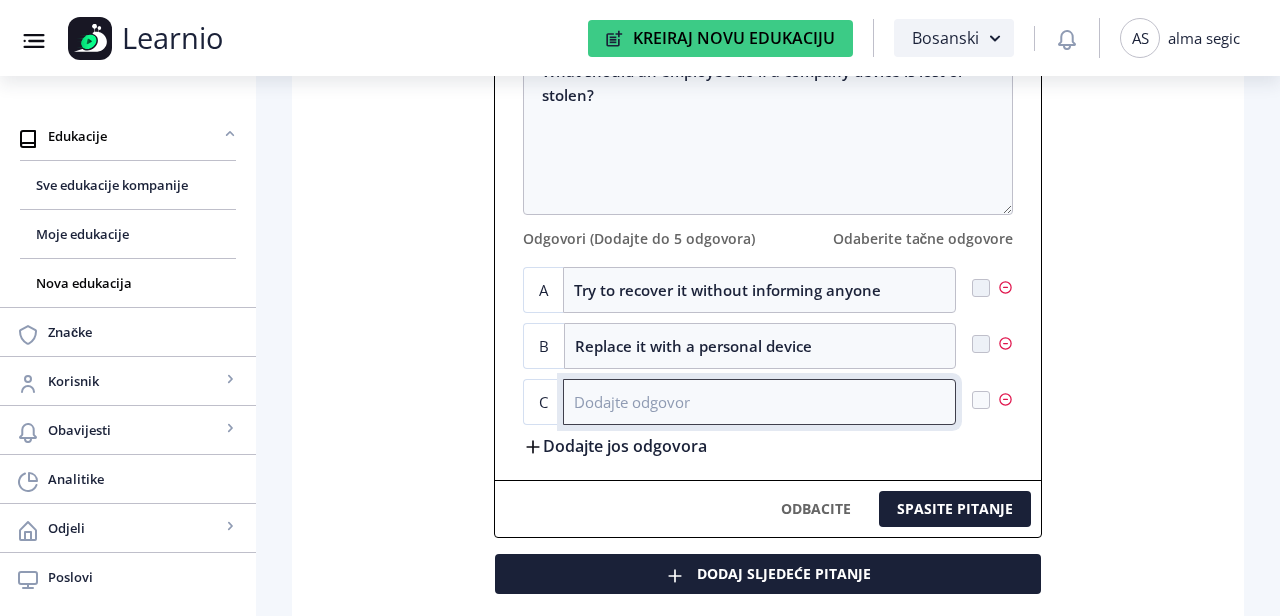 click at bounding box center (759, 402) 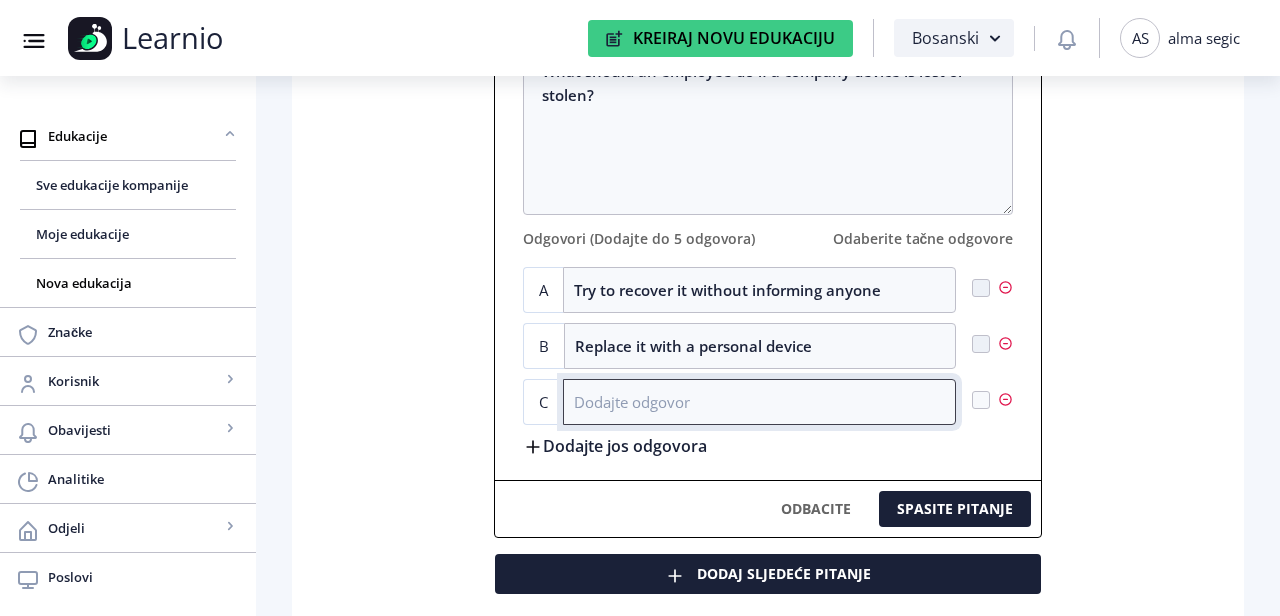 paste on "Report it immediately to the IT department" 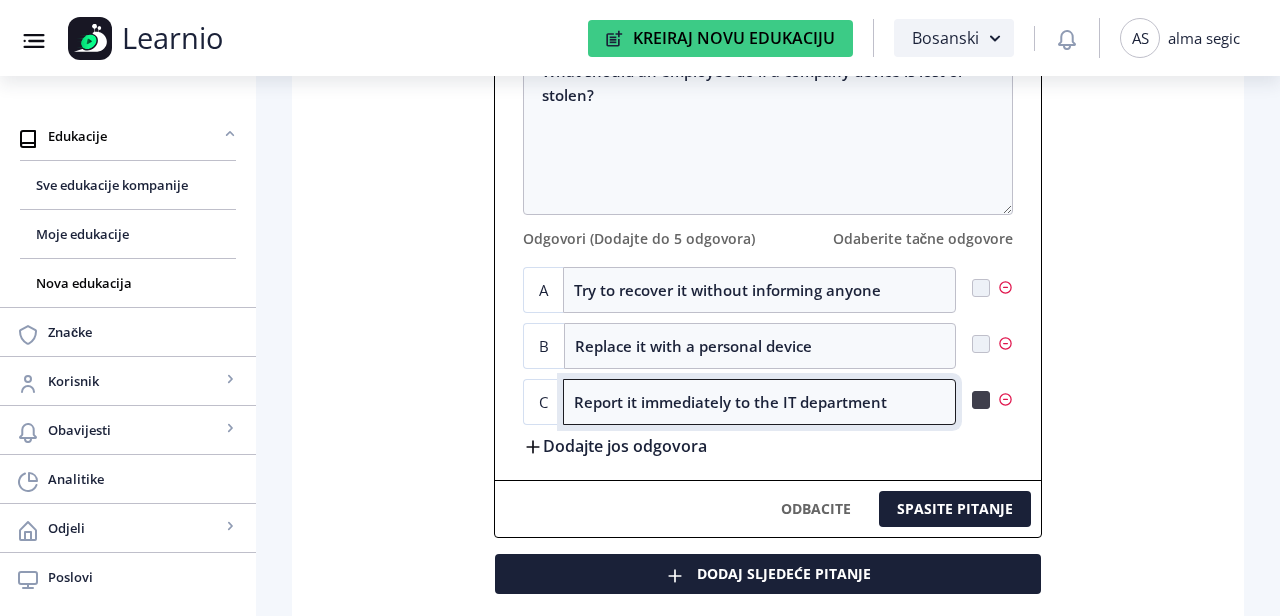 type on "Report it immediately to the IT department" 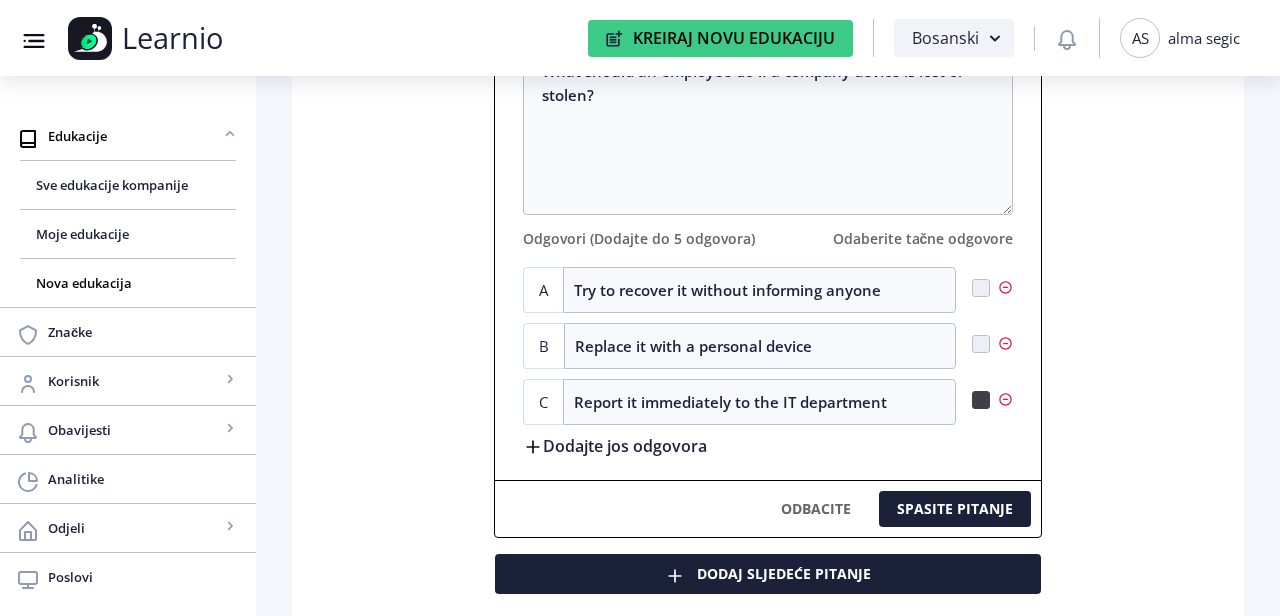 click at bounding box center [981, 288] 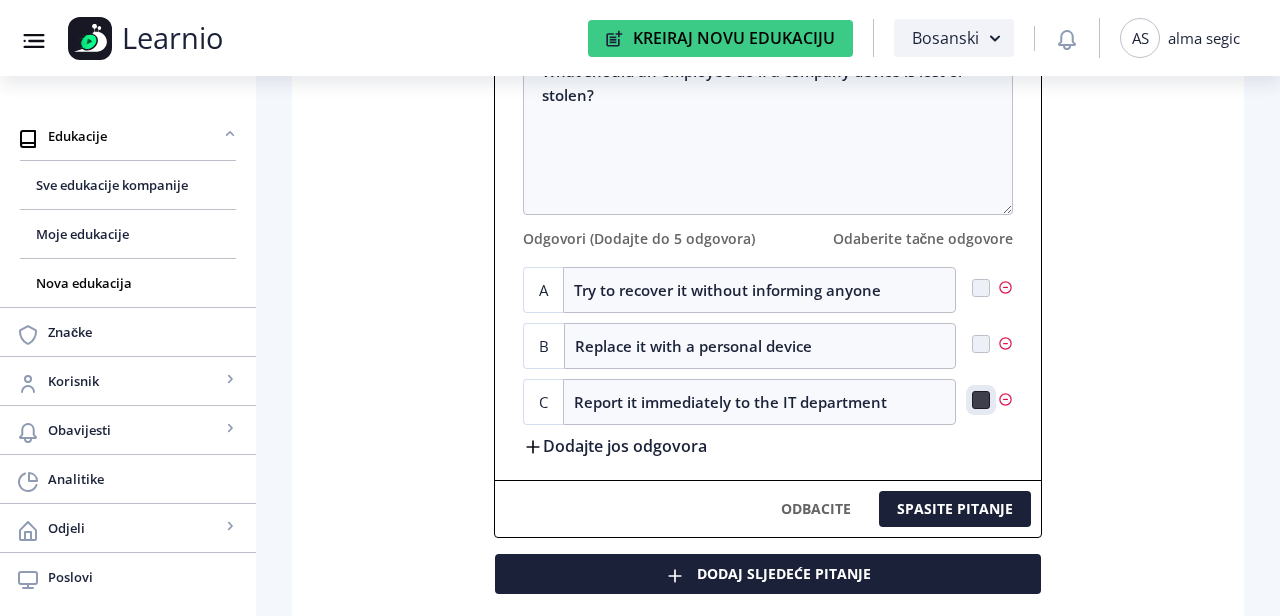 click at bounding box center (972, 287) 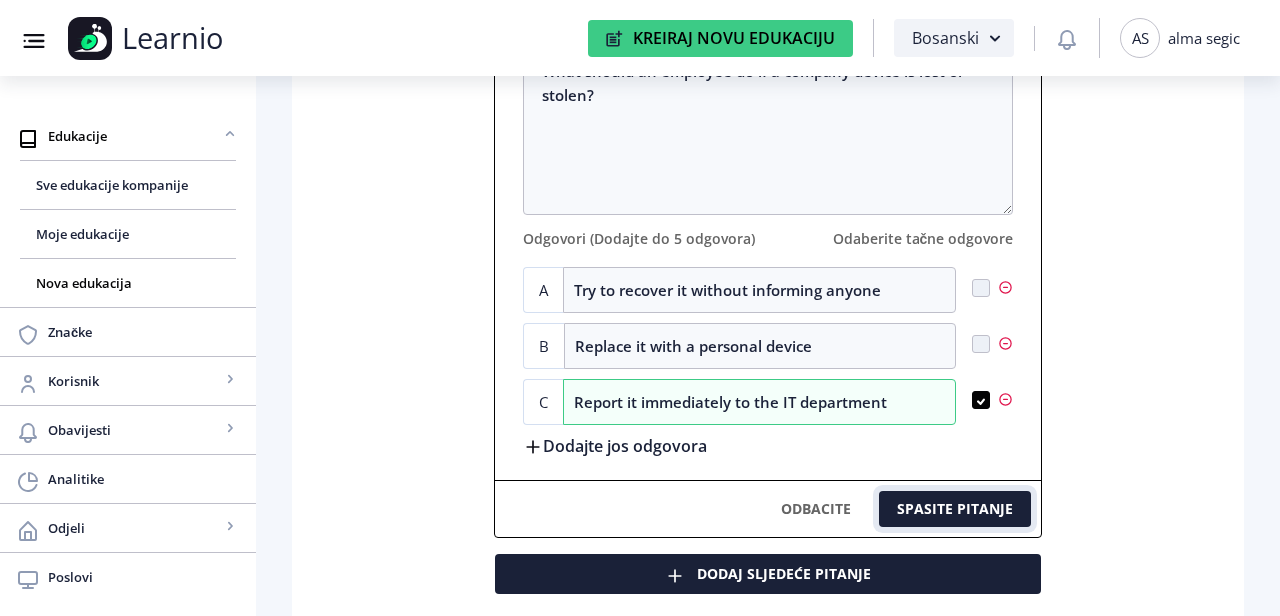 click on "SPASITE PITANJE" at bounding box center [955, 509] 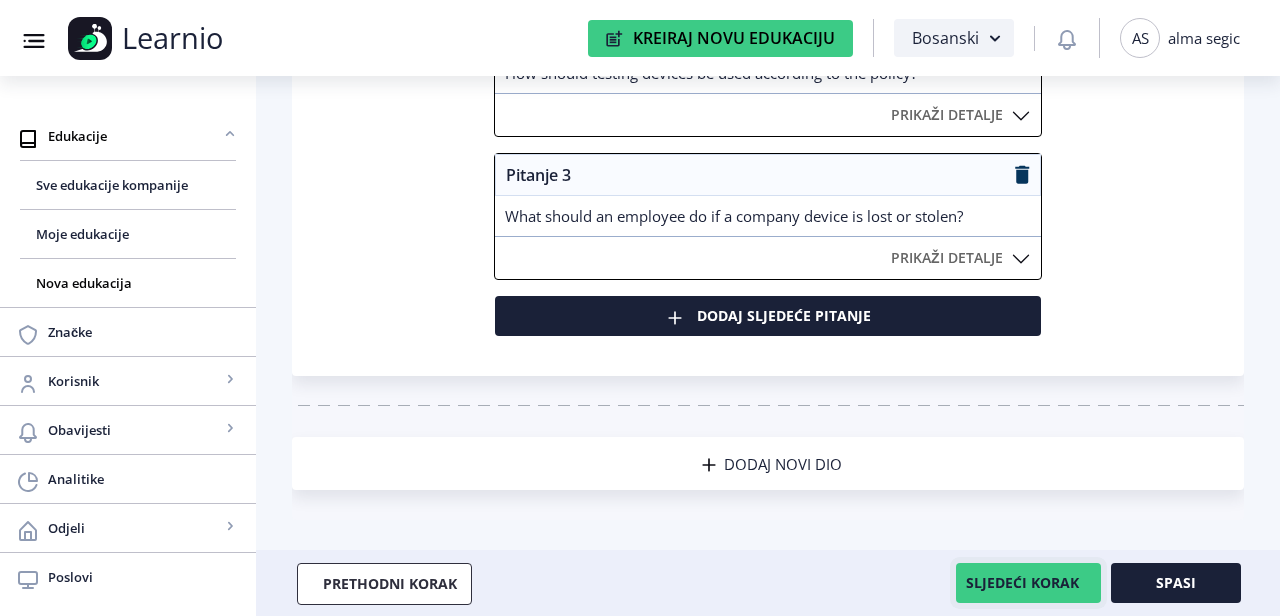 click on "SLJEDEĆI KORAK" at bounding box center (1028, 583) 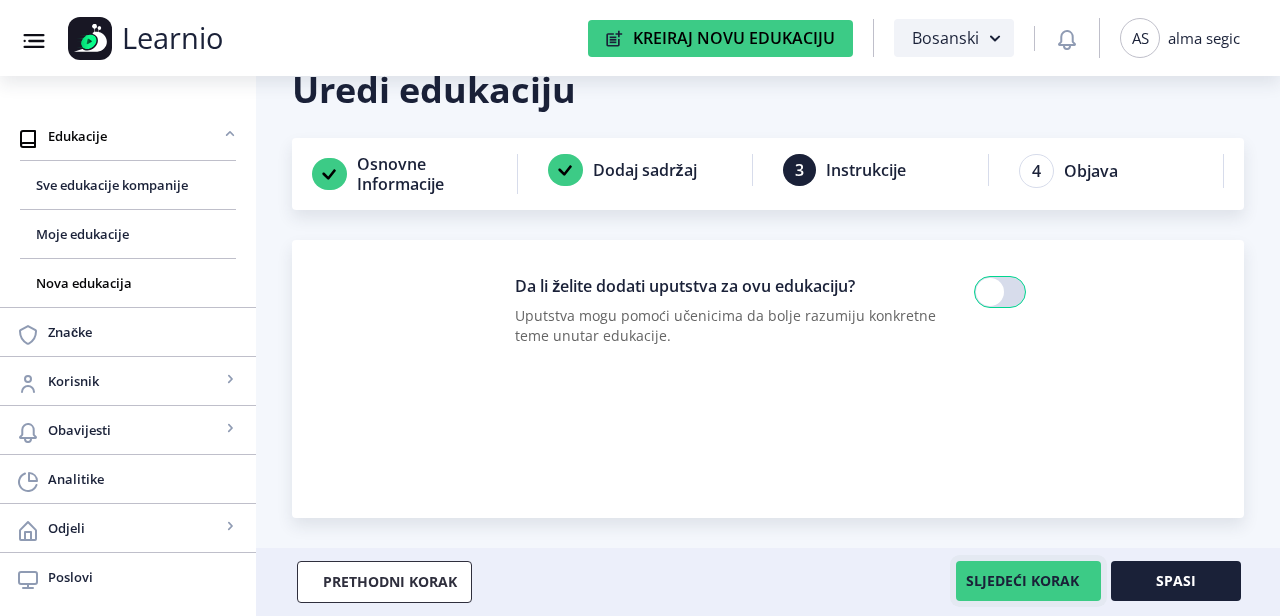 scroll, scrollTop: 46, scrollLeft: 0, axis: vertical 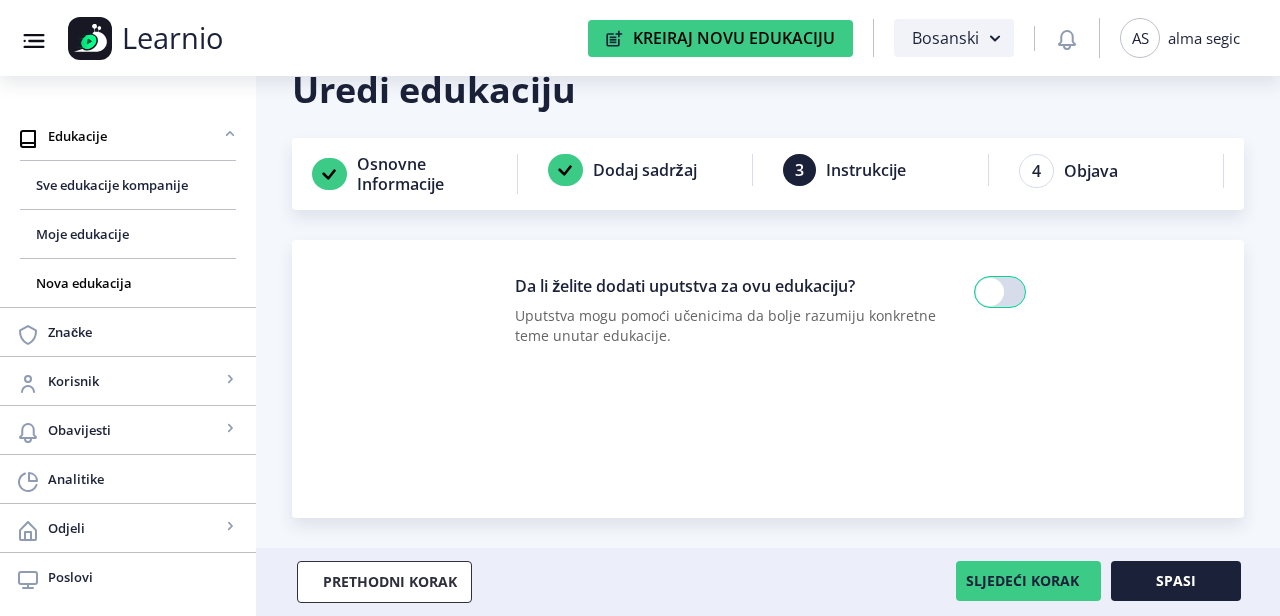 click at bounding box center (1005, 296) 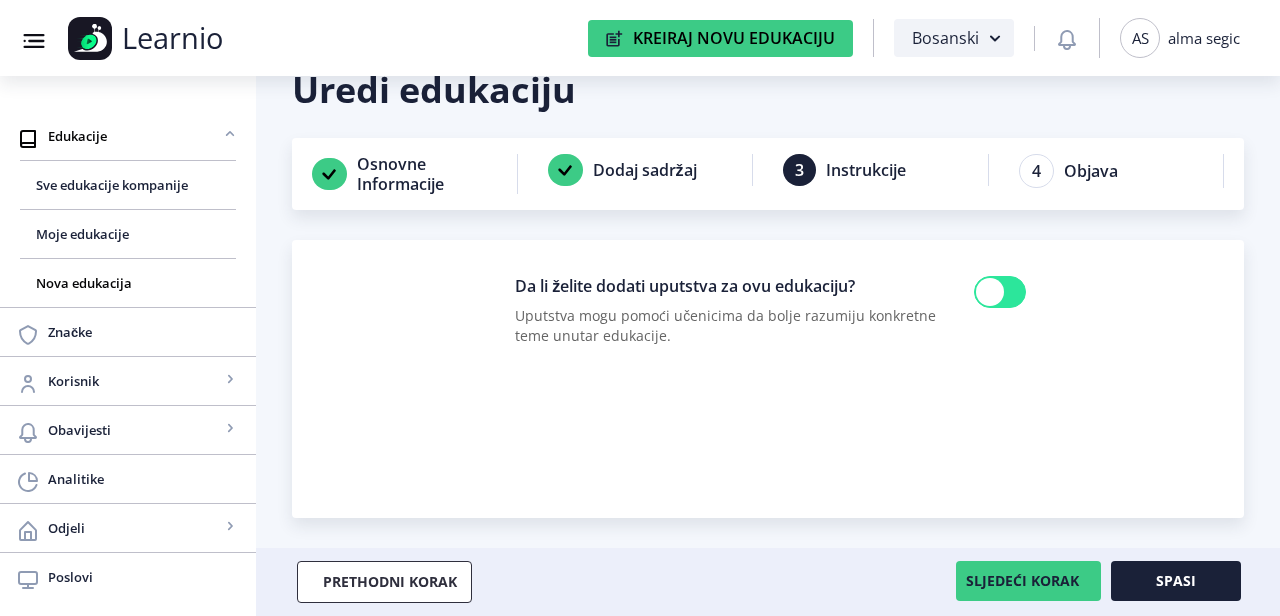click at bounding box center [990, 292] 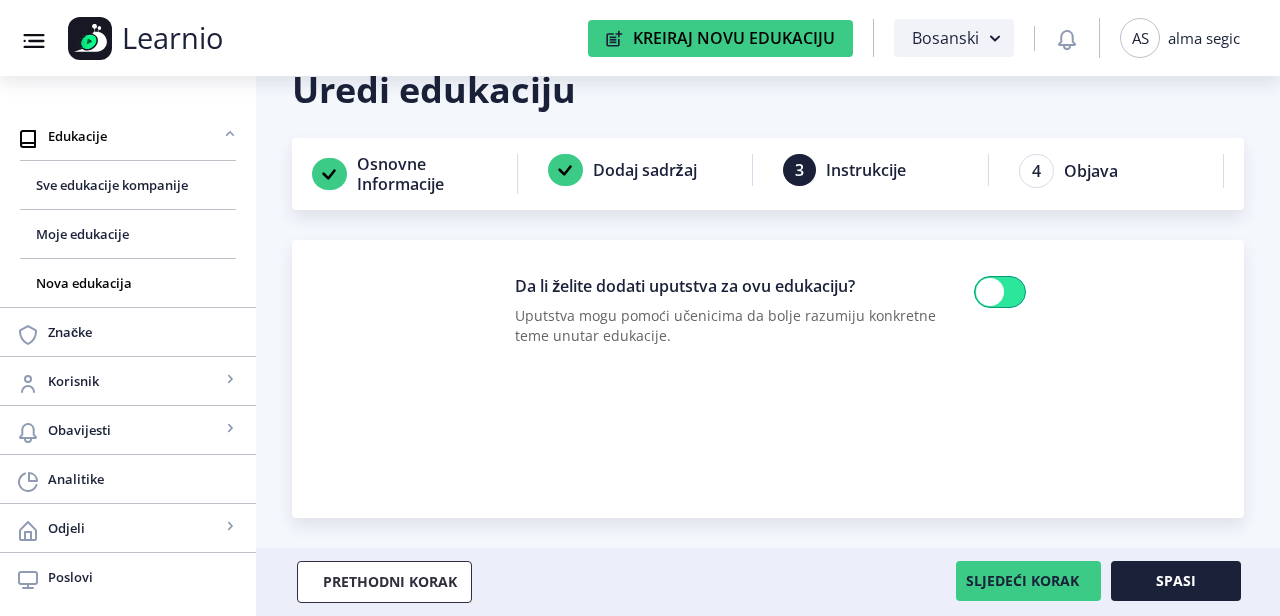 checkbox on "true" 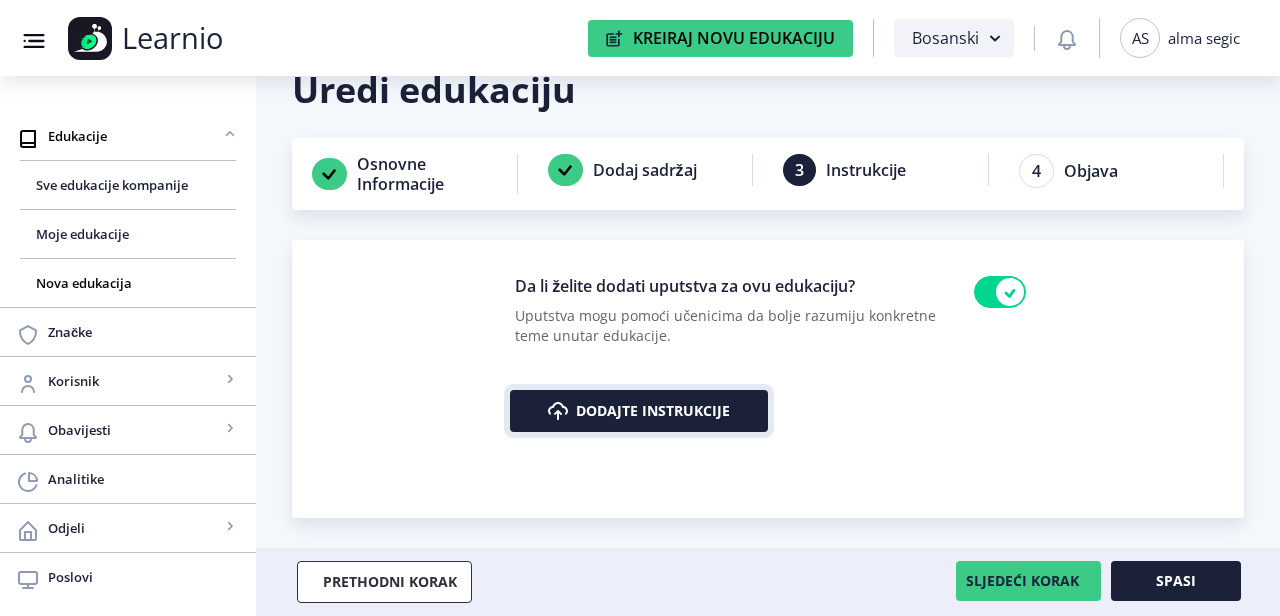 click on "Dodajte instrukcije" at bounding box center [639, 411] 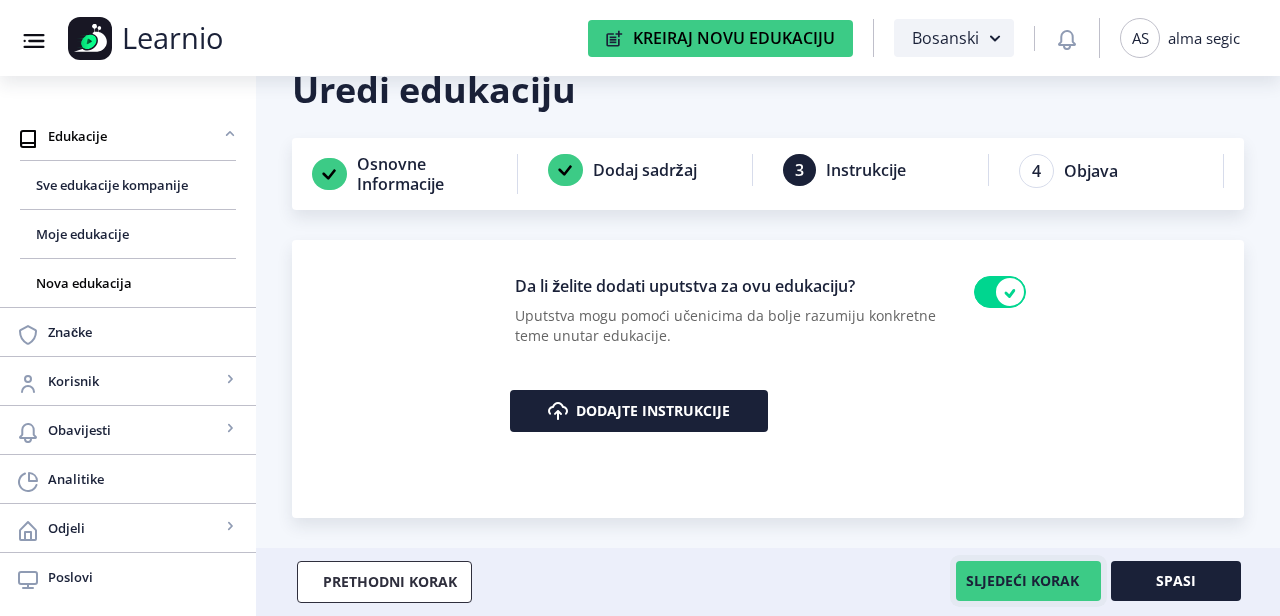 click on "SLJEDEĆI KORAK" at bounding box center (1028, 581) 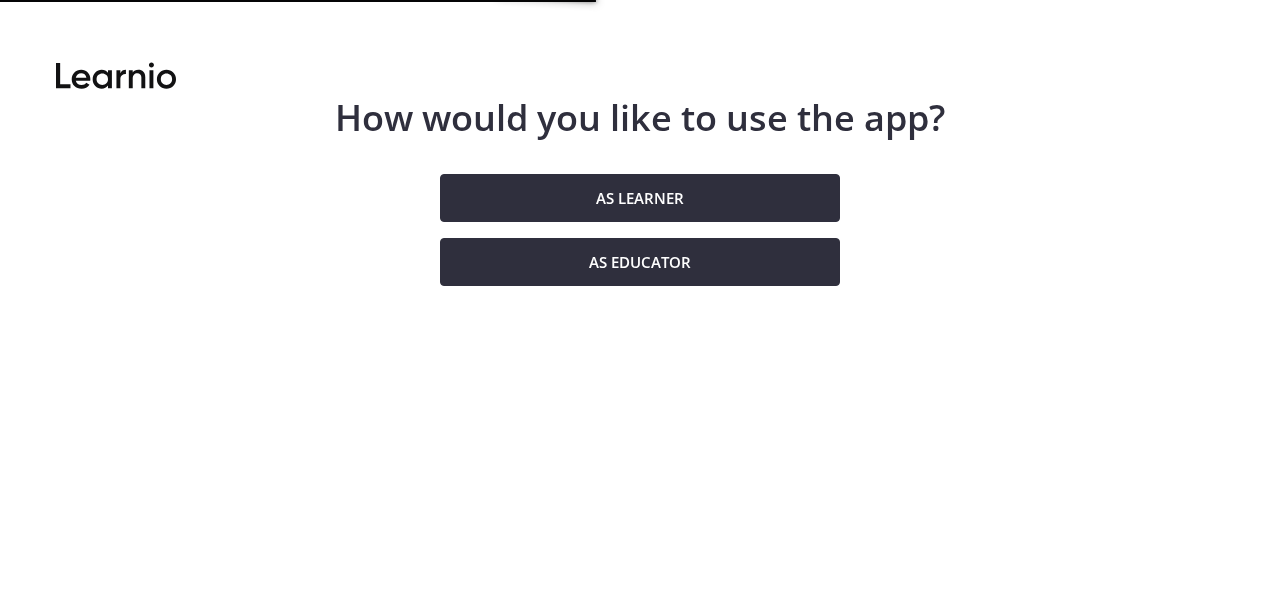 scroll, scrollTop: 0, scrollLeft: 0, axis: both 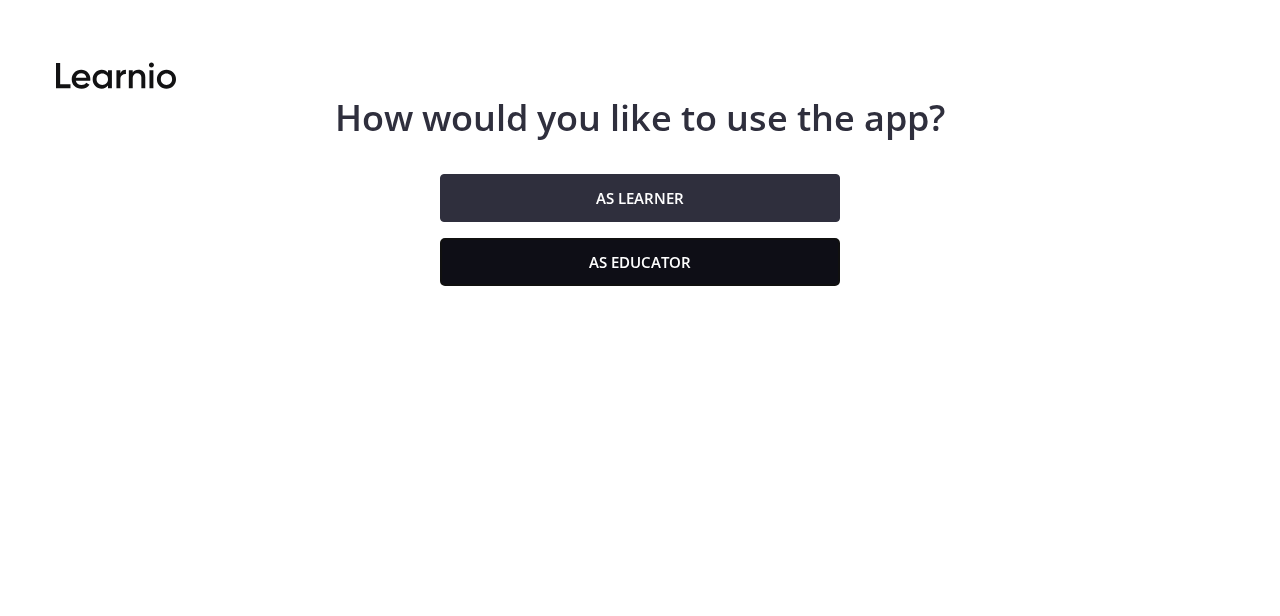 click on "As educator" at bounding box center [640, 262] 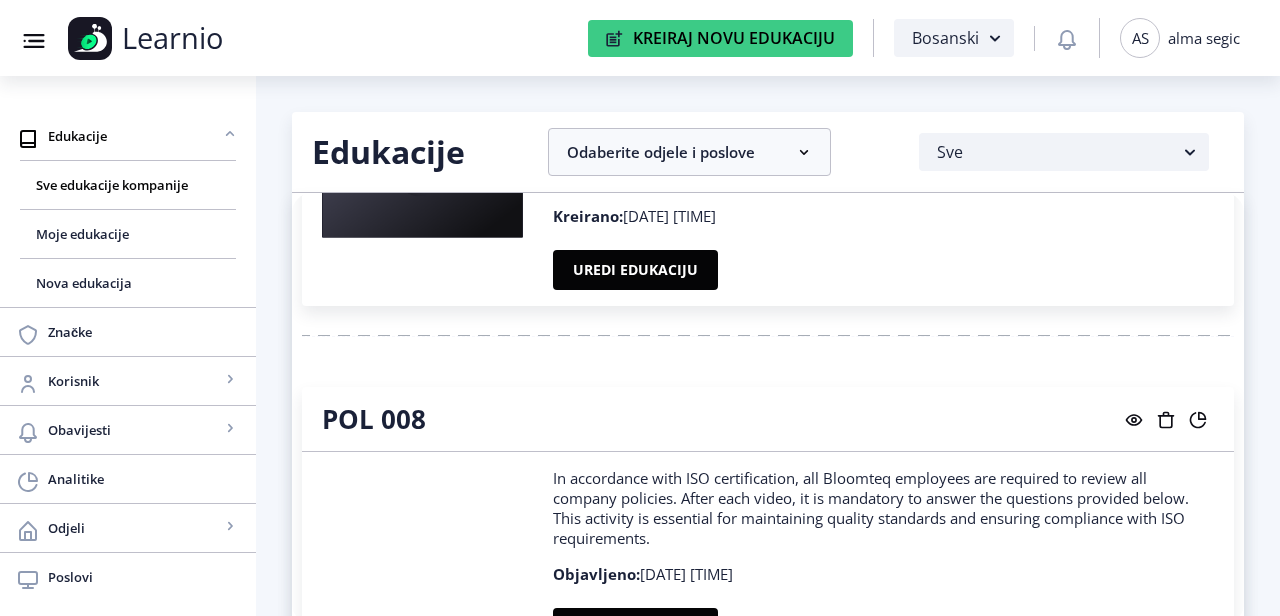 scroll, scrollTop: 0, scrollLeft: 0, axis: both 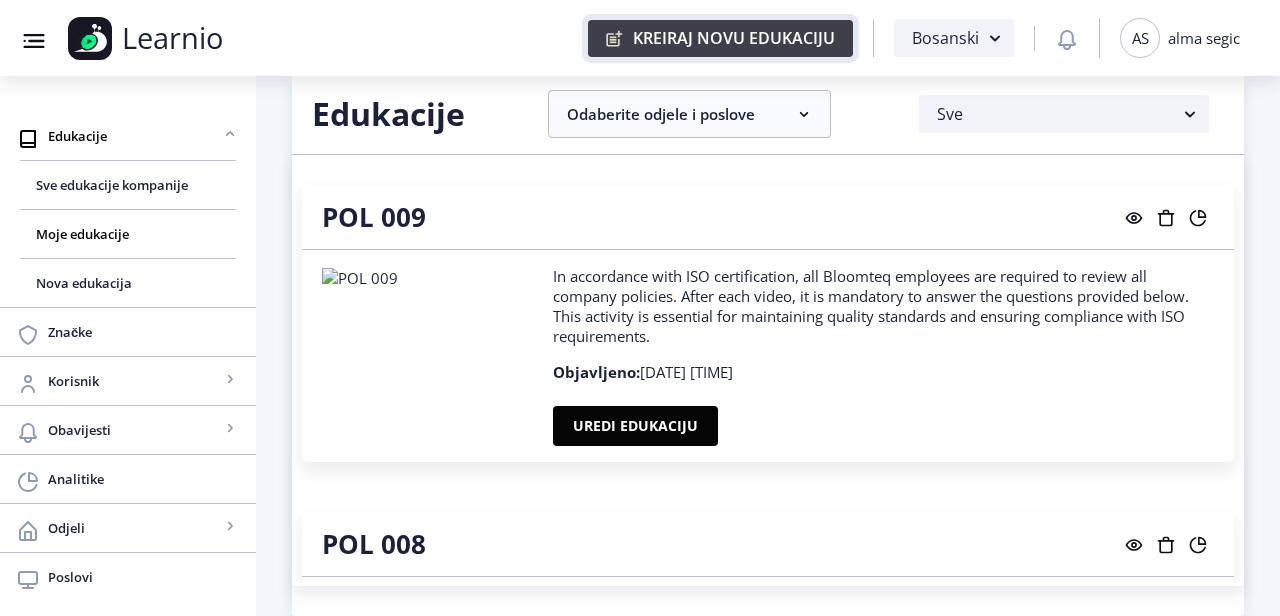 click on "Kreiraj Novu Edukaciju" at bounding box center (720, 38) 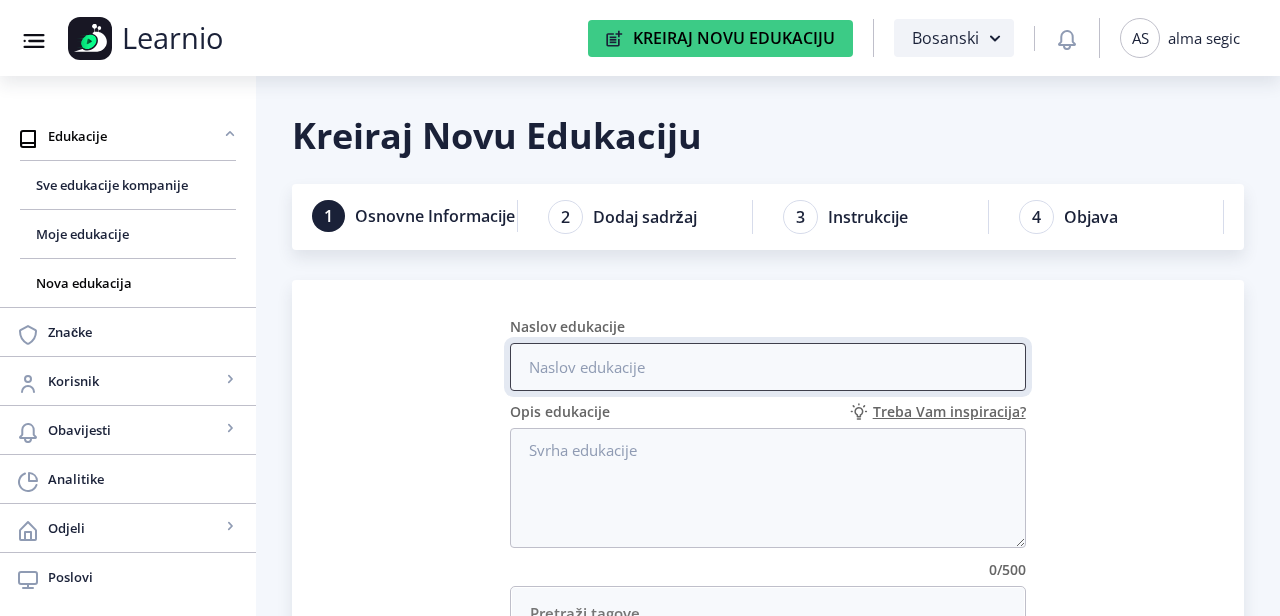 click on "Naslov edukacije" at bounding box center [767, 367] 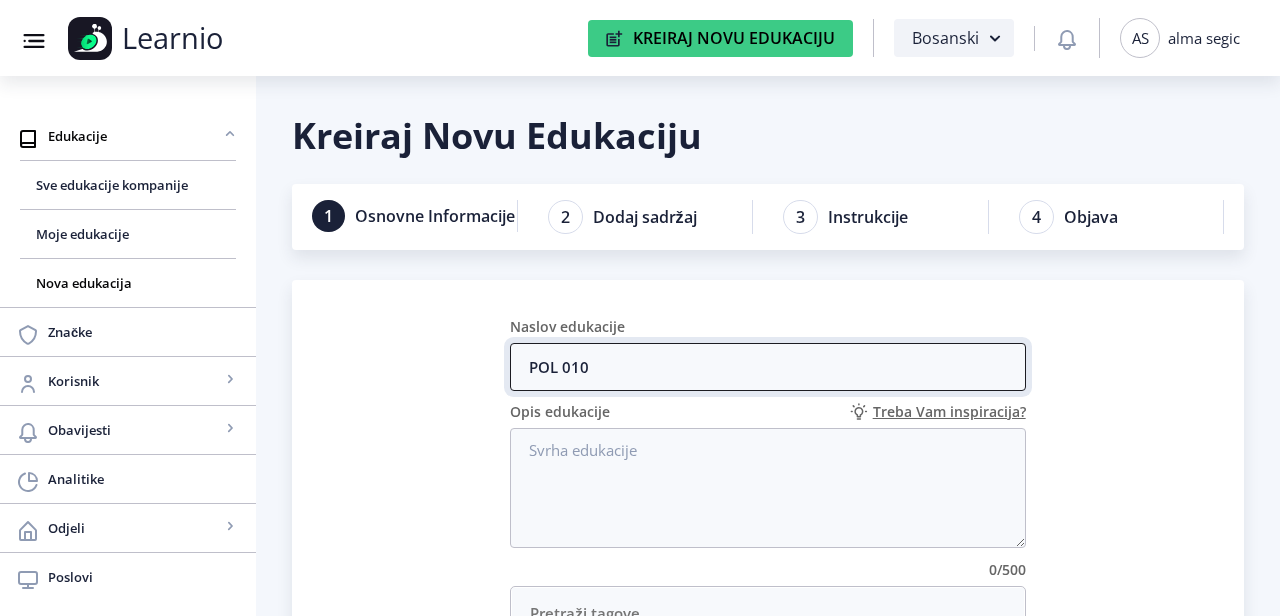 type on "POL 010" 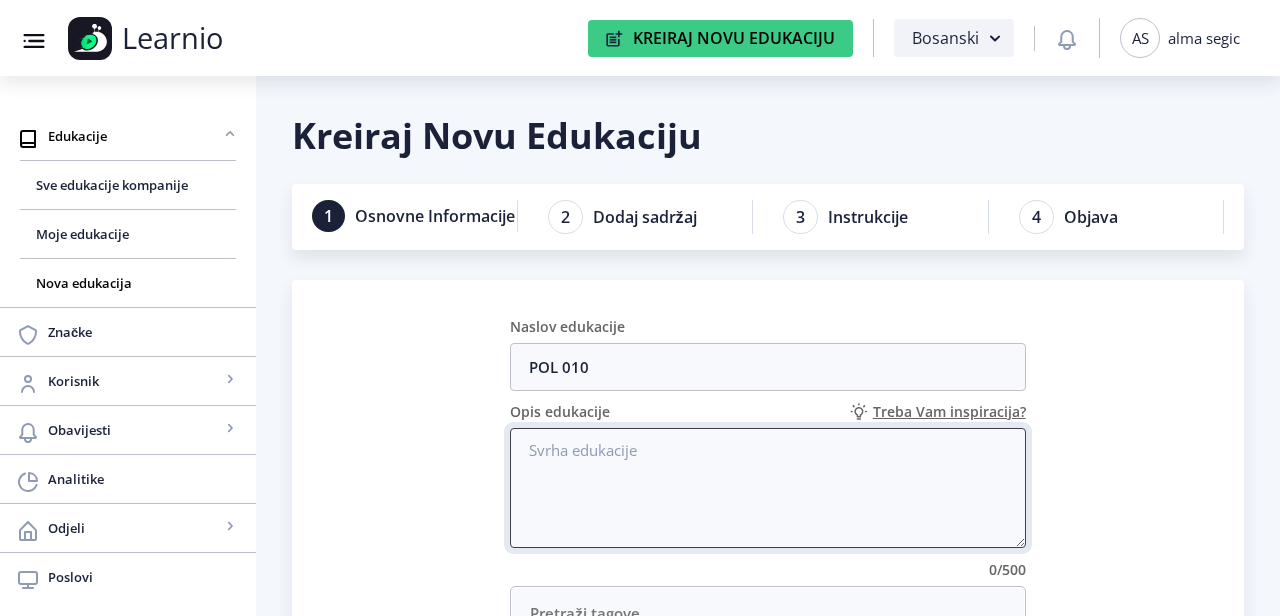 click on "Opis edukacije" at bounding box center [767, 488] 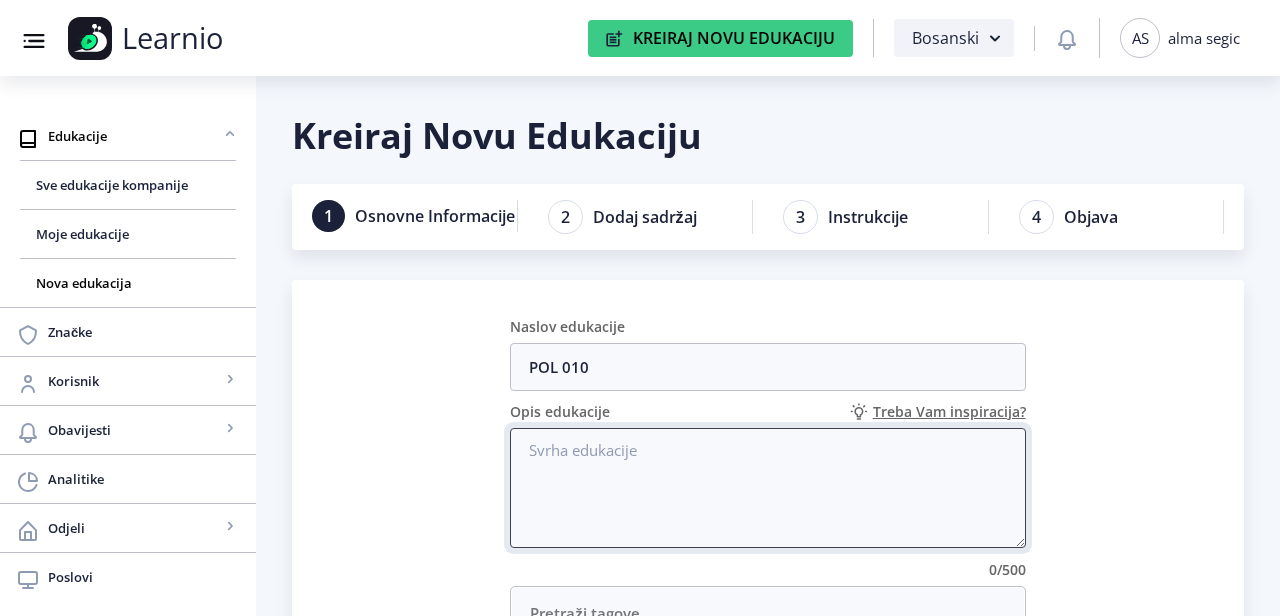paste on "In accordance with ISO certification, all Bloomteq employees are required to review all company policies. After each video, it is mandatory to answer the questions provided below. This activity is essential for maintaining quality standards and ensuring compliance with ISO requirements." 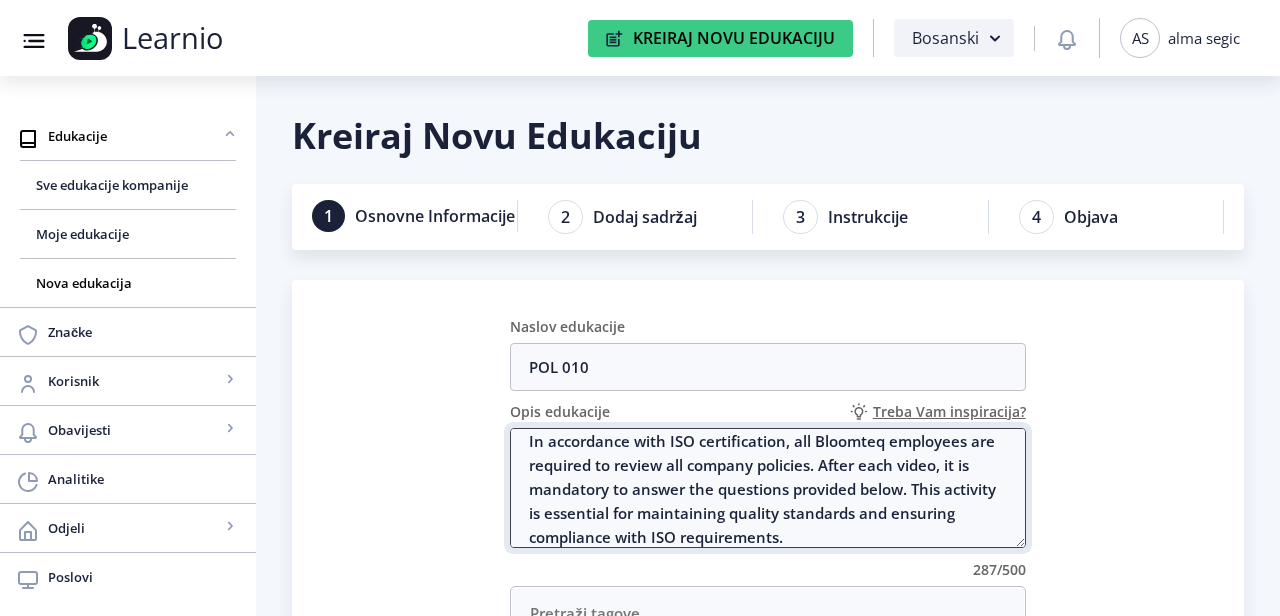 scroll, scrollTop: 24, scrollLeft: 0, axis: vertical 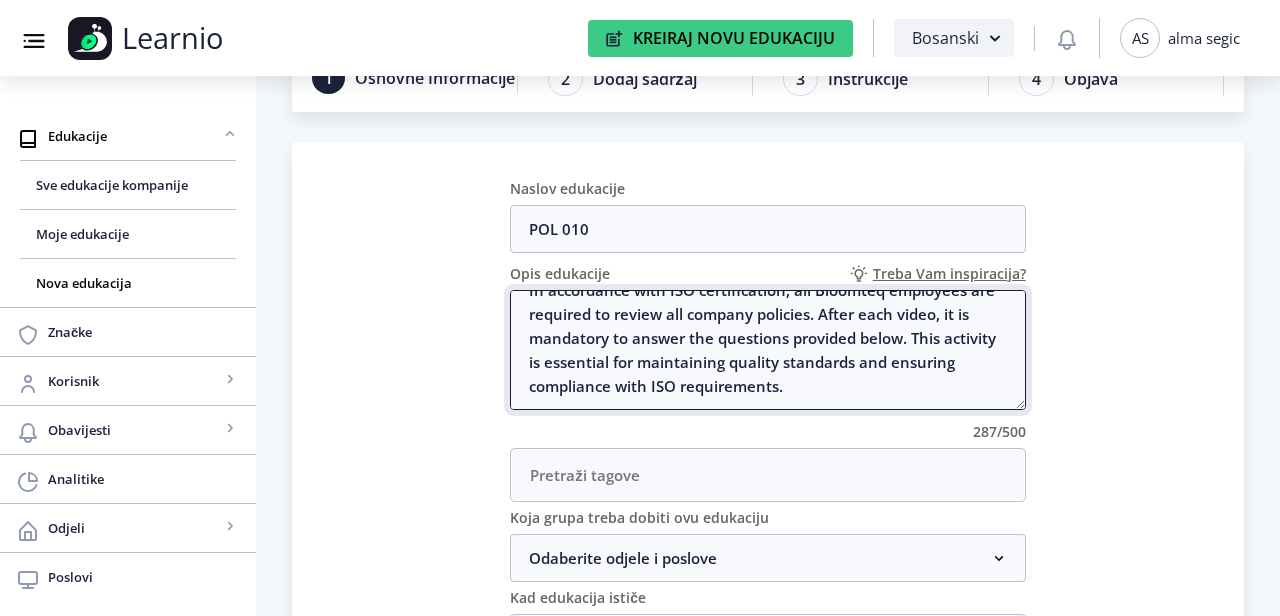 type on "In accordance with ISO certification, all Bloomteq employees are required to review all company policies. After each video, it is mandatory to answer the questions provided below. This activity is essential for maintaining quality standards and ensuring compliance with ISO requirements." 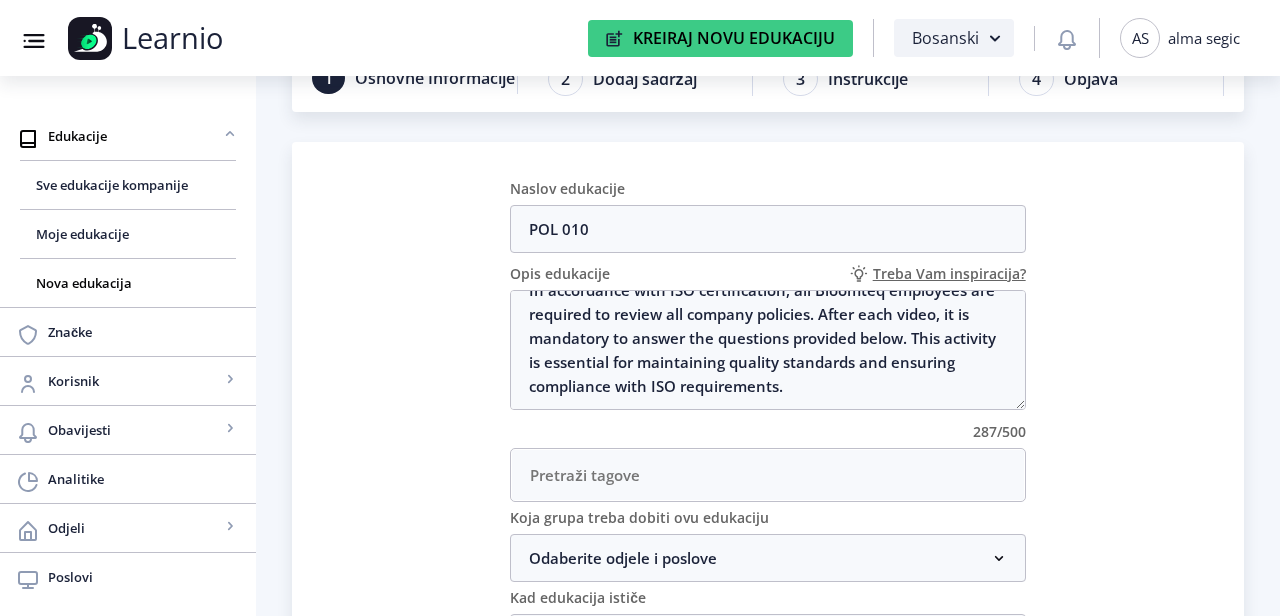 click at bounding box center [767, 475] 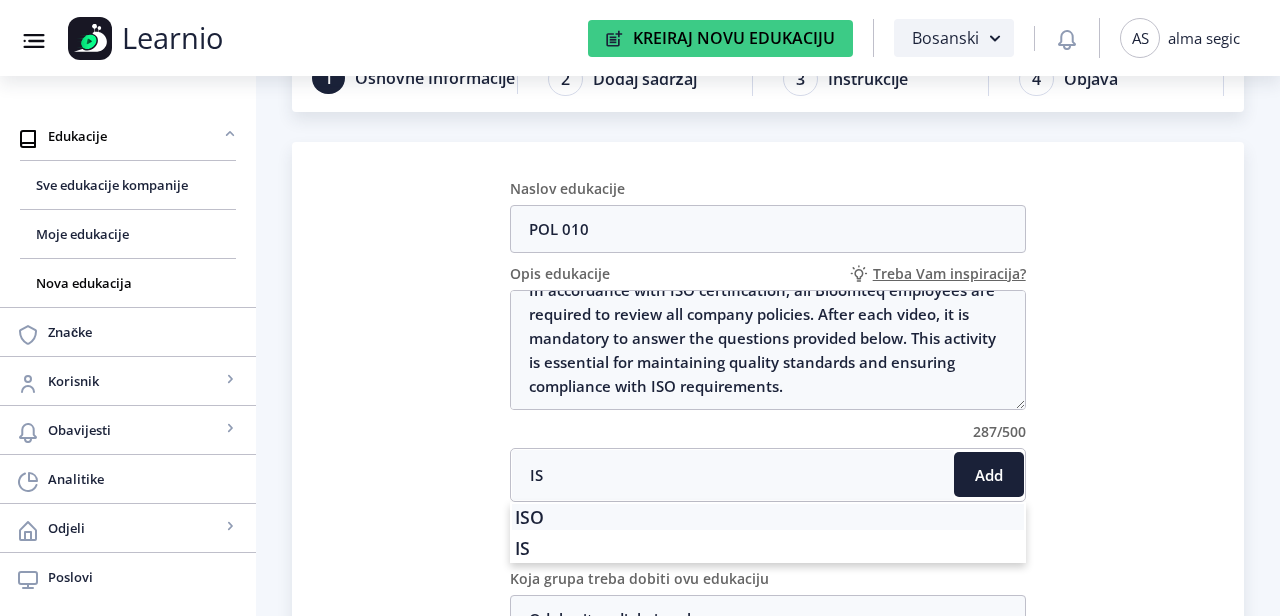 click on "ISO" at bounding box center [529, 517] 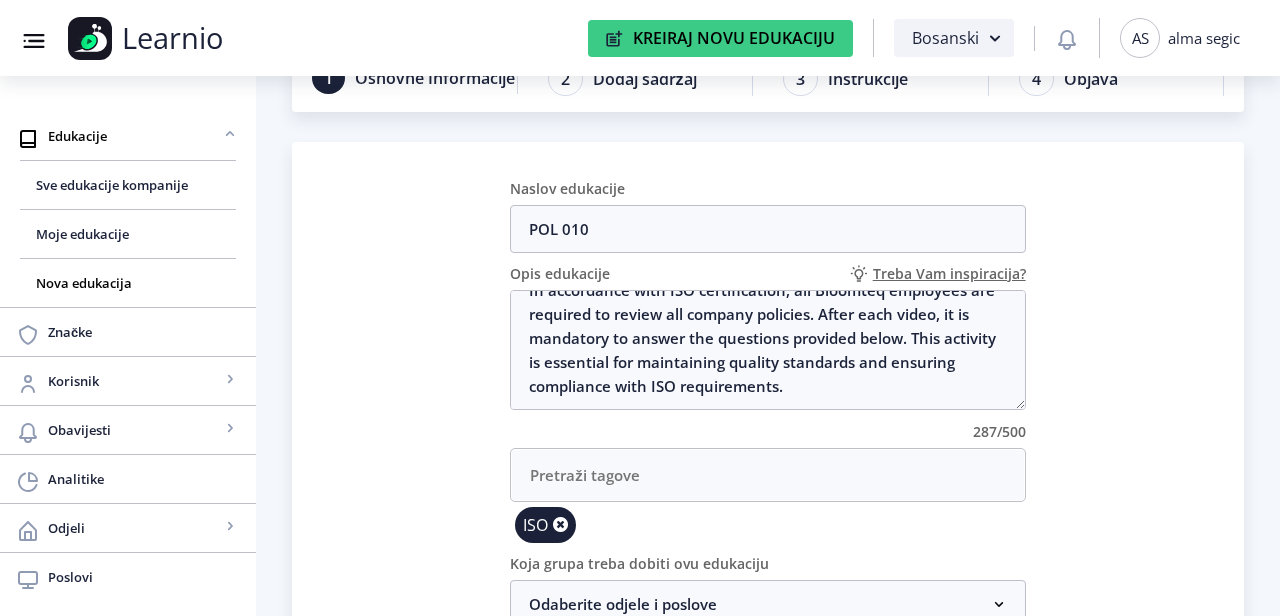click at bounding box center (767, 475) 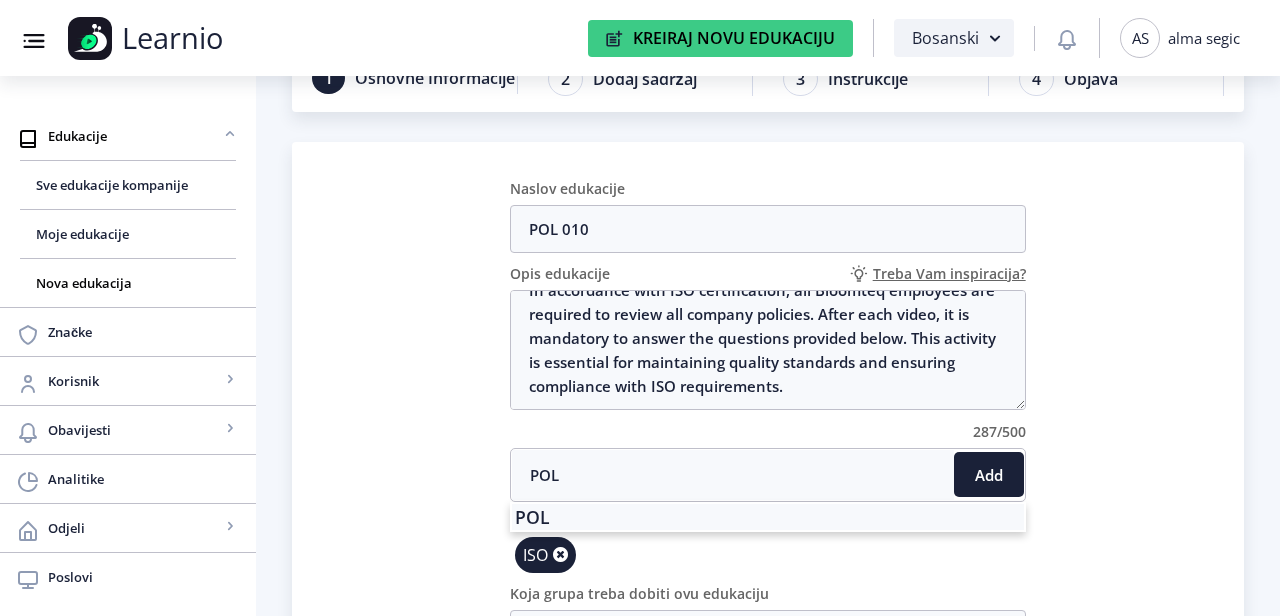 type on "POL" 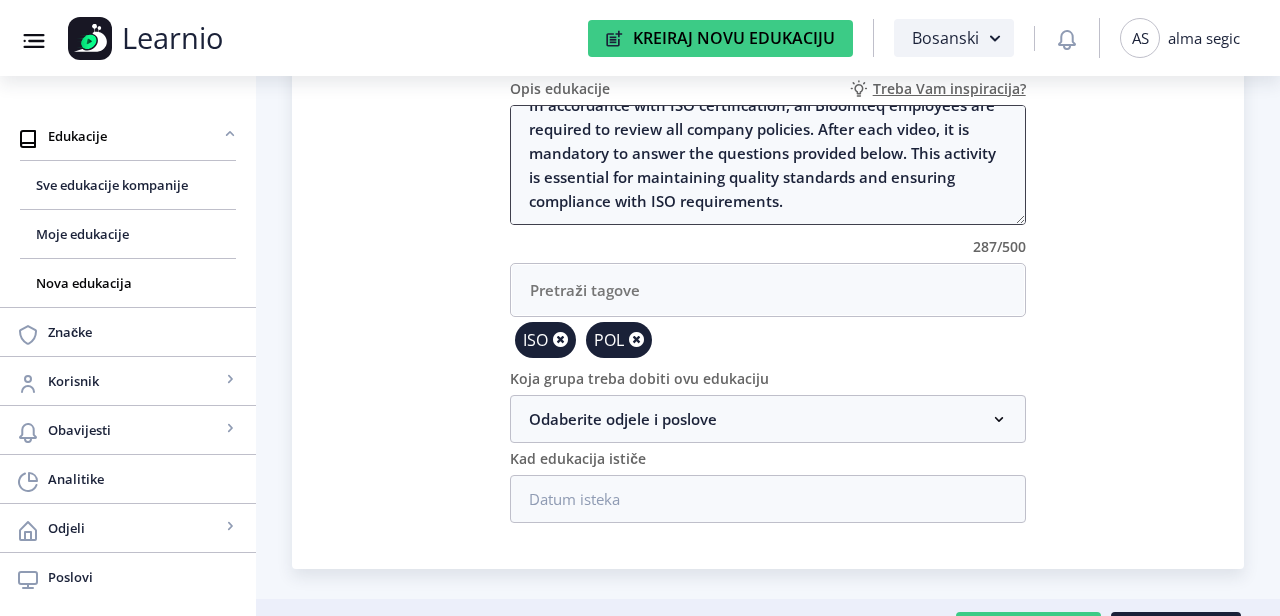 scroll, scrollTop: 370, scrollLeft: 0, axis: vertical 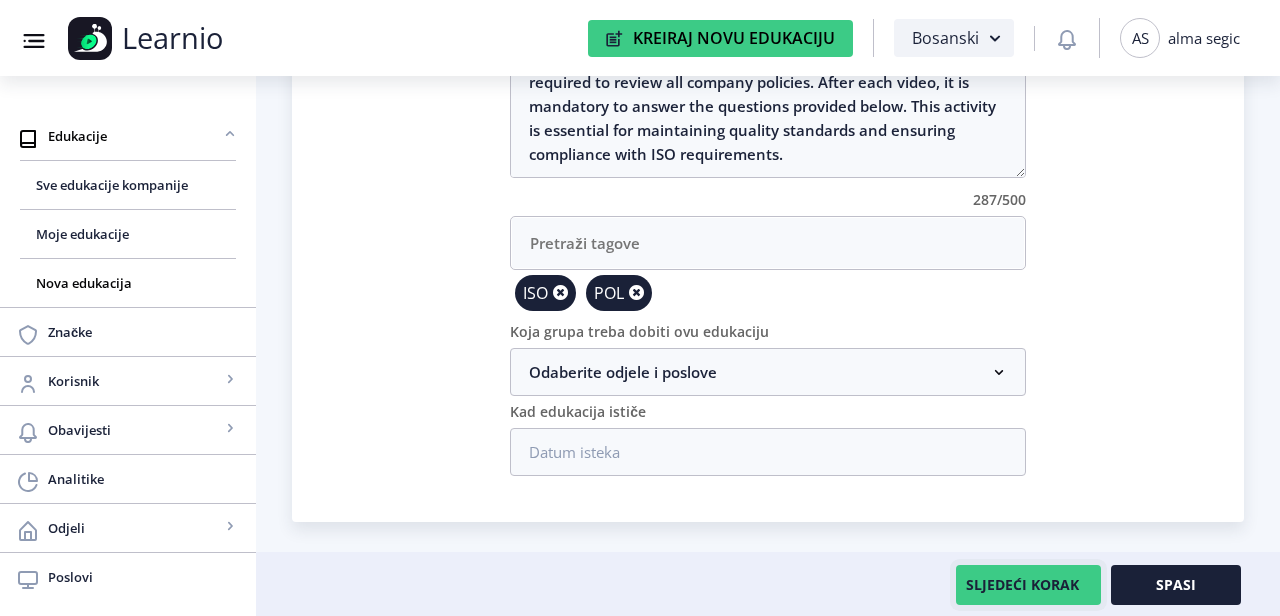 click on "SLJEDEĆI KORAK" at bounding box center [1028, 585] 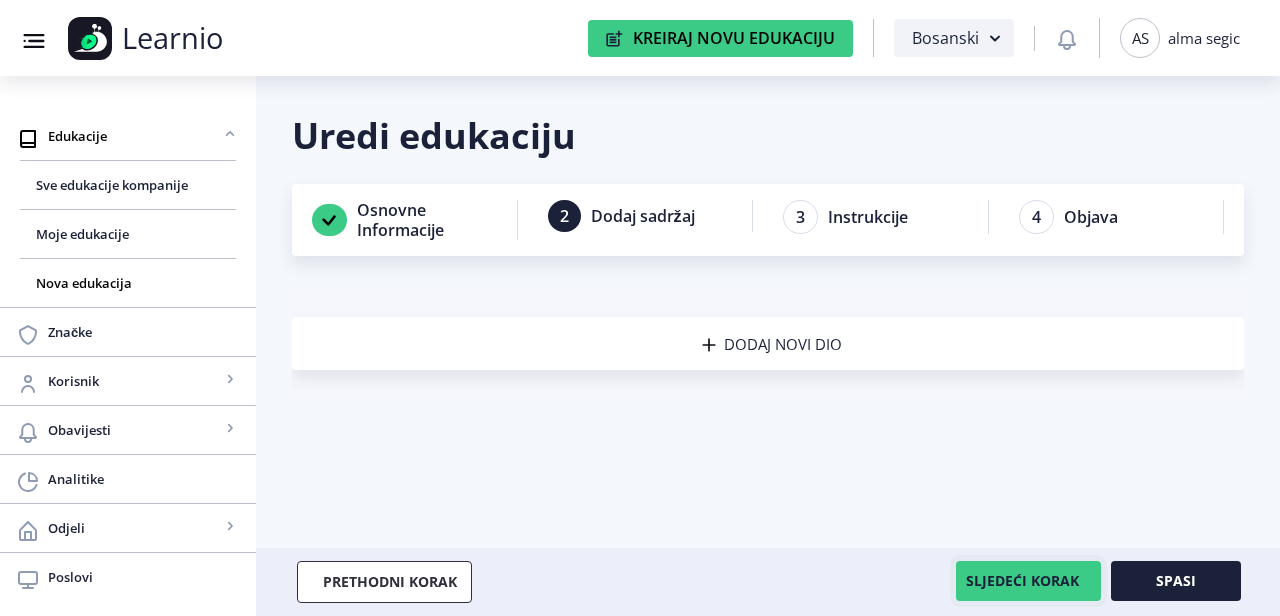 scroll, scrollTop: 0, scrollLeft: 0, axis: both 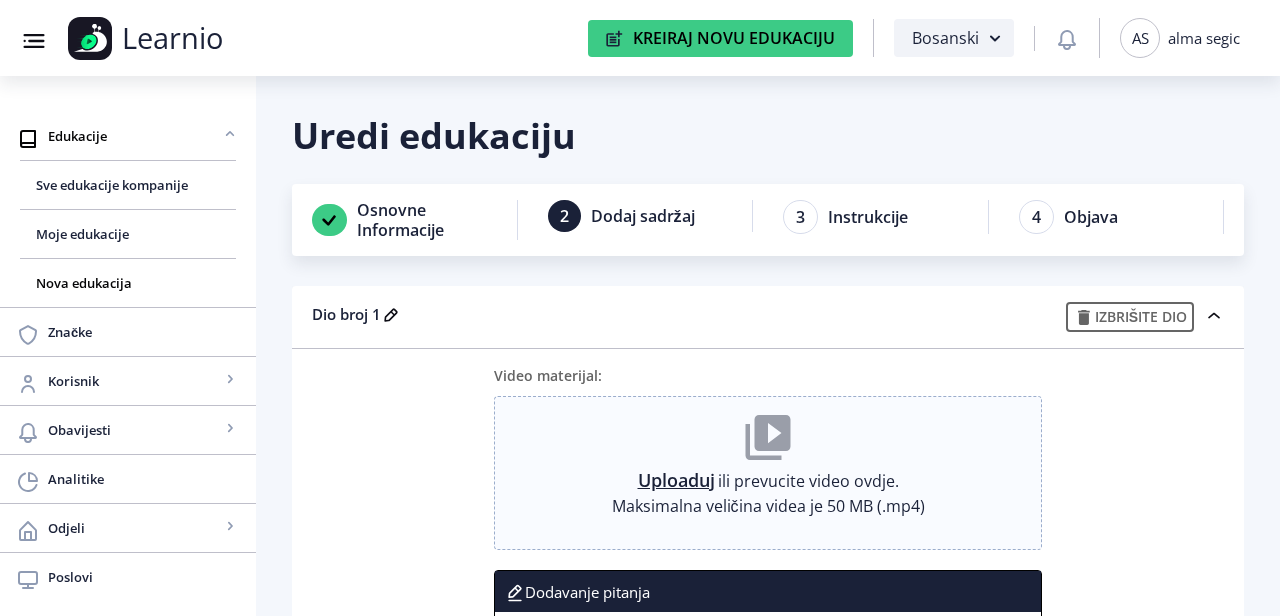 click on "Uploaduj" at bounding box center (676, 480) 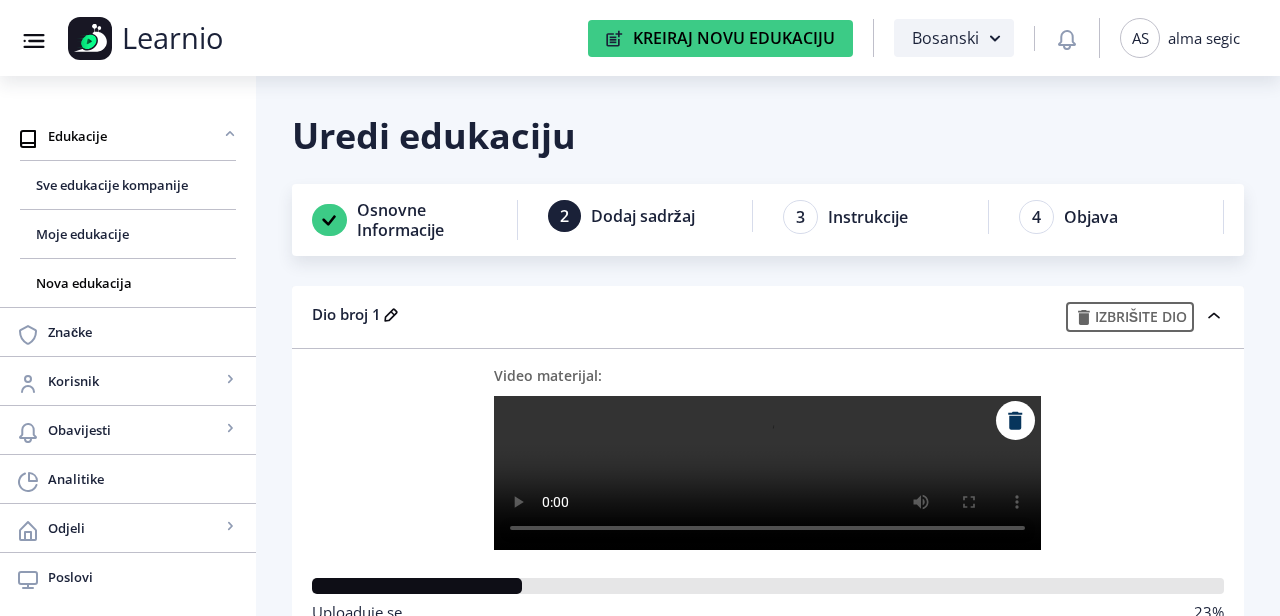 scroll, scrollTop: 281, scrollLeft: 0, axis: vertical 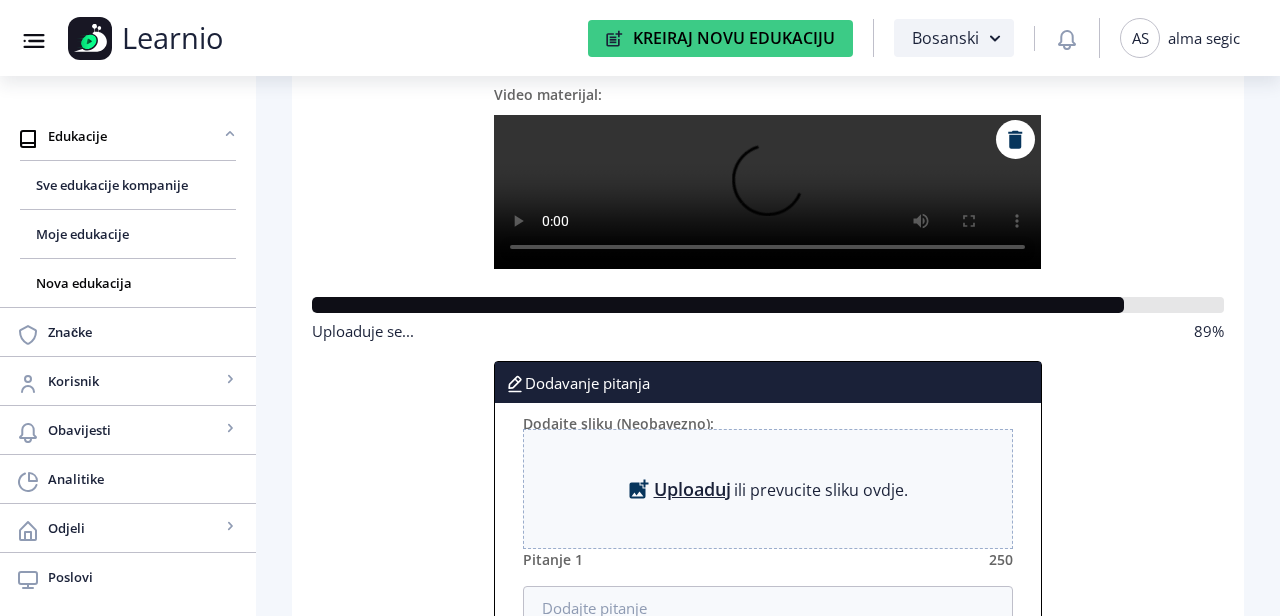 click on "Uploaduj" at bounding box center (692, 489) 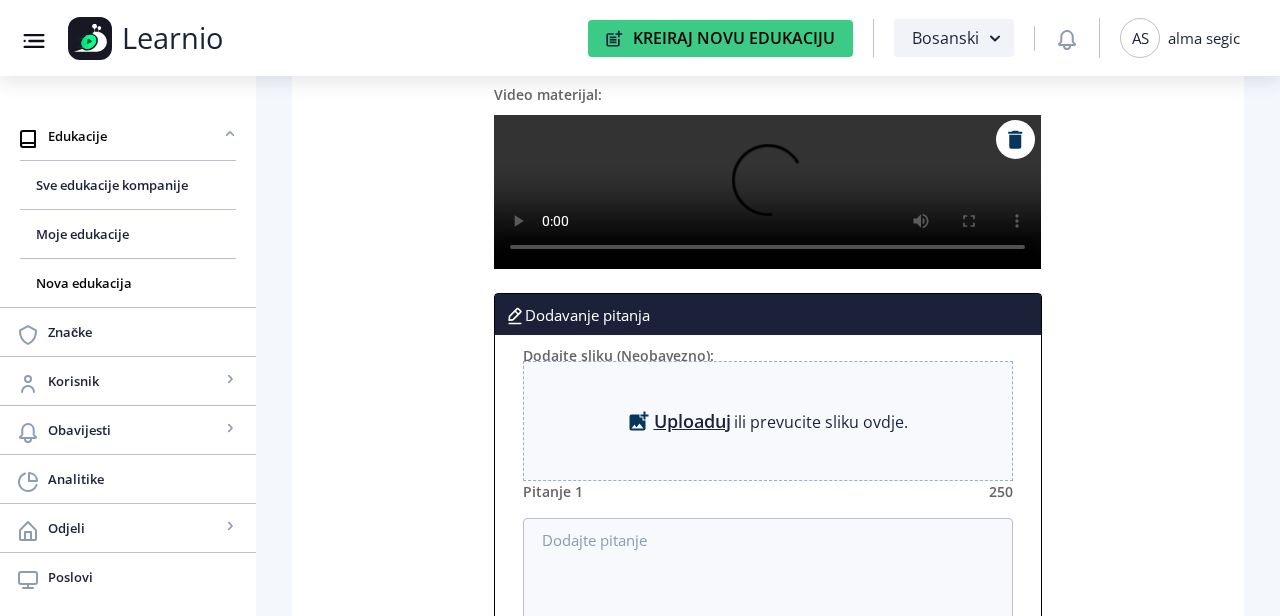 scroll, scrollTop: 0, scrollLeft: 0, axis: both 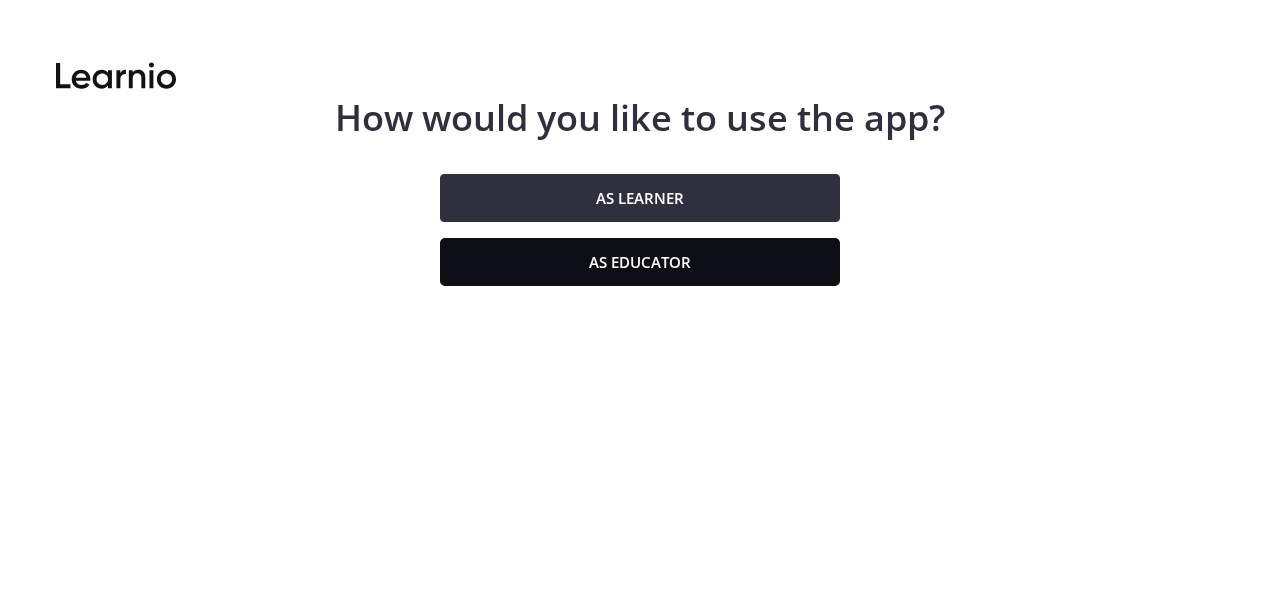 click on "As educator" at bounding box center [640, 262] 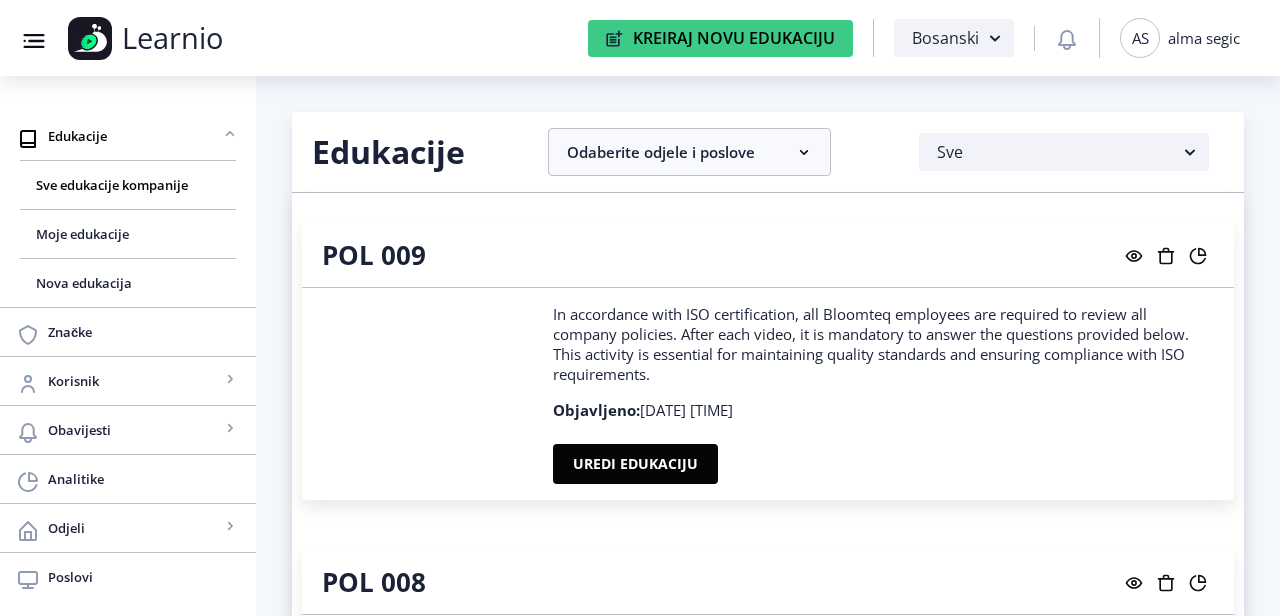 drag, startPoint x: 679, startPoint y: 378, endPoint x: 549, endPoint y: 318, distance: 143.1782 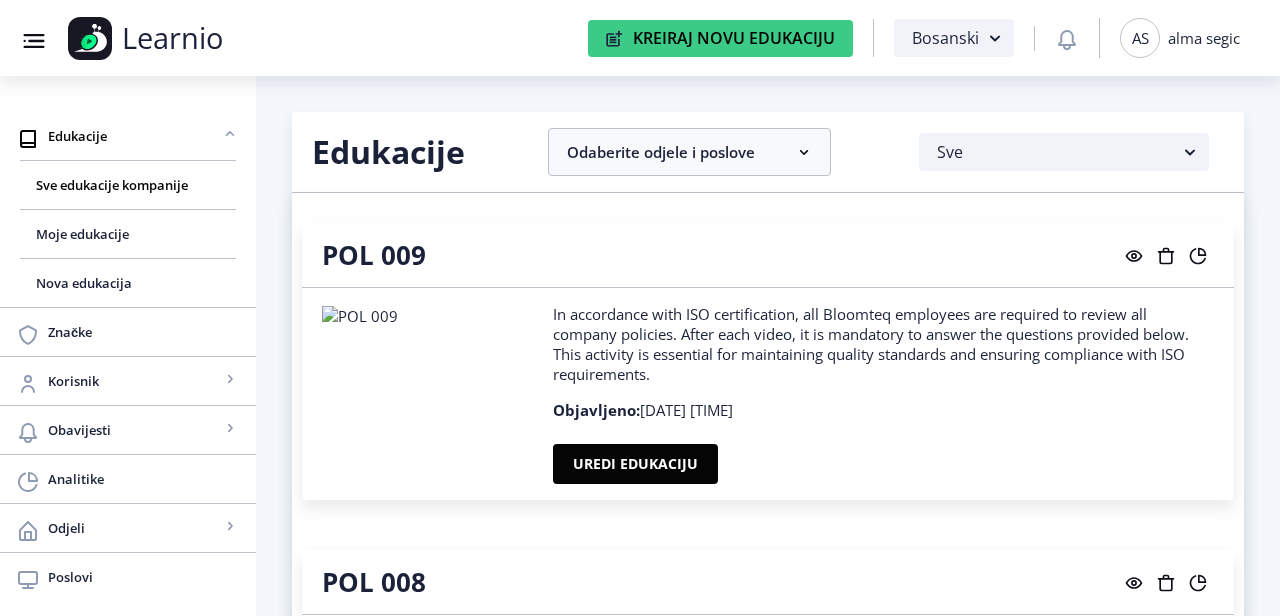 copy on "In accordance with ISO certification, all Bloomteq employees are required to review all company policies. After each video, it is mandatory to answer the questions provided below. This activity is essential for maintaining quality standards and ensuring compliance with ISO requirements." 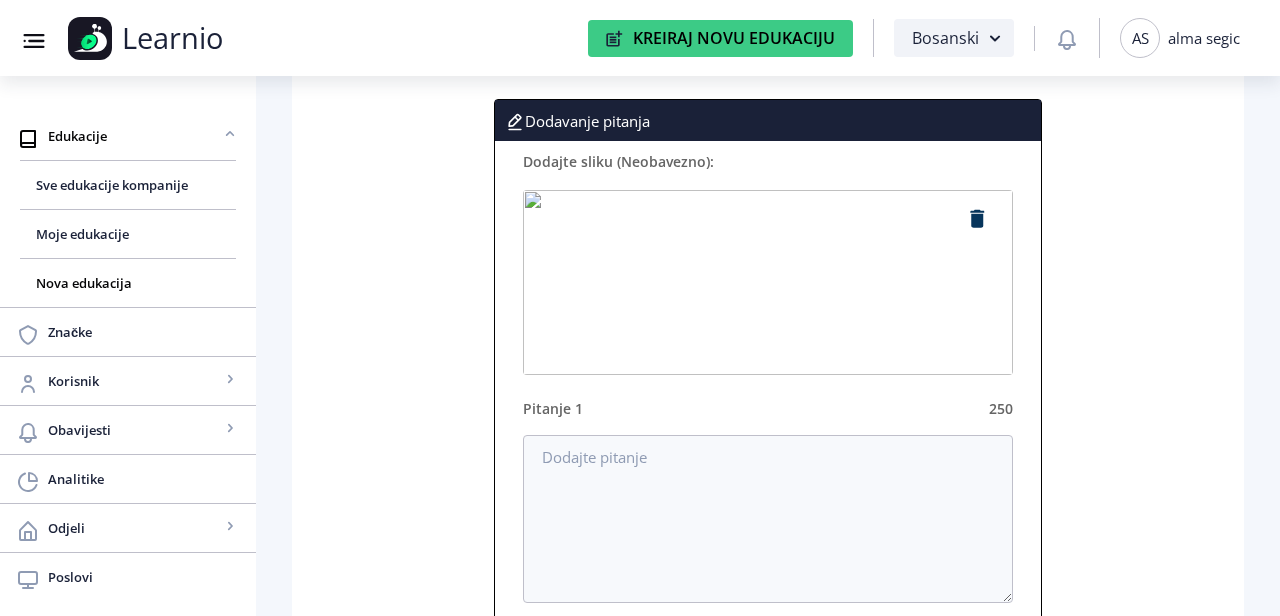 scroll, scrollTop: 494, scrollLeft: 0, axis: vertical 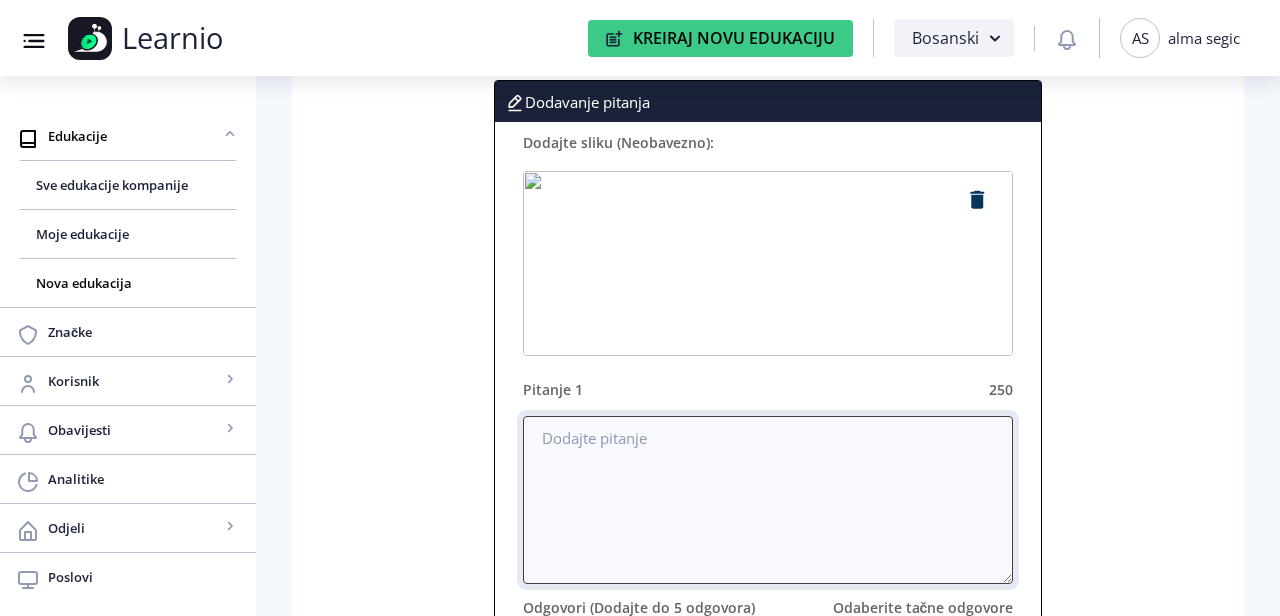 paste on "When are employees at Bloomteq eligible for paid overtime work?" 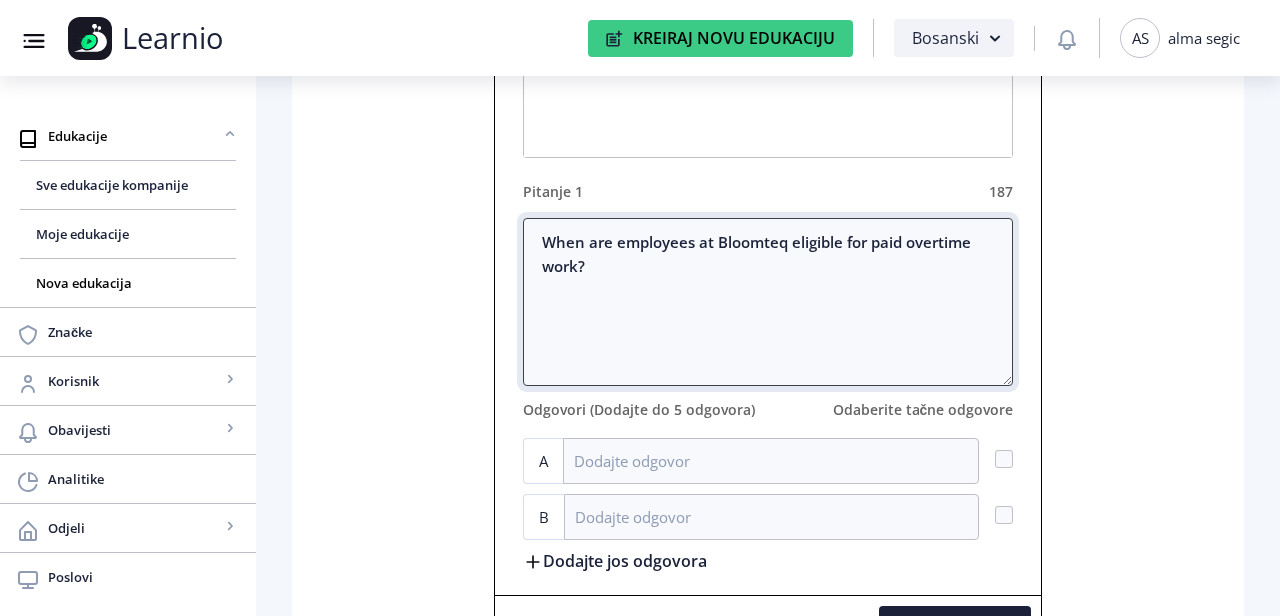 scroll, scrollTop: 728, scrollLeft: 0, axis: vertical 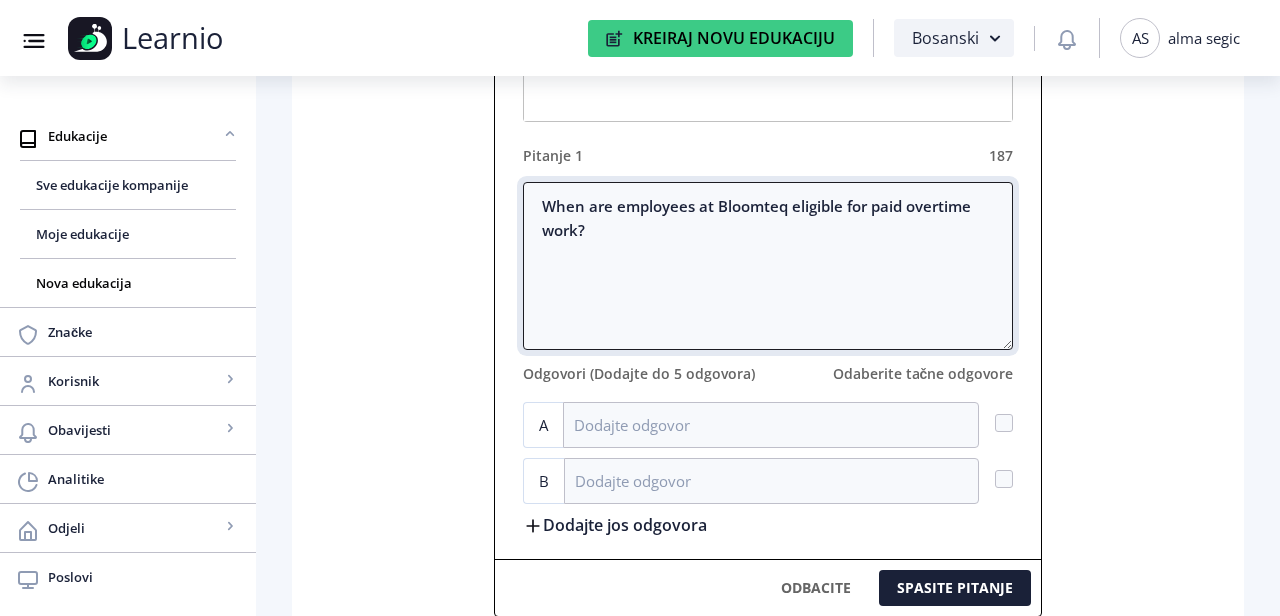 type on "When are employees at Bloomteq eligible for paid overtime work?" 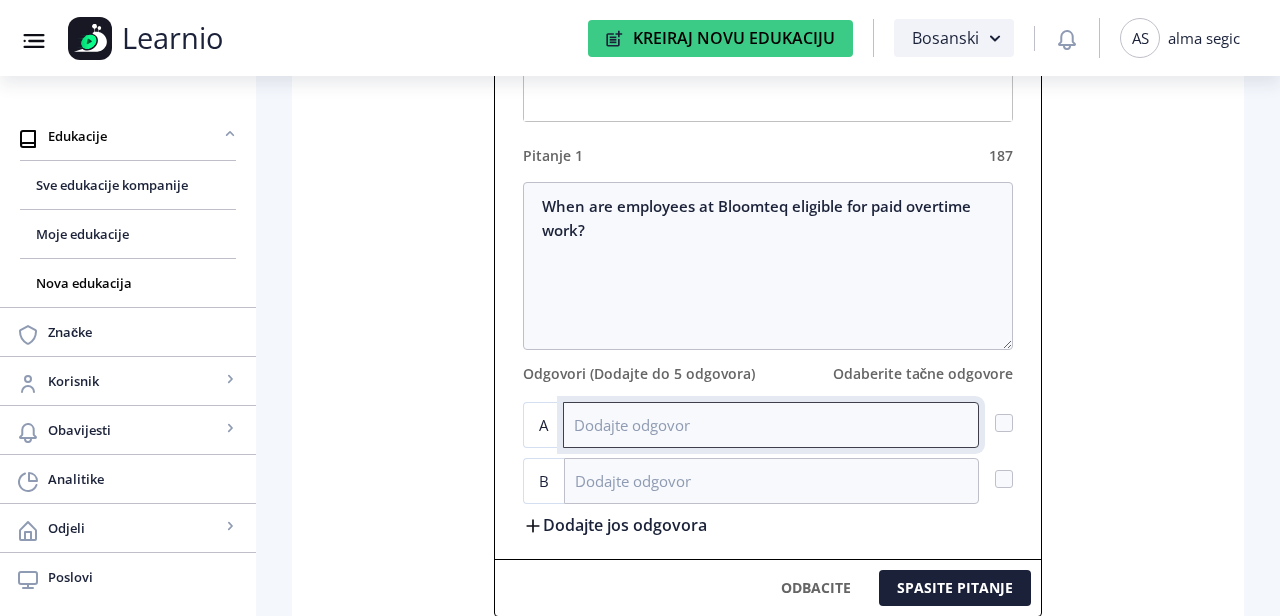 click at bounding box center (771, 425) 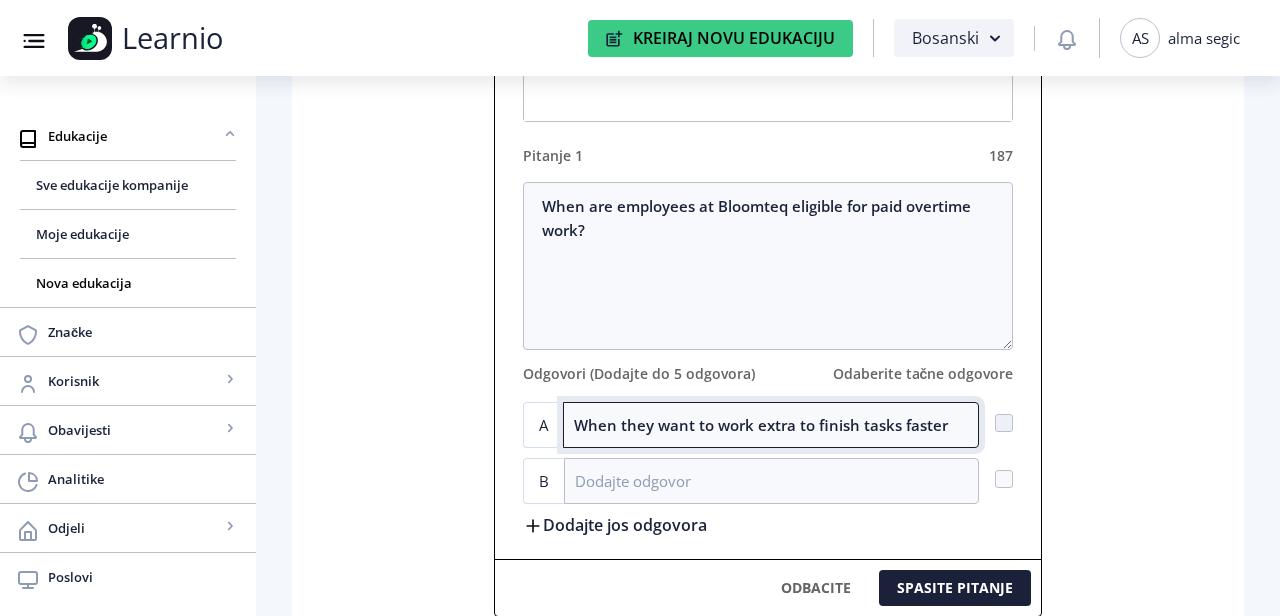 type on "When they want to work extra to finish tasks faster" 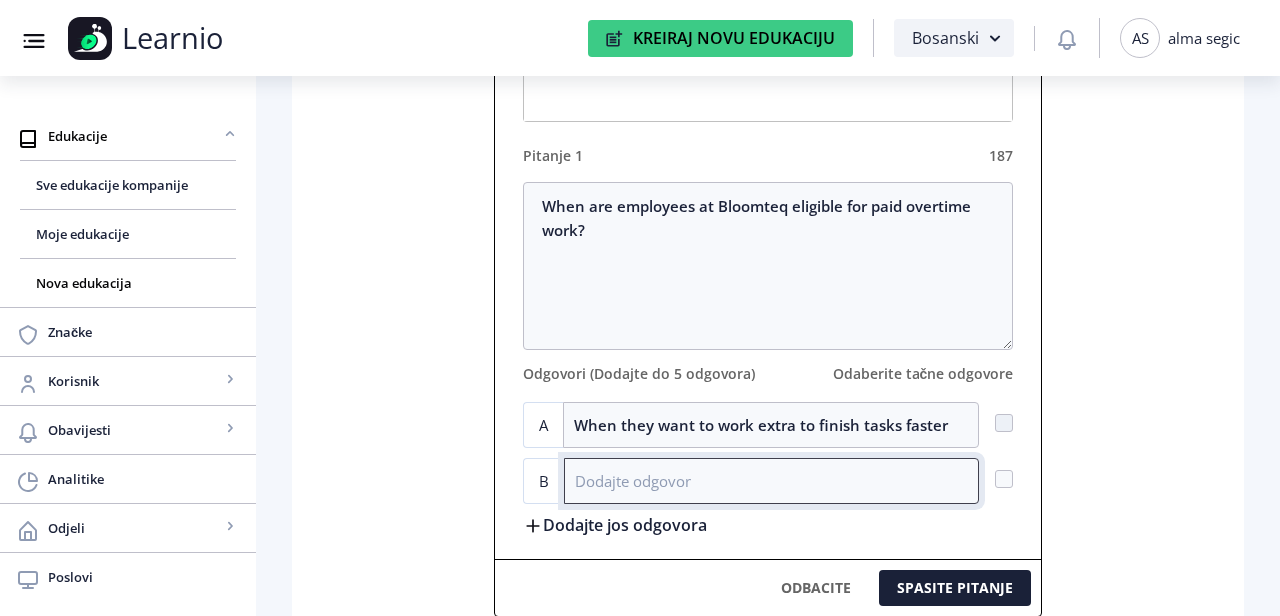 click at bounding box center [772, 481] 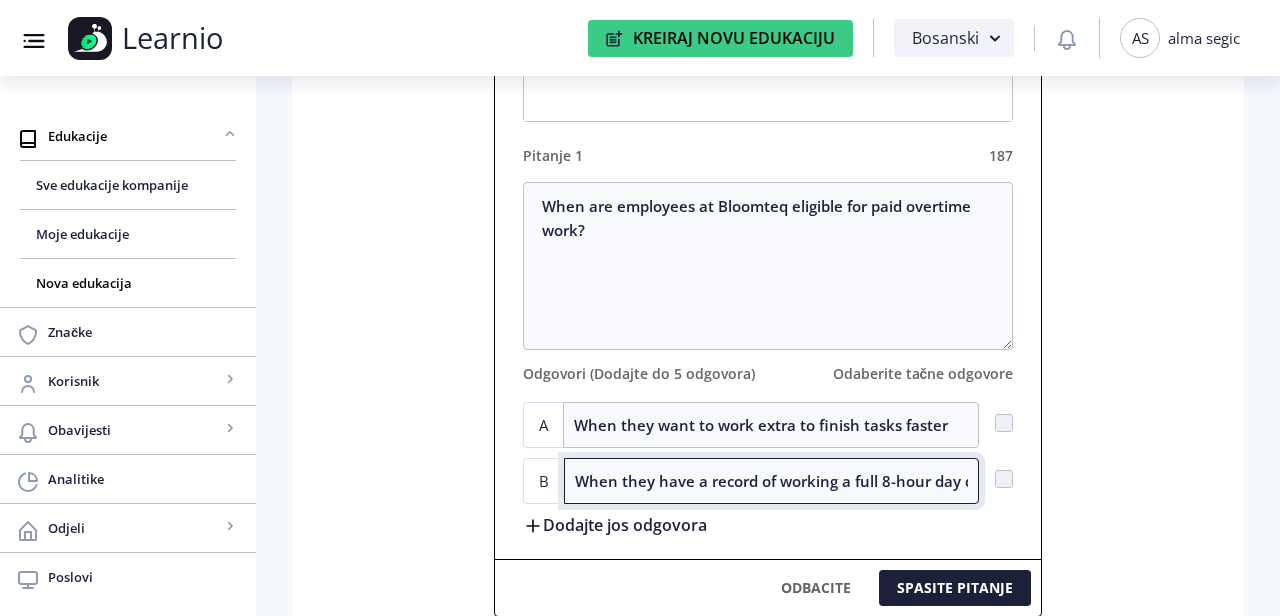 scroll, scrollTop: 0, scrollLeft: 471, axis: horizontal 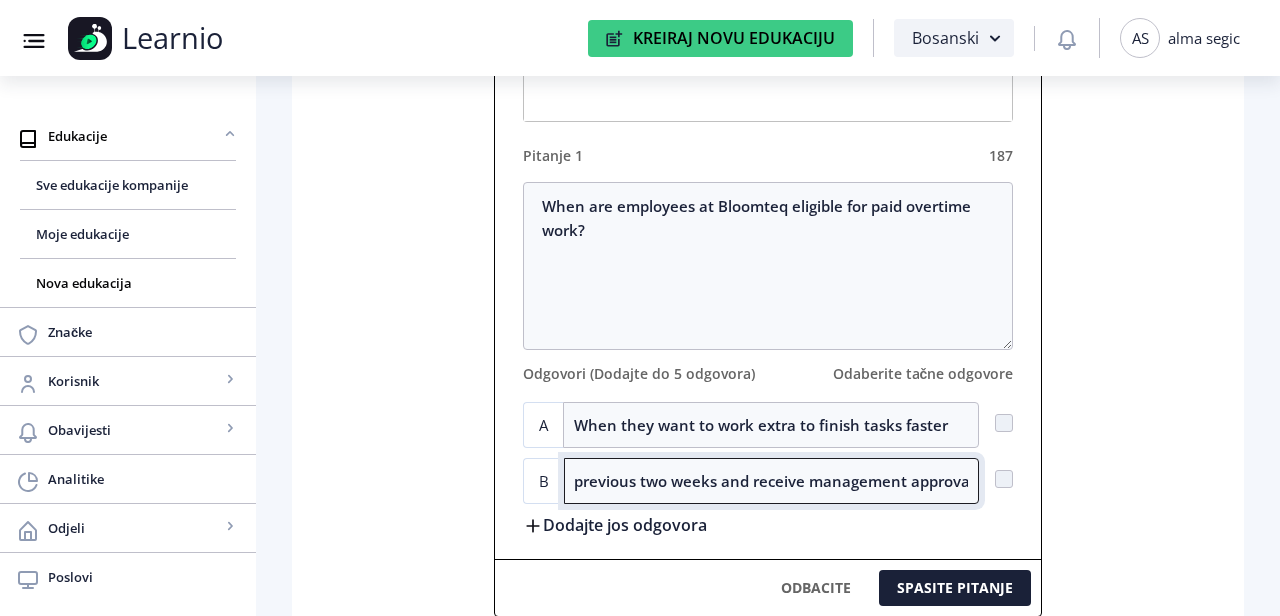 type on "When they have a record of working a full 8-hour day during the previous two weeks and receive management approval" 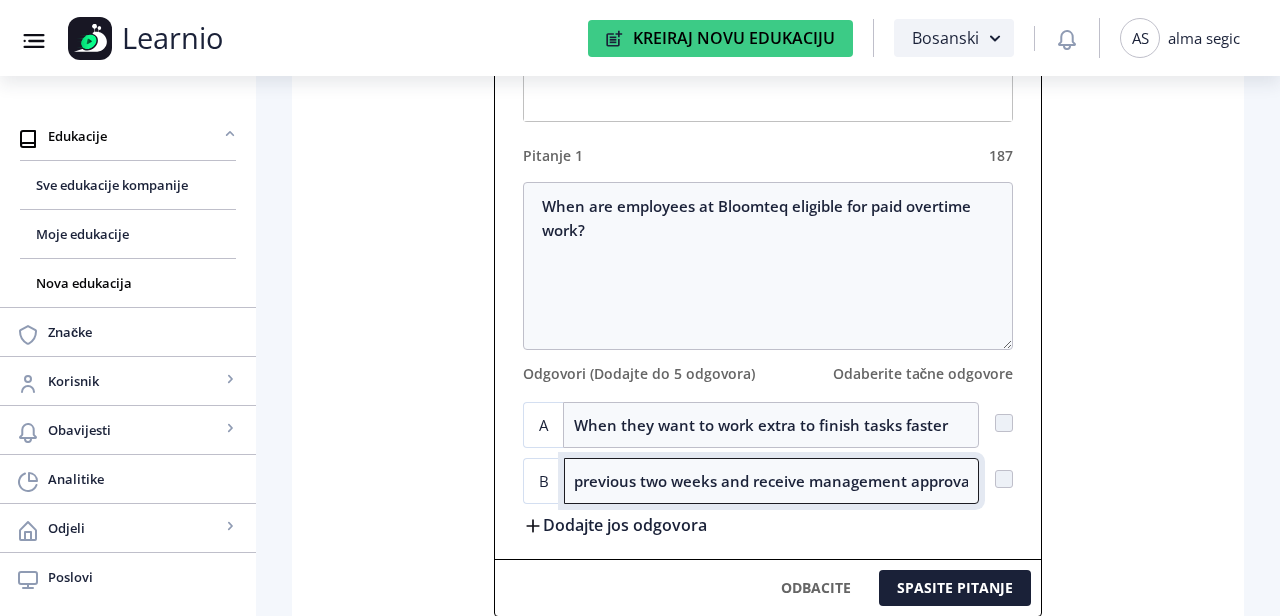 scroll, scrollTop: 0, scrollLeft: 0, axis: both 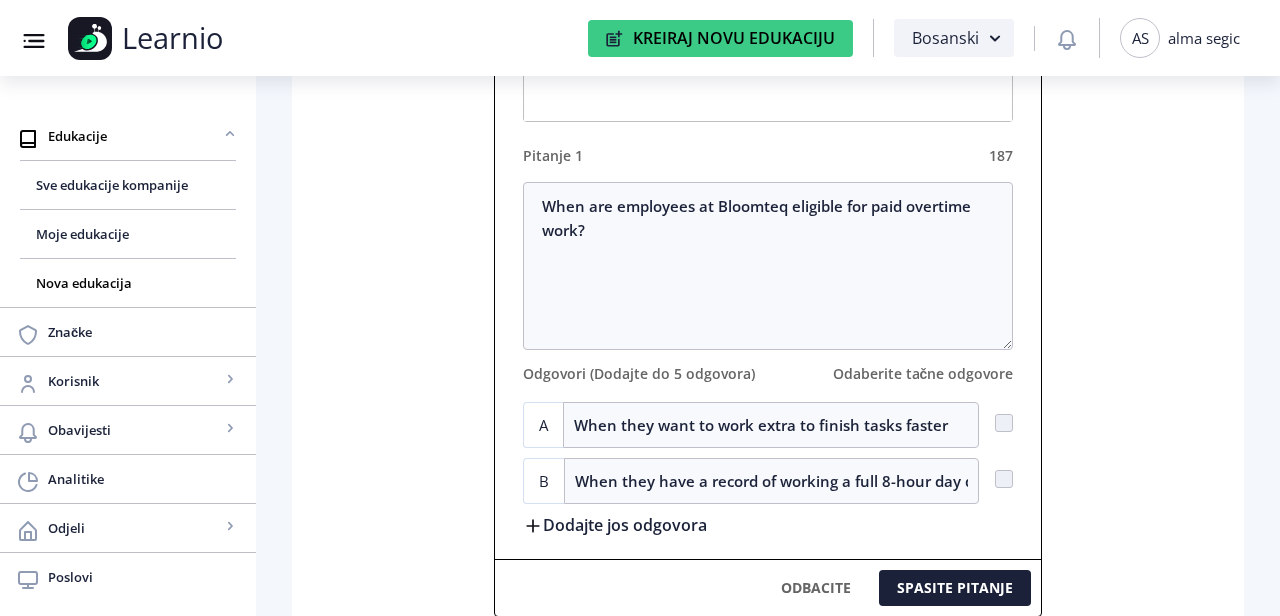 click on "Dodajte jos odgovora" at bounding box center [615, 524] 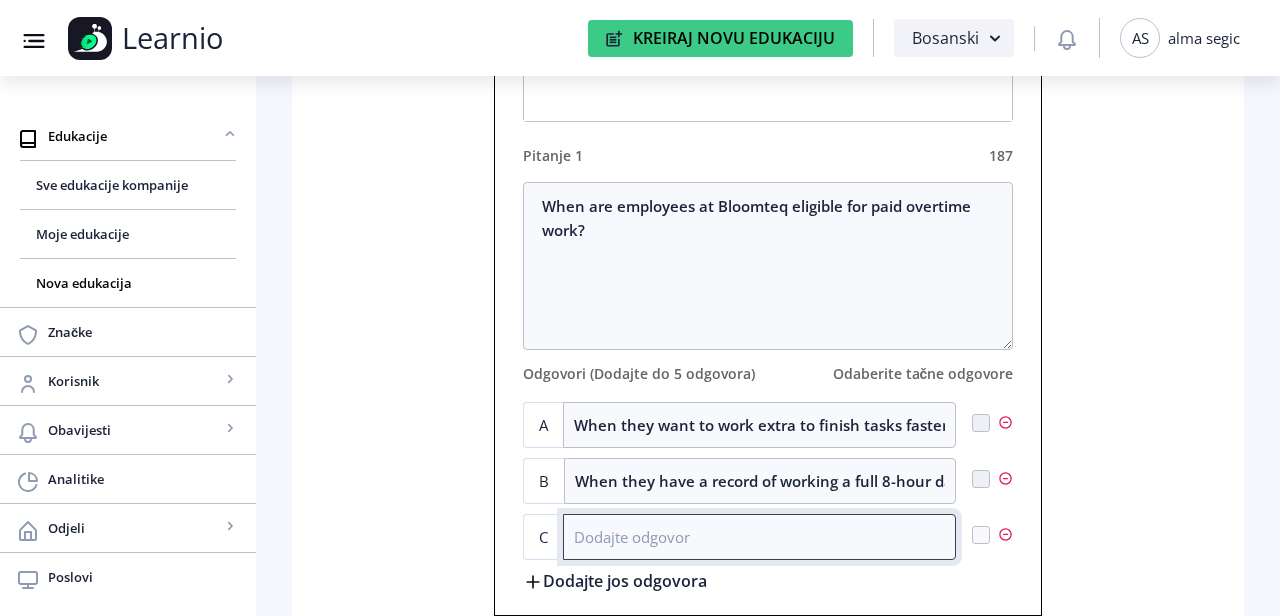 click at bounding box center (759, 537) 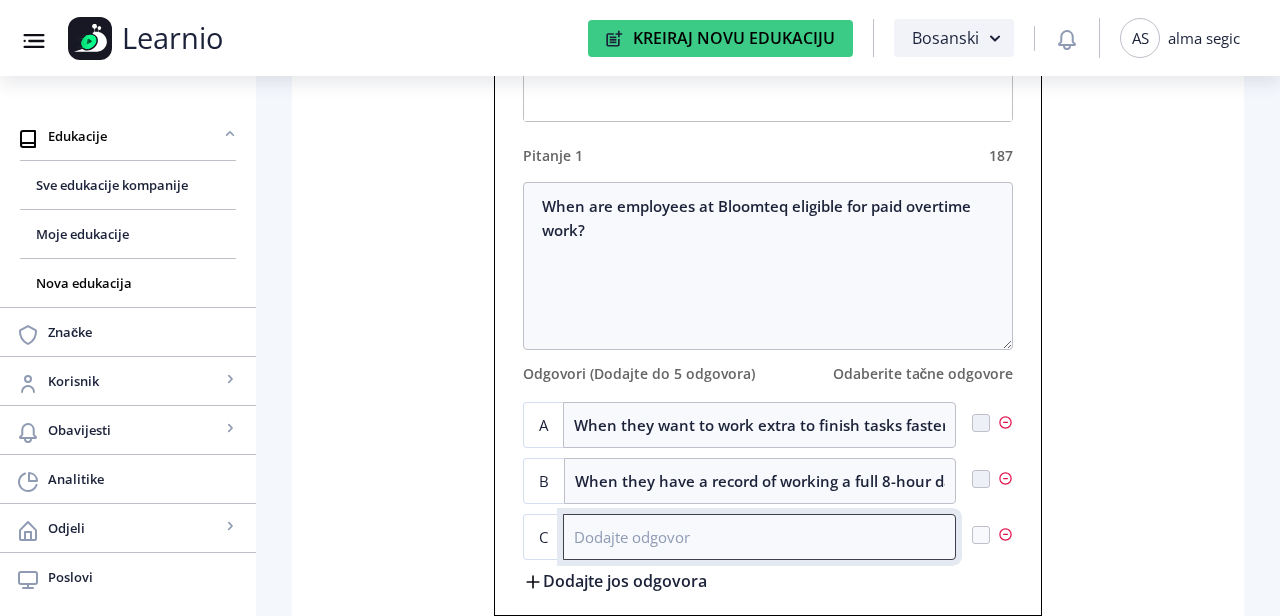 paste on "When they stay late at work without notifying the project manager" 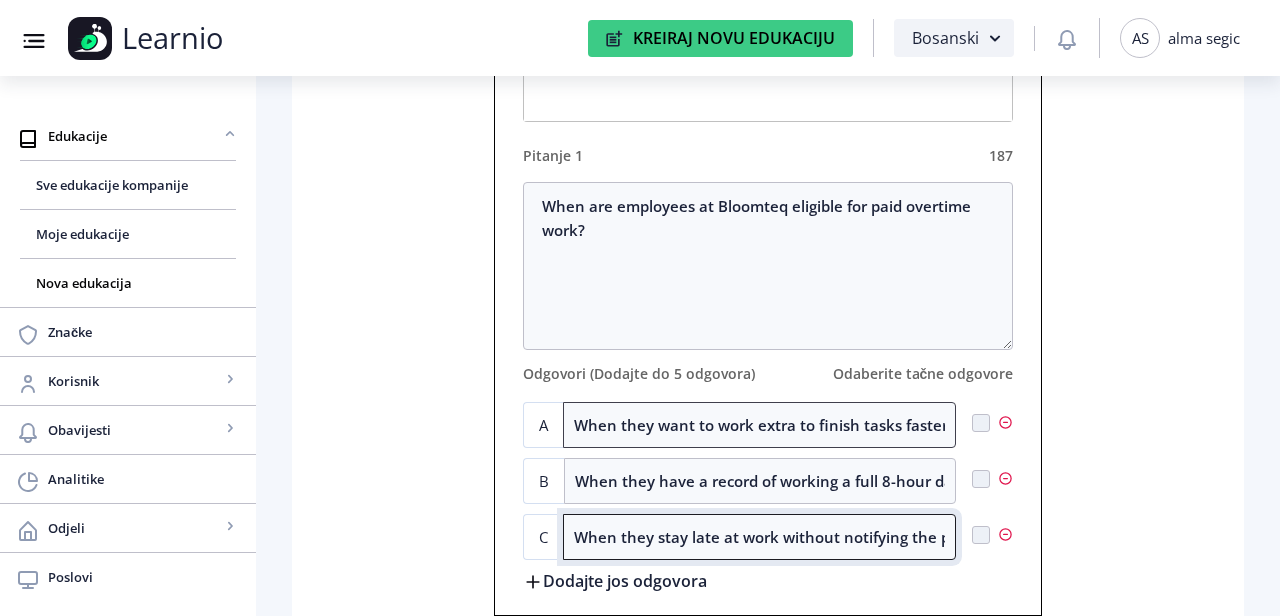 scroll, scrollTop: 0, scrollLeft: 111, axis: horizontal 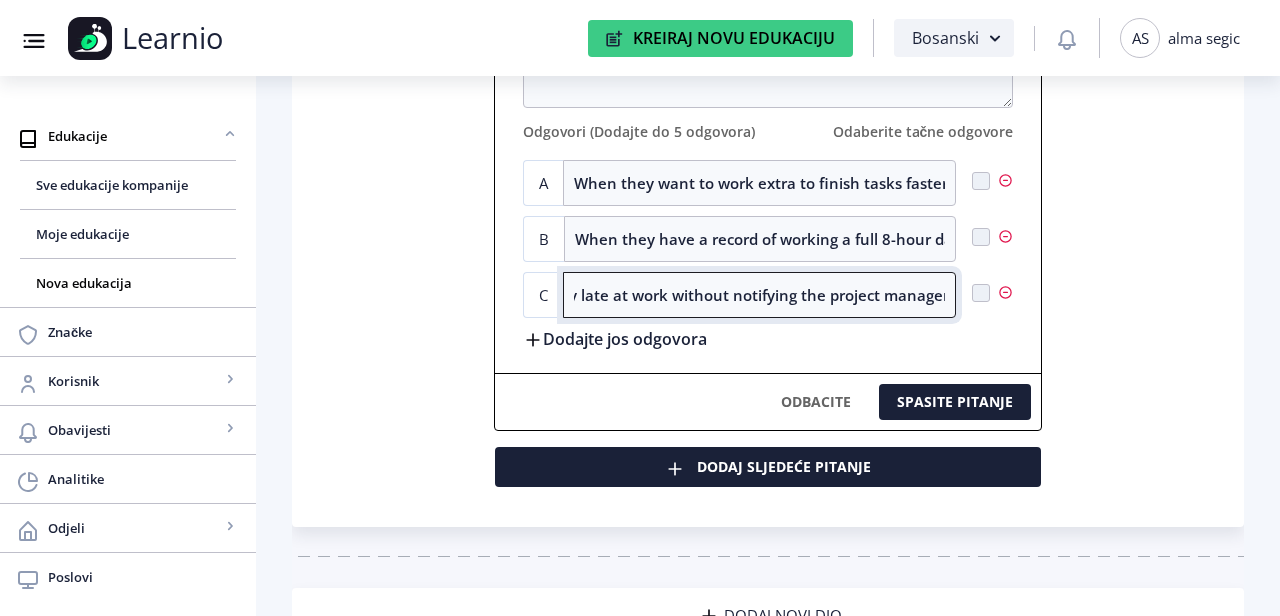 type on "When they stay late at work without notifying the project manager" 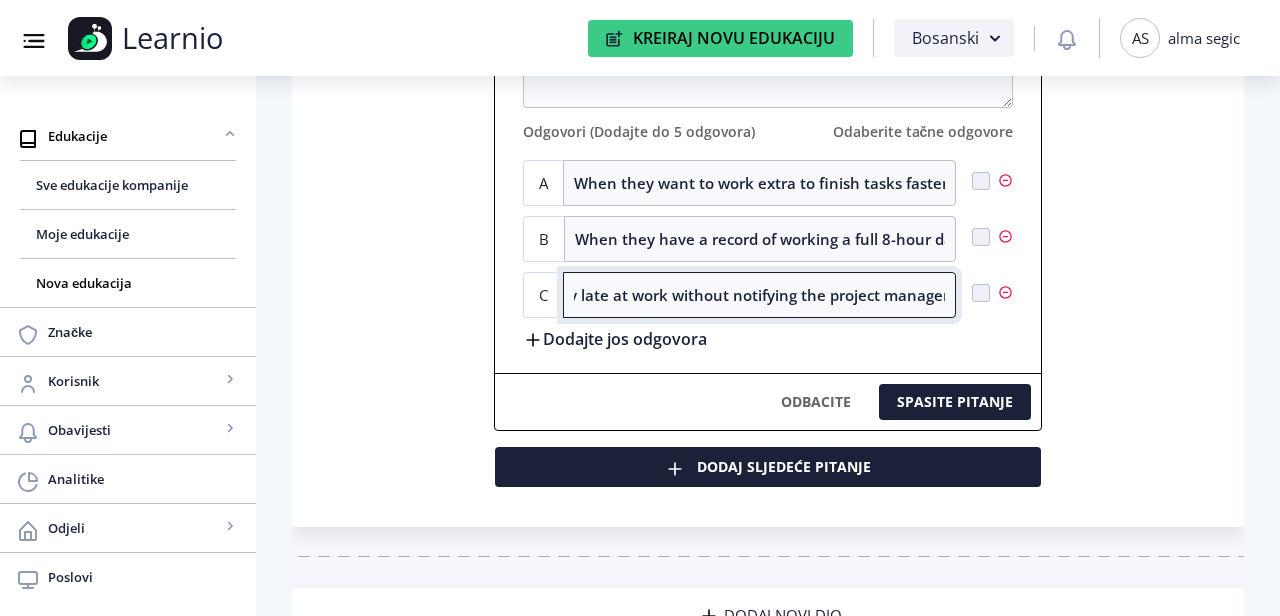 scroll, scrollTop: 0, scrollLeft: 0, axis: both 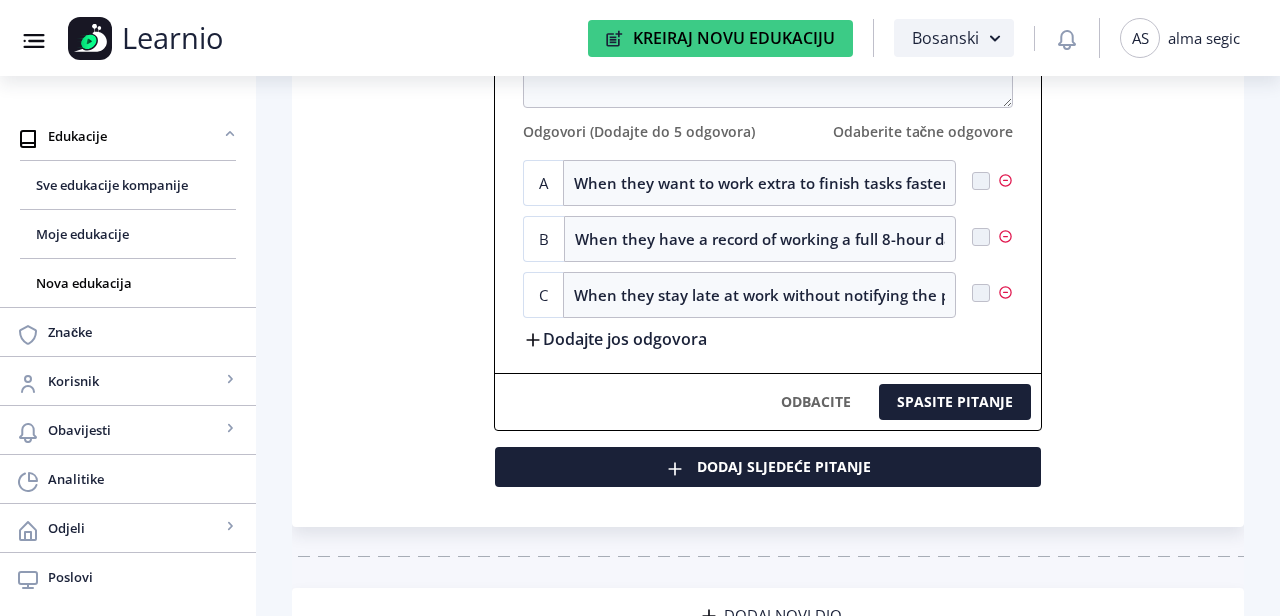 click at bounding box center [981, 181] 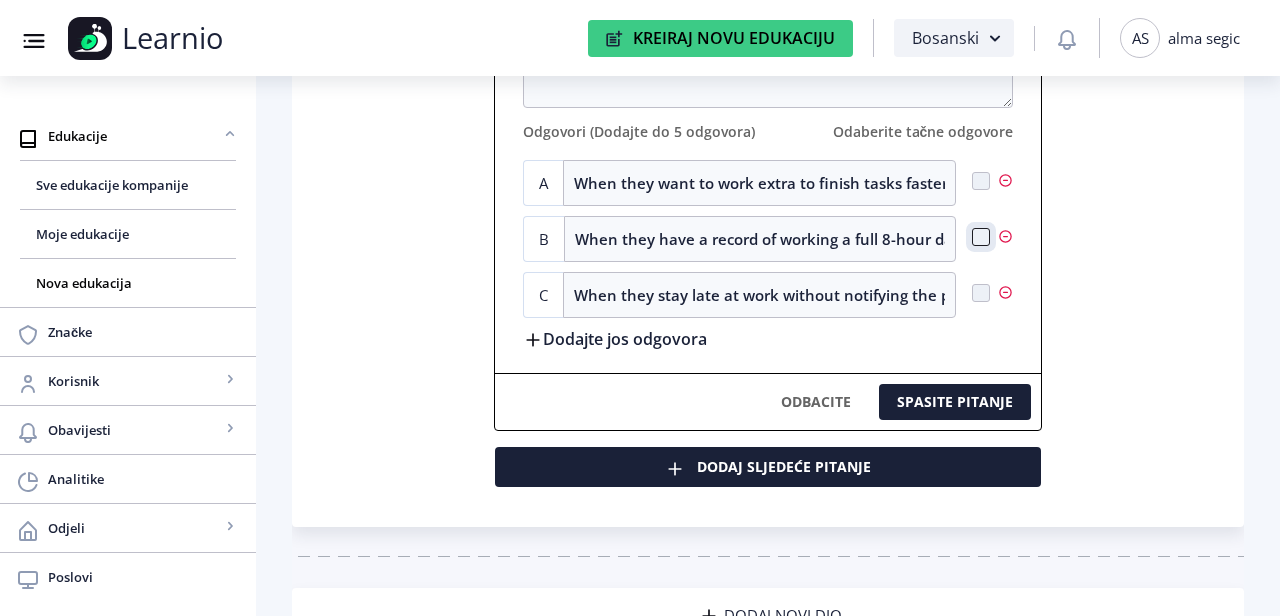 checkbox on "true" 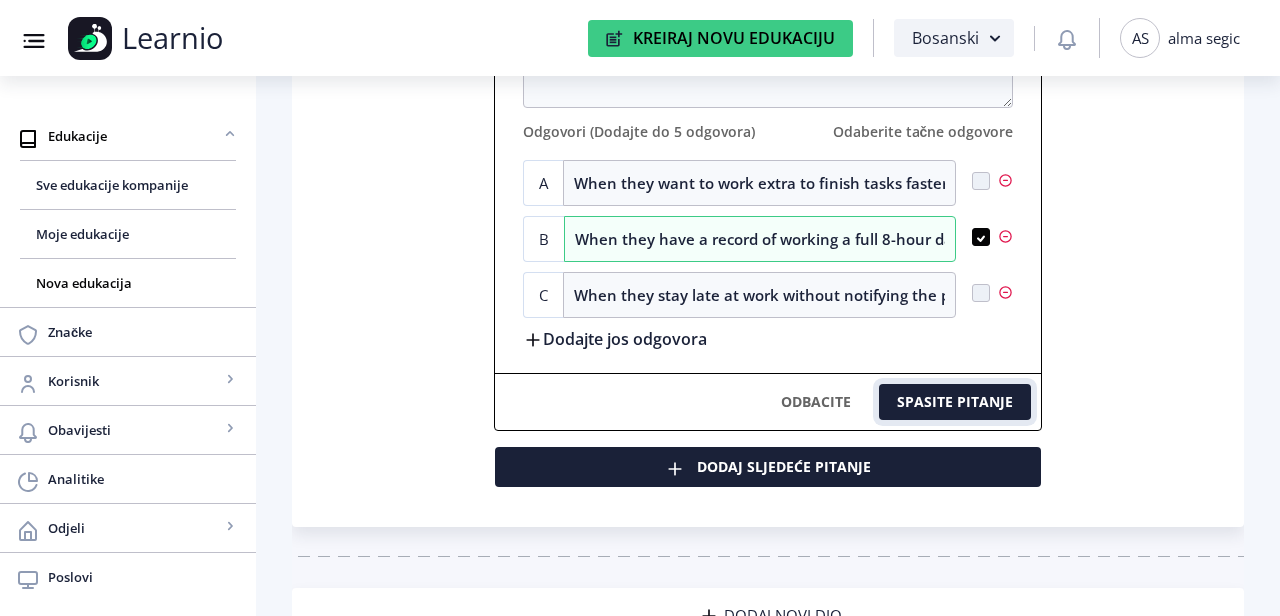 click on "SPASITE PITANJE" at bounding box center [955, 402] 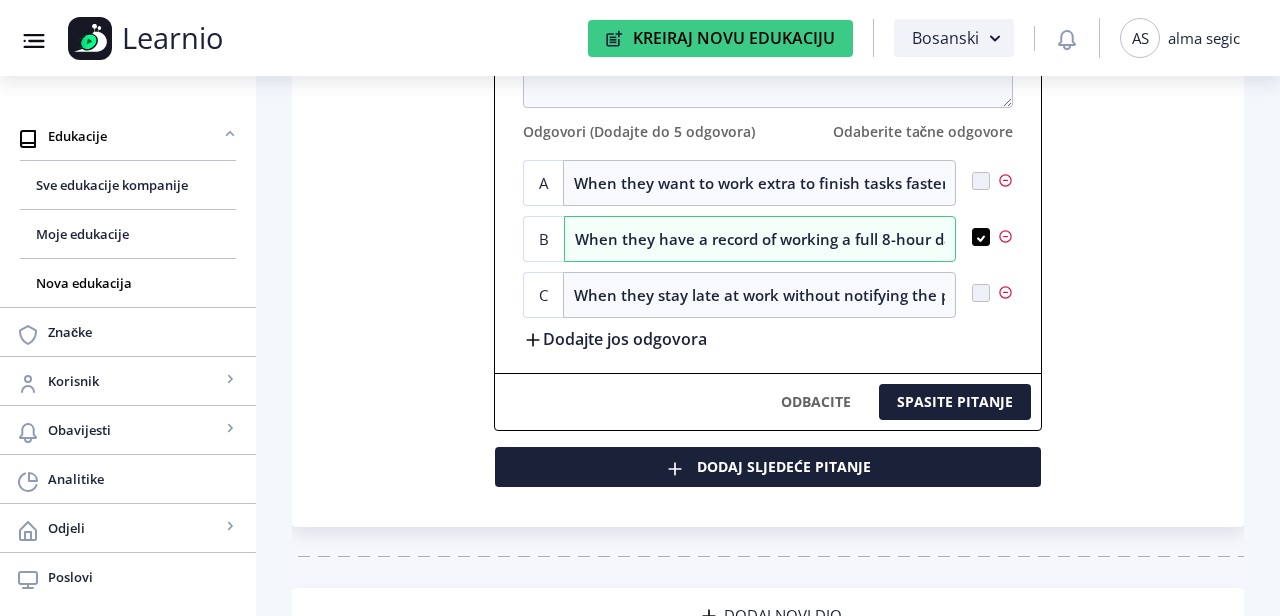 scroll, scrollTop: 422, scrollLeft: 0, axis: vertical 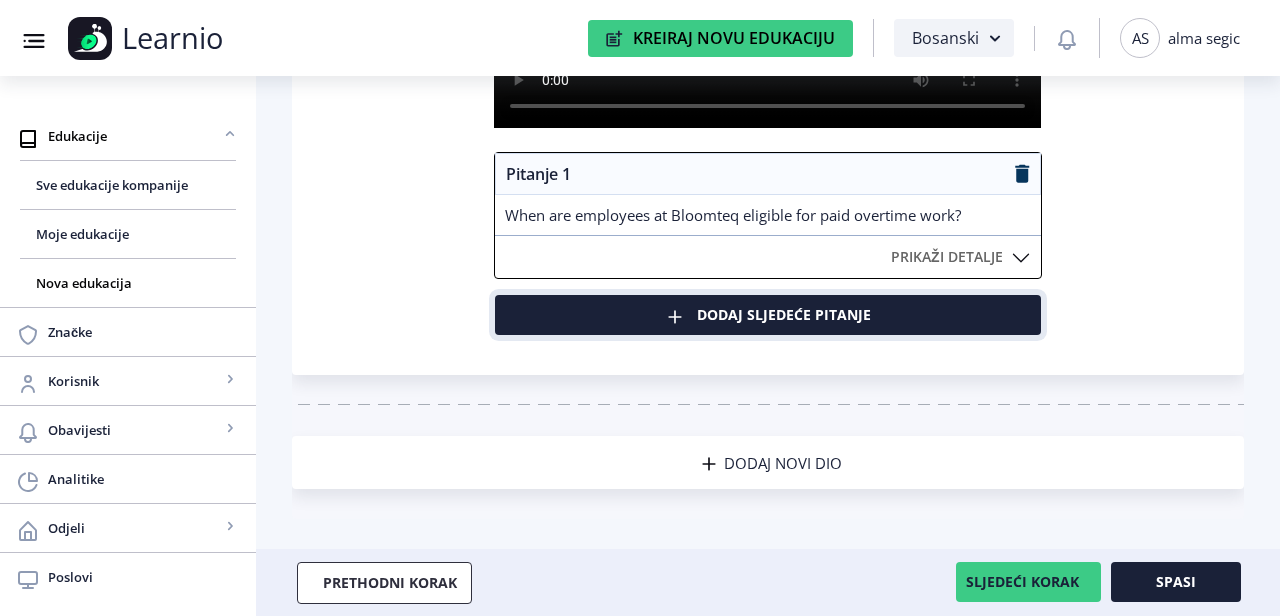 click on "Dodaj sljedeće pitanje" at bounding box center (768, 315) 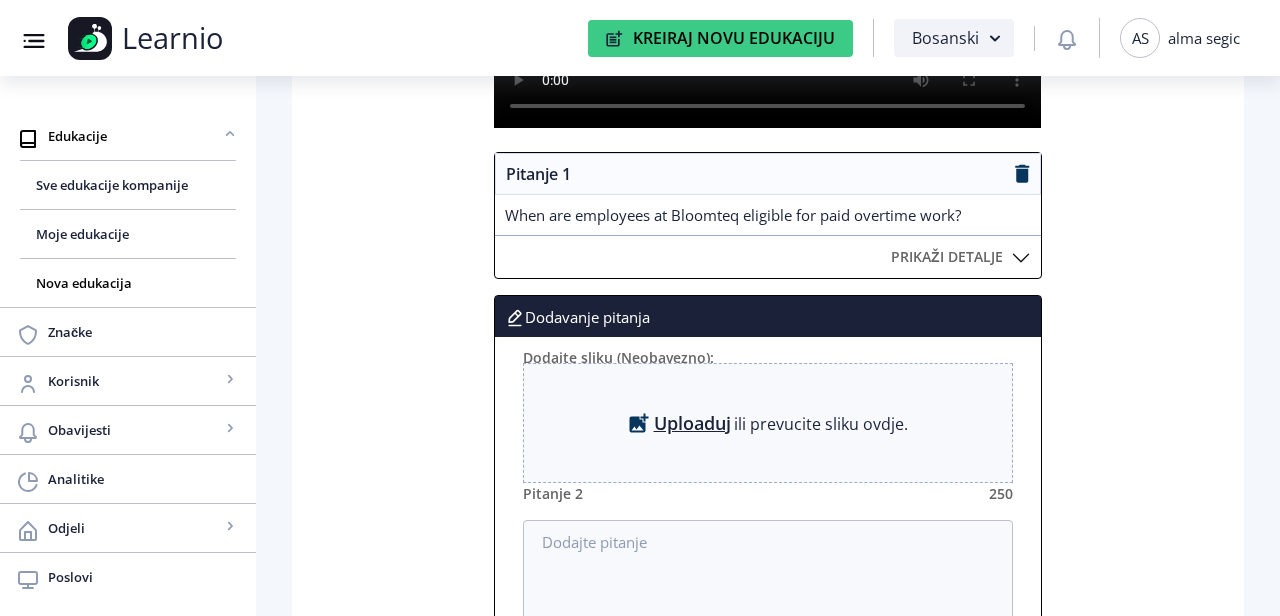 click on "Uploaduj" at bounding box center (692, 423) 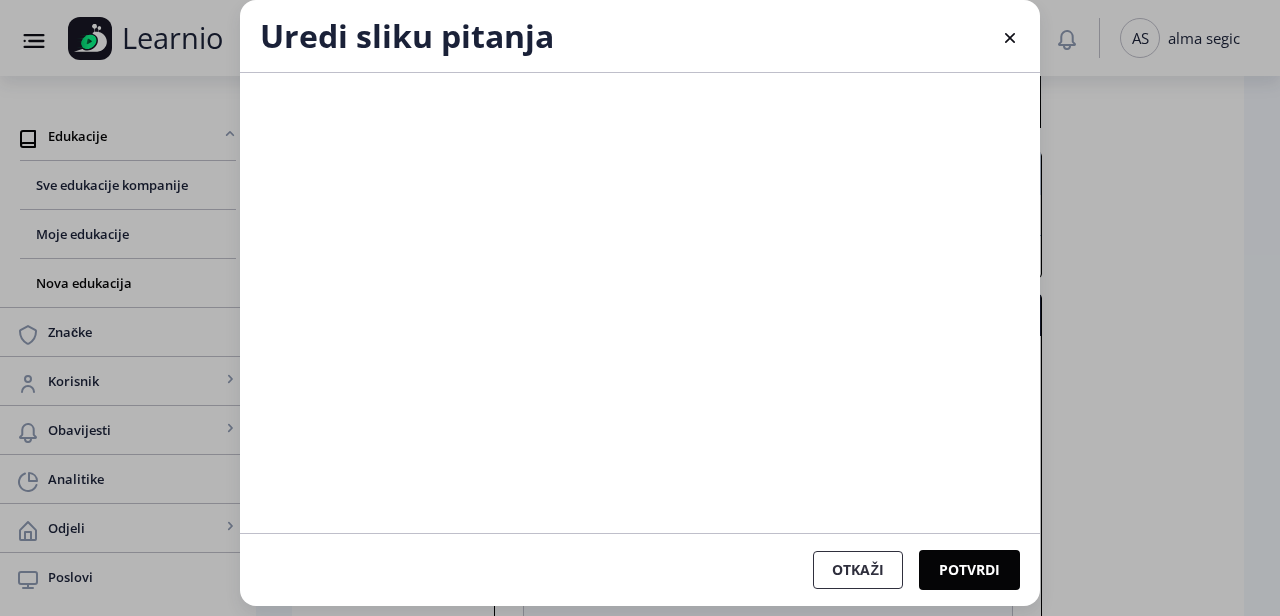 scroll, scrollTop: 0, scrollLeft: 0, axis: both 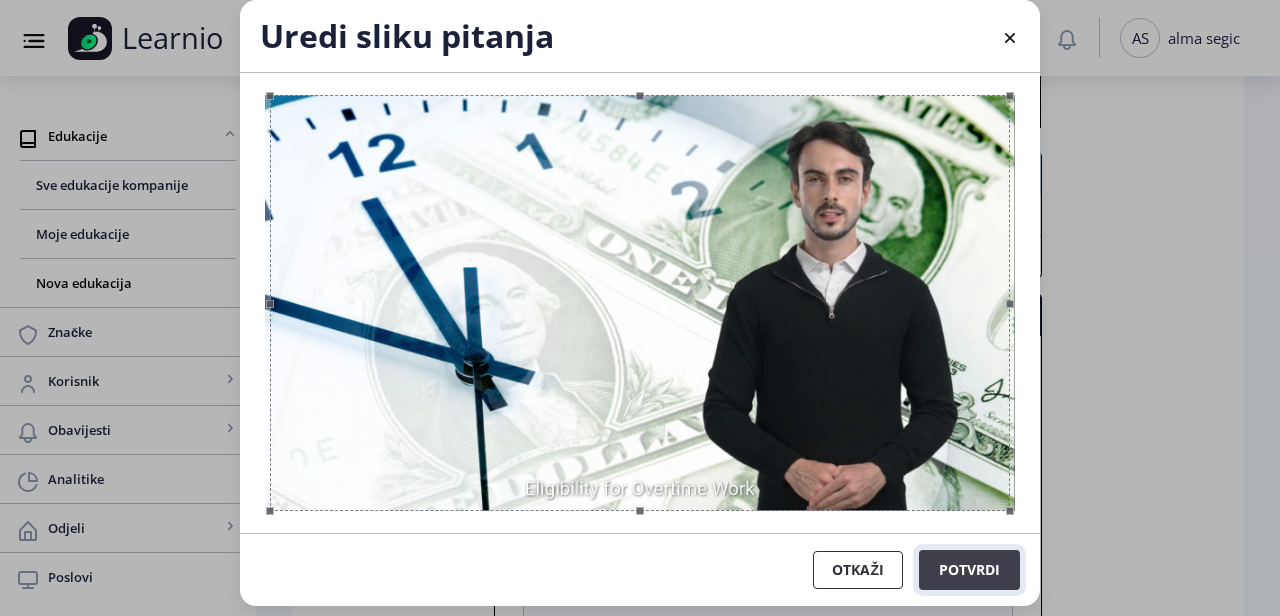 click on "Potvrdi" at bounding box center [969, 570] 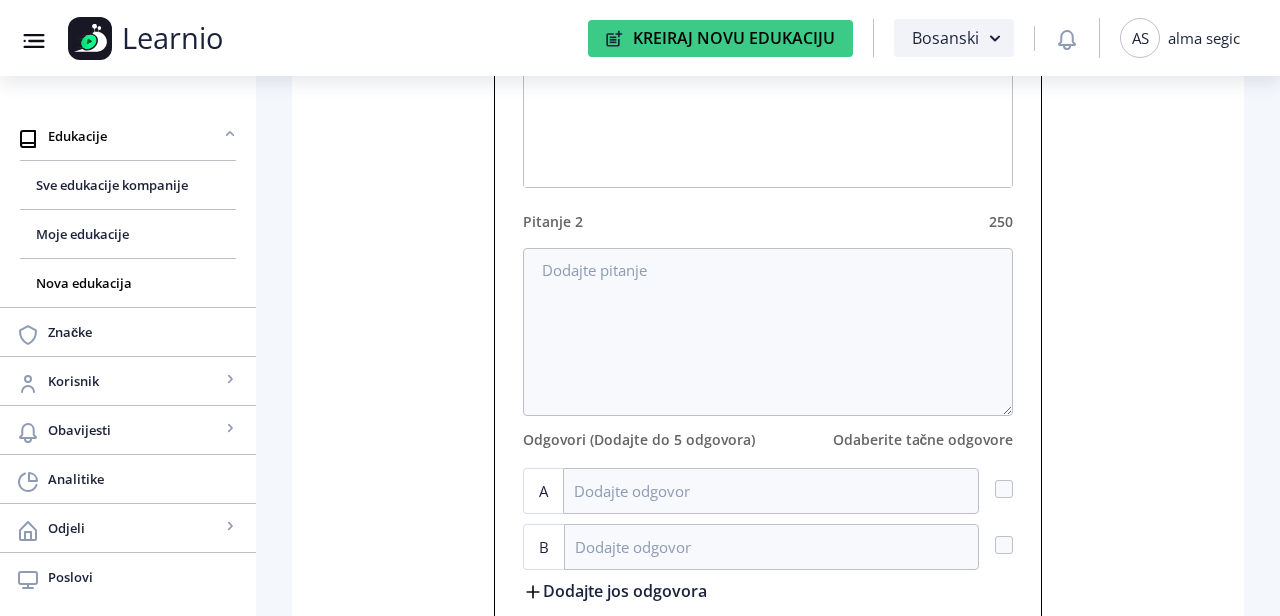 scroll, scrollTop: 859, scrollLeft: 0, axis: vertical 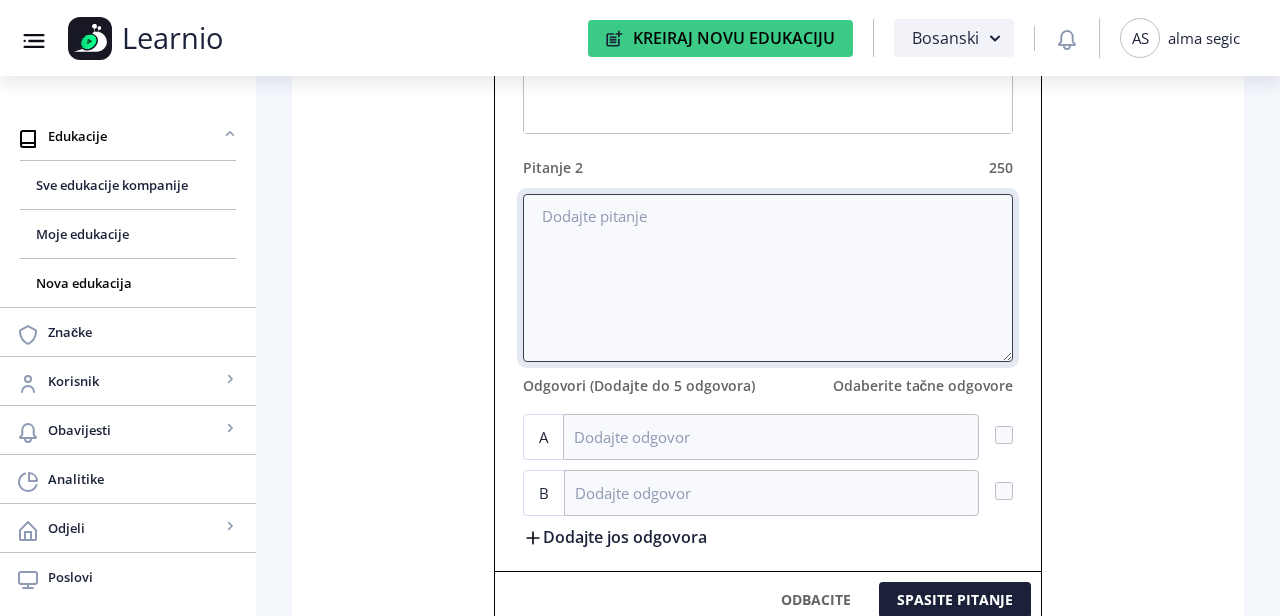 paste on "Who must approve overtime work before employees are allowed to perform it?" 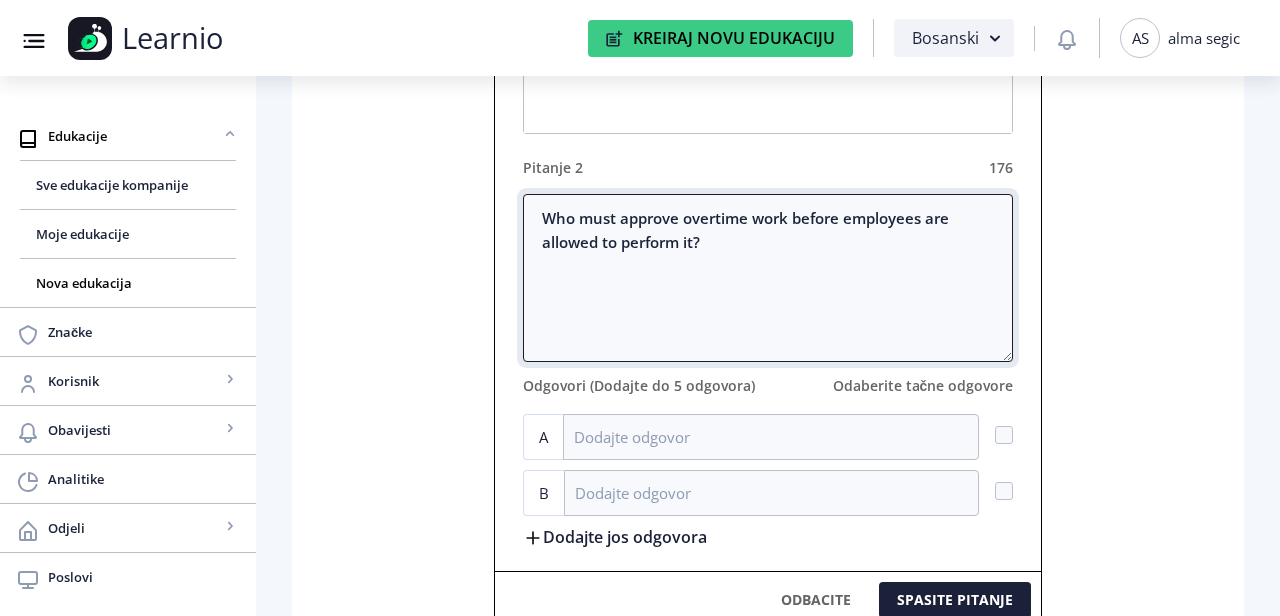 type on "Who must approve overtime work before employees are allowed to perform it?" 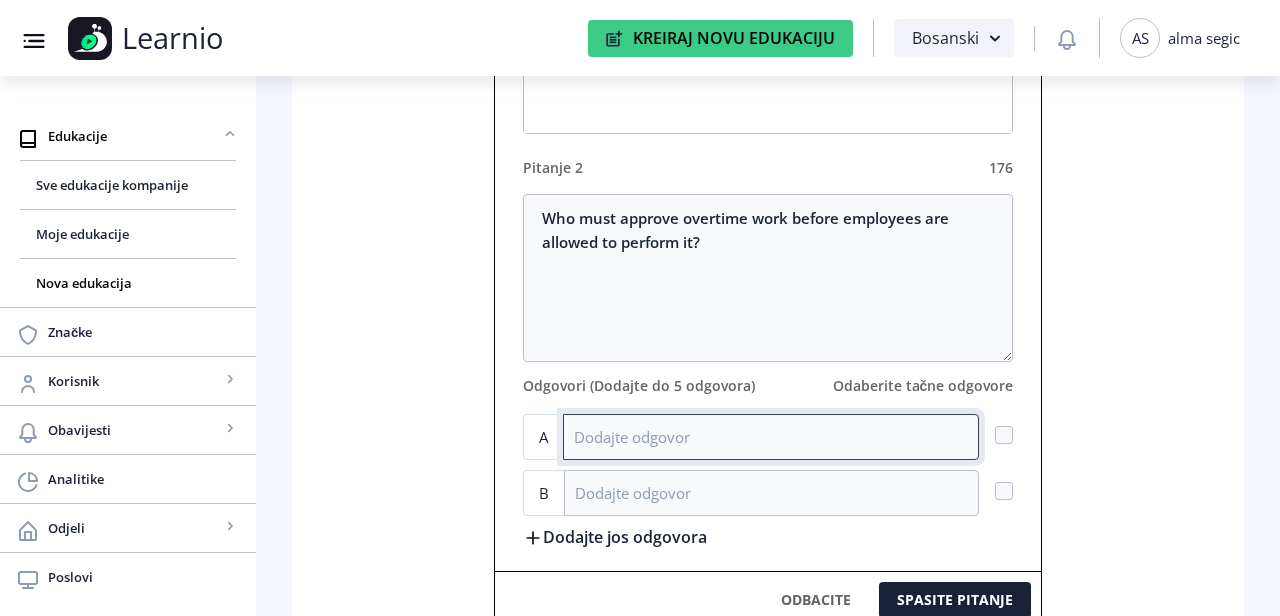 click at bounding box center [771, 437] 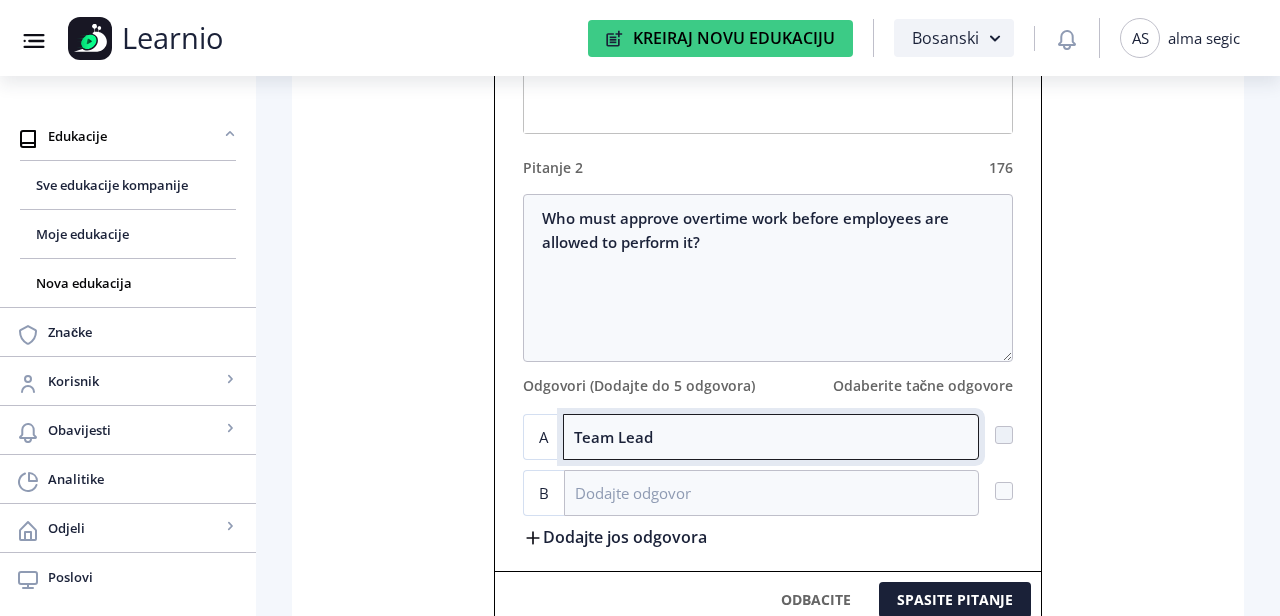 type on "Team Lead" 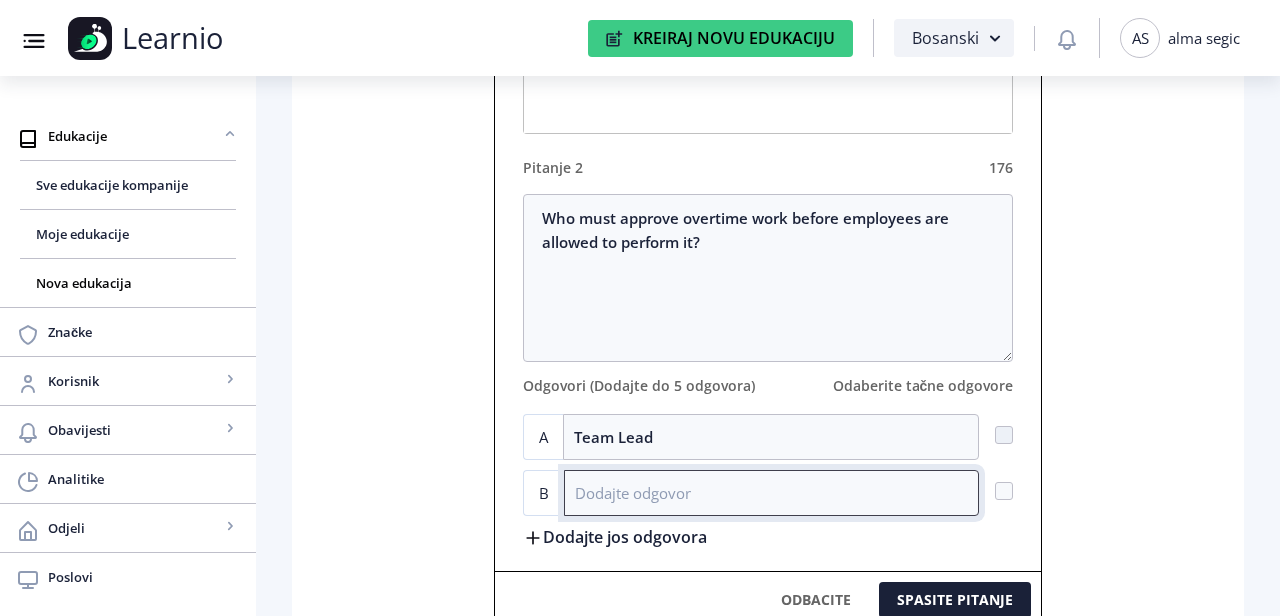 click at bounding box center (772, 493) 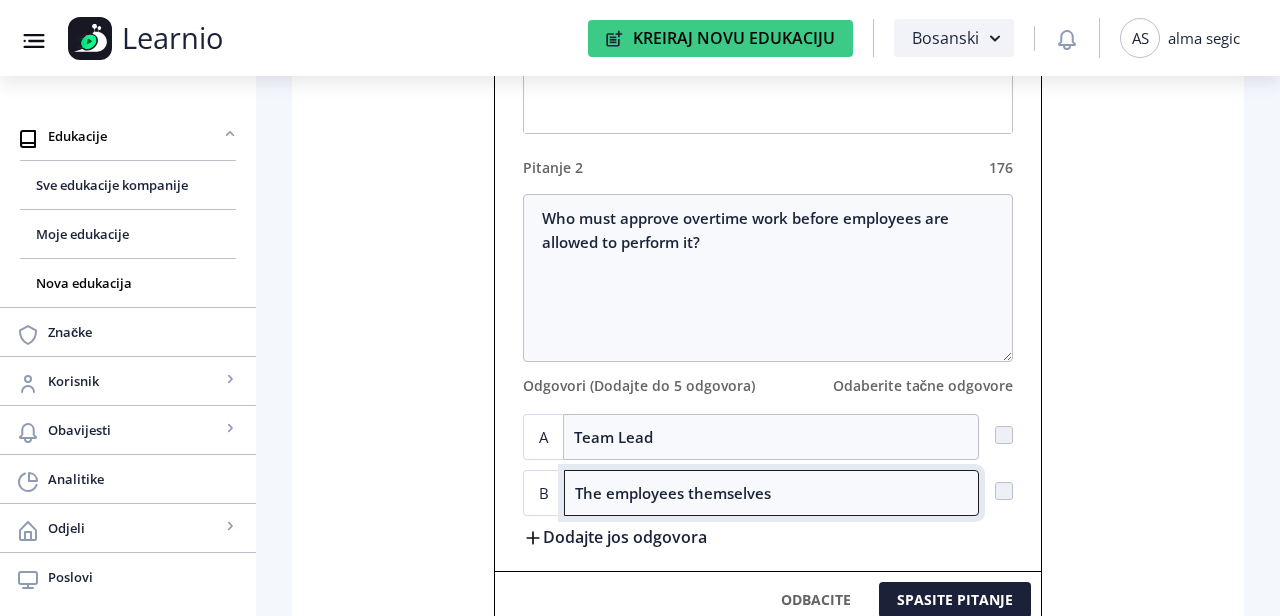 type on "The employees themselves" 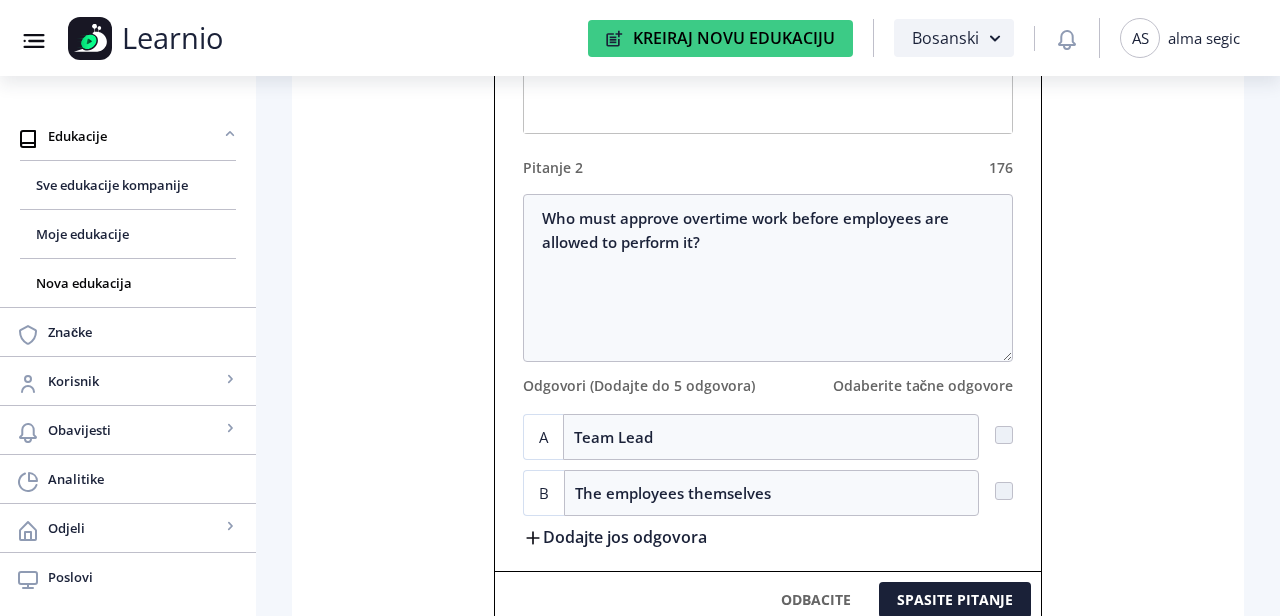 click on "Dodajte jos odgovora" at bounding box center (615, 536) 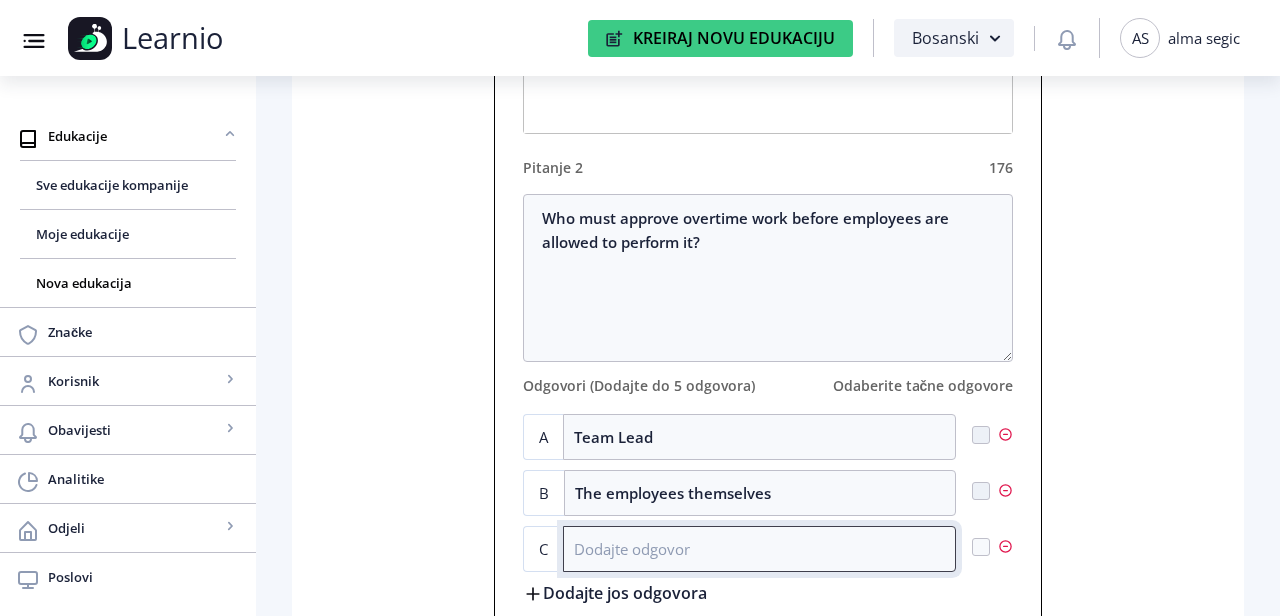 click at bounding box center (759, 549) 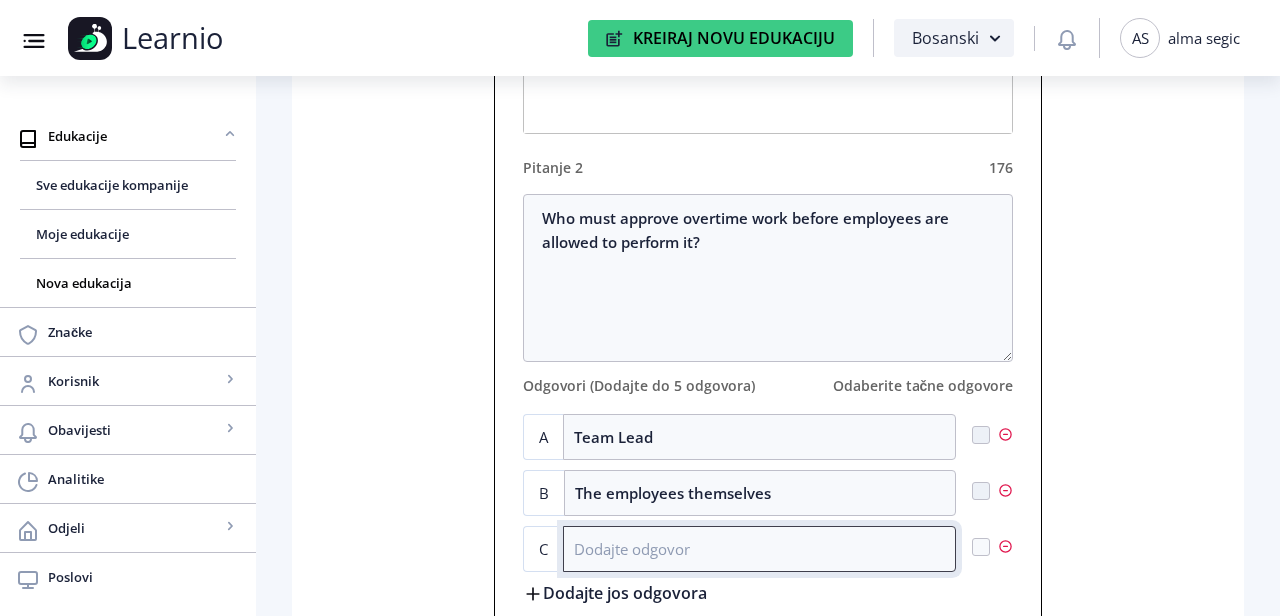 paste on "Management, after receiving justification from the Project Manager" 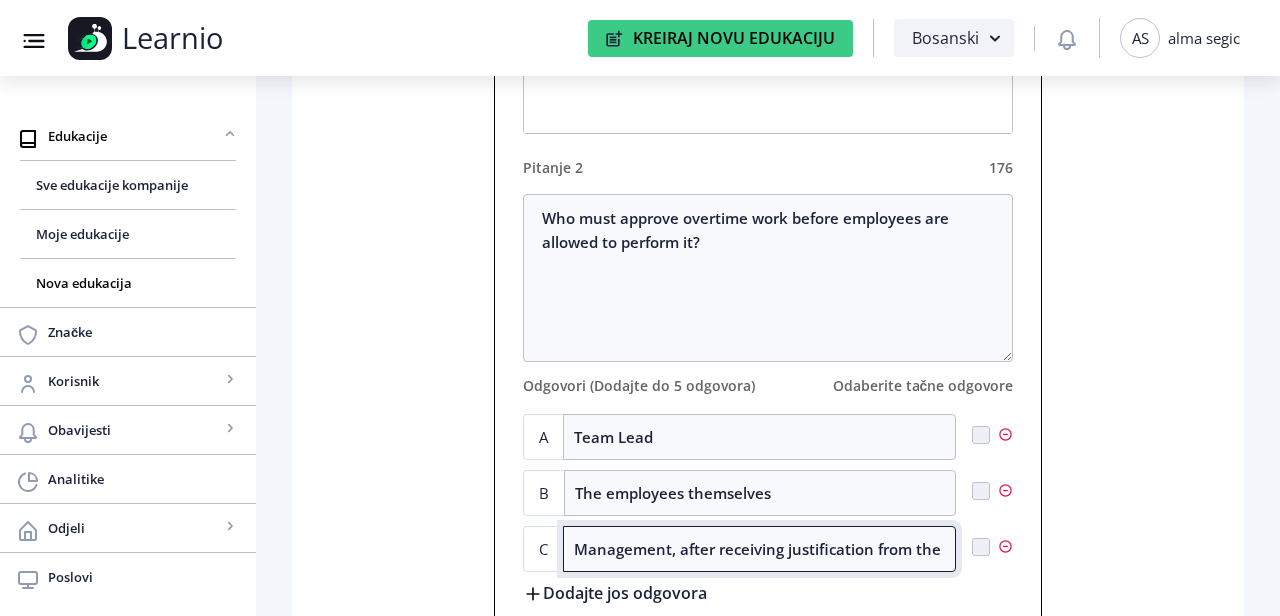 scroll, scrollTop: 0, scrollLeft: 118, axis: horizontal 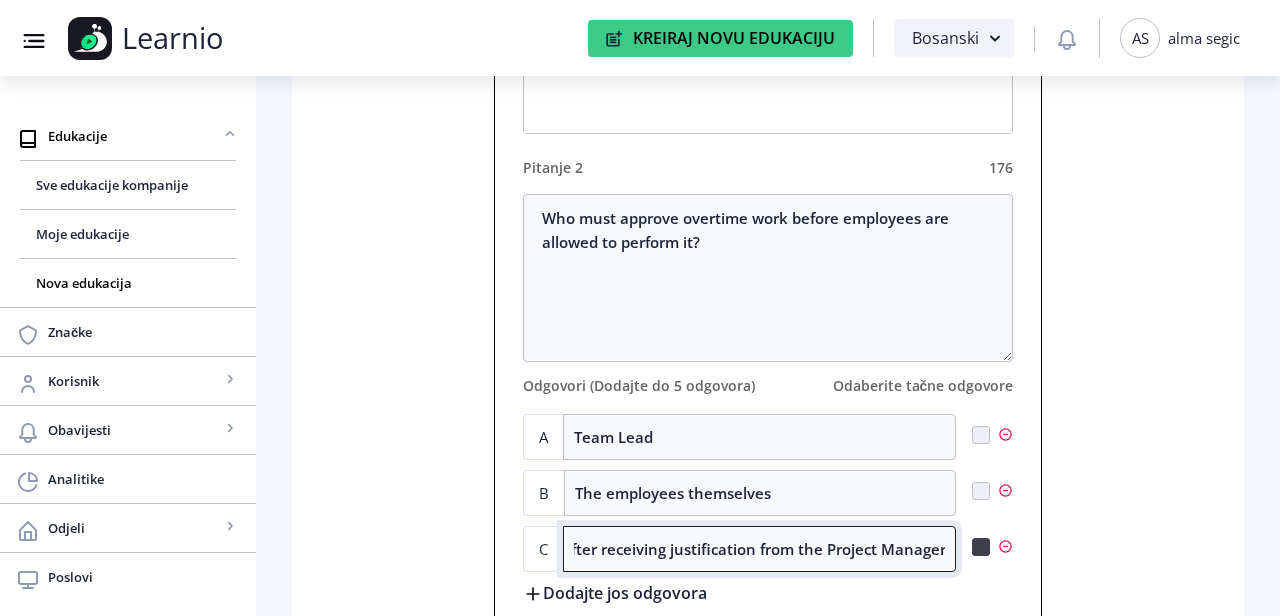 type on "Management, after receiving justification from the Project Manager" 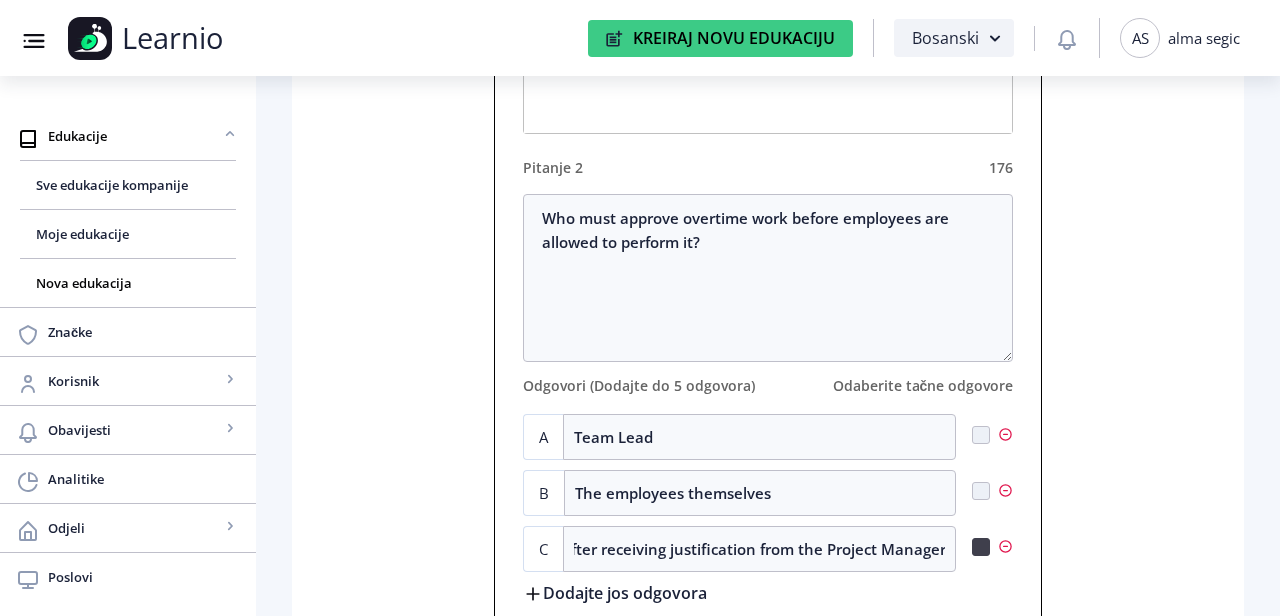 click at bounding box center (981, 435) 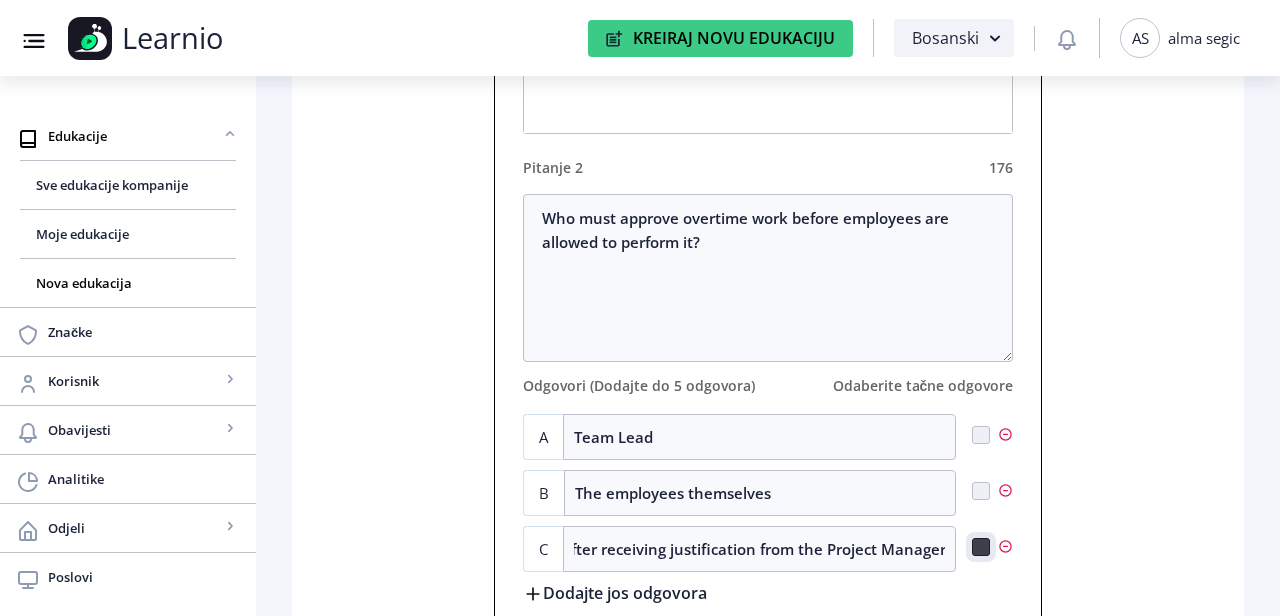 checkbox on "true" 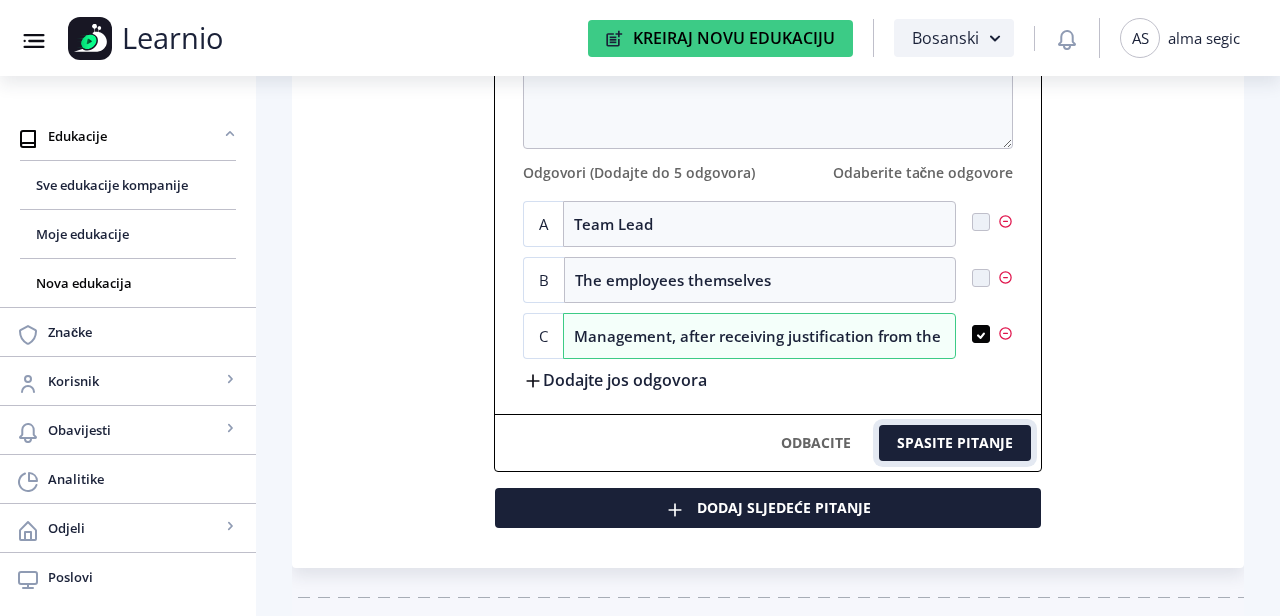 click on "SPASITE PITANJE" at bounding box center [955, 443] 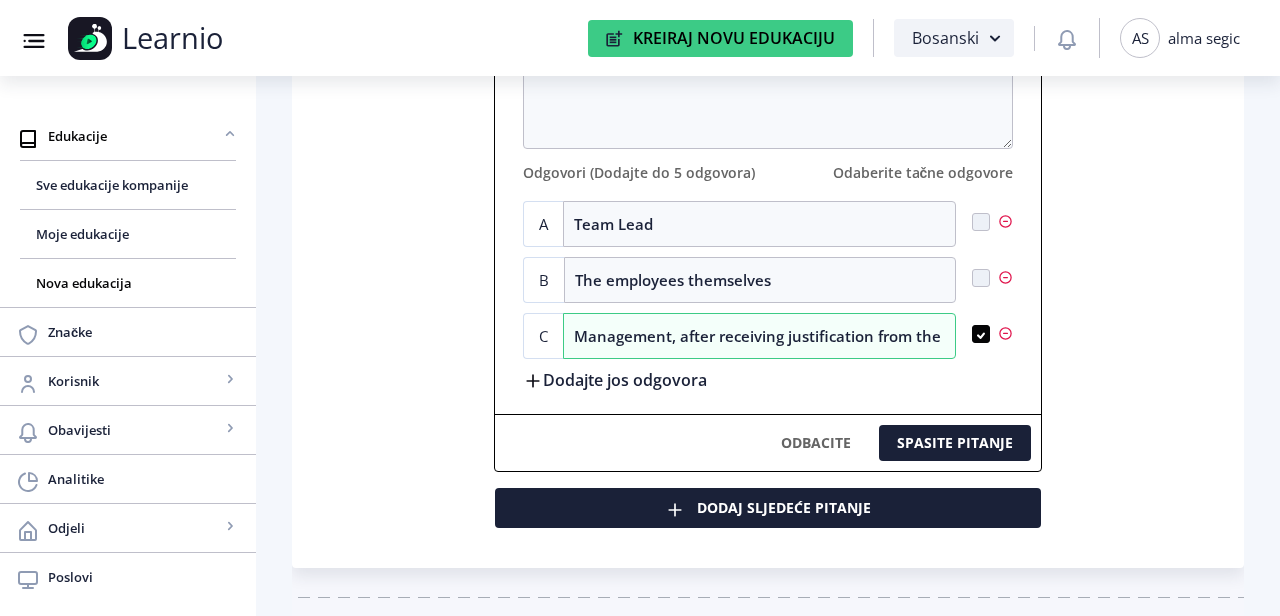 scroll, scrollTop: 585, scrollLeft: 0, axis: vertical 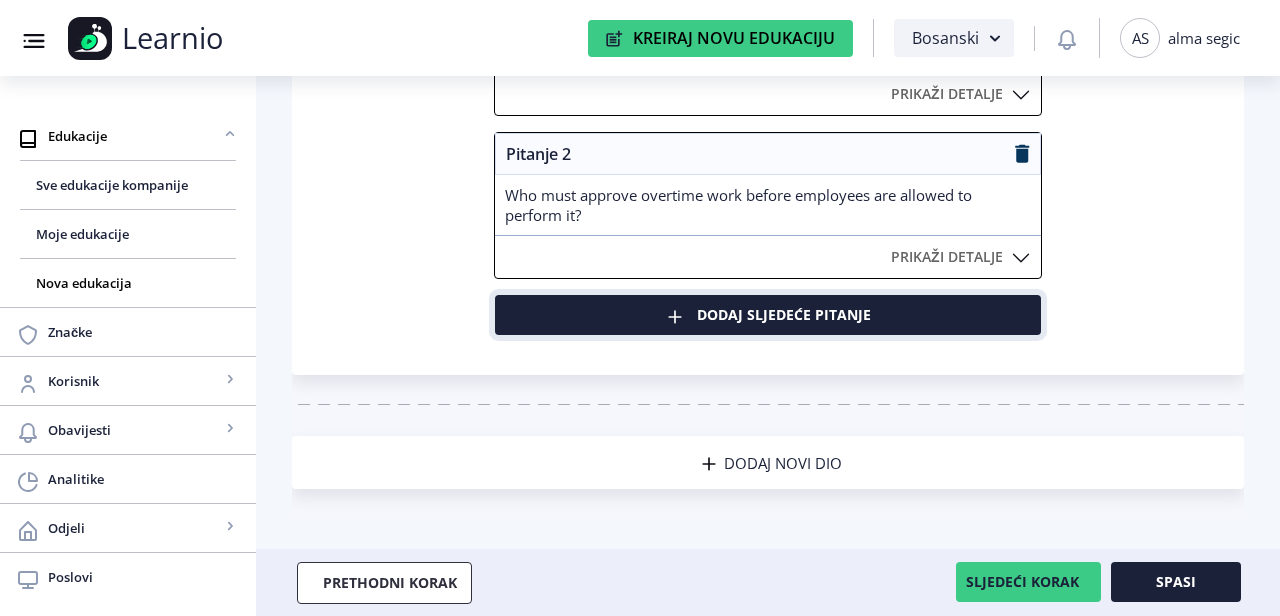 click on "Dodaj sljedeće pitanje" at bounding box center [768, 315] 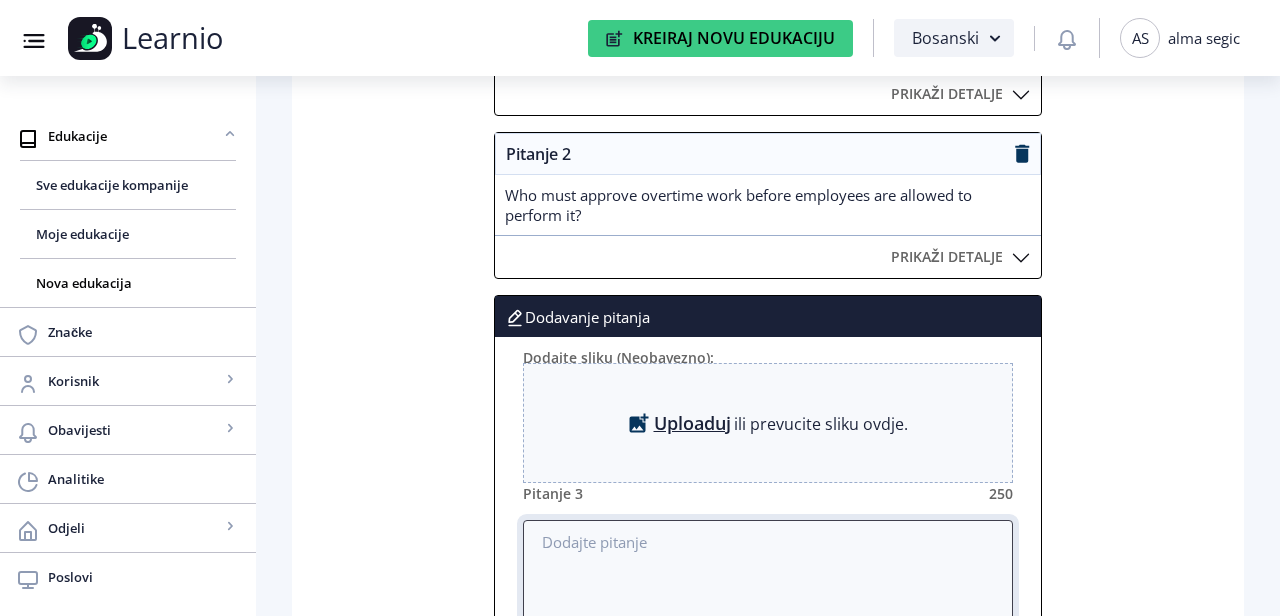 click at bounding box center (768, 604) 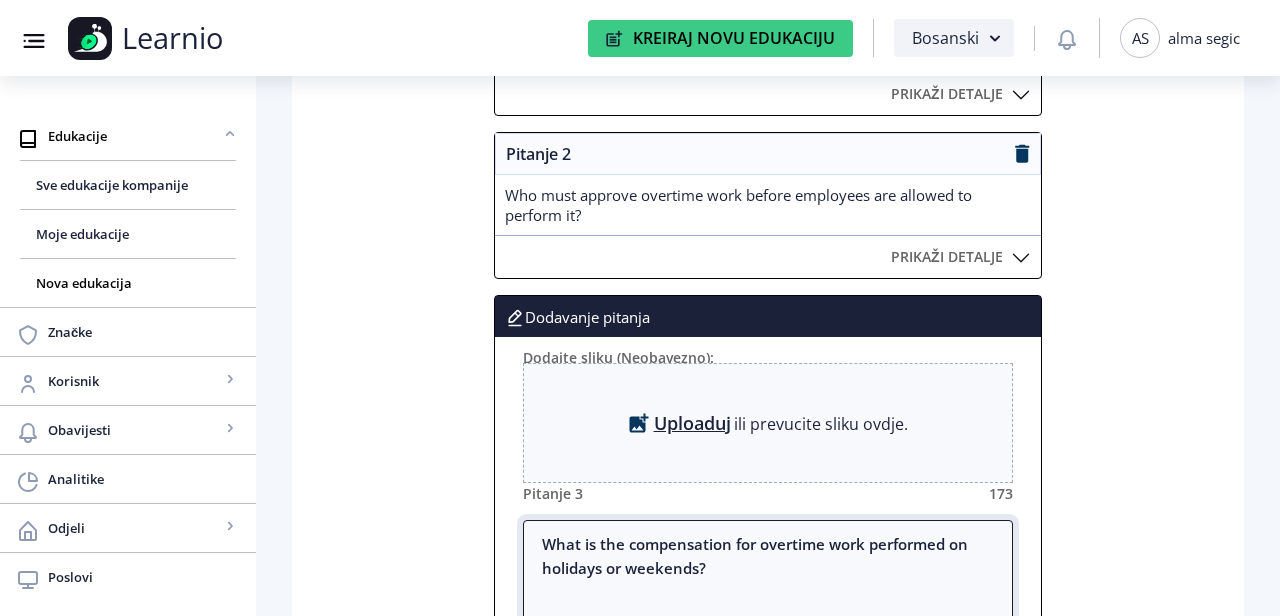type on "What is the compensation for overtime work performed on holidays or weekends?" 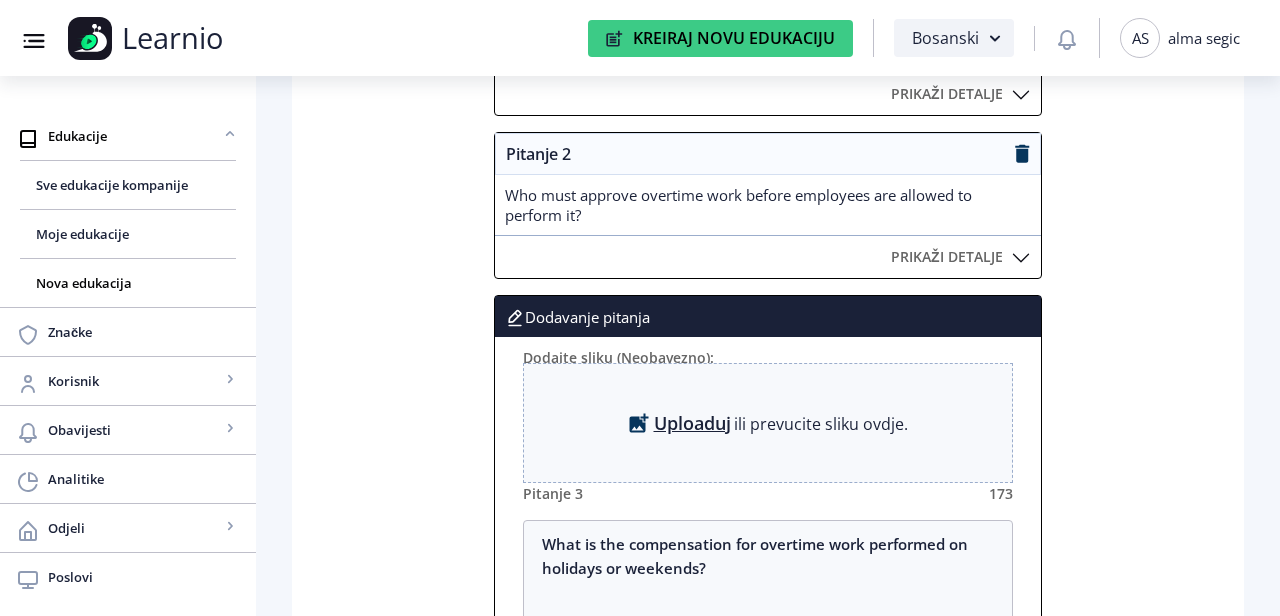 click on "Uploaduj" at bounding box center (692, 423) 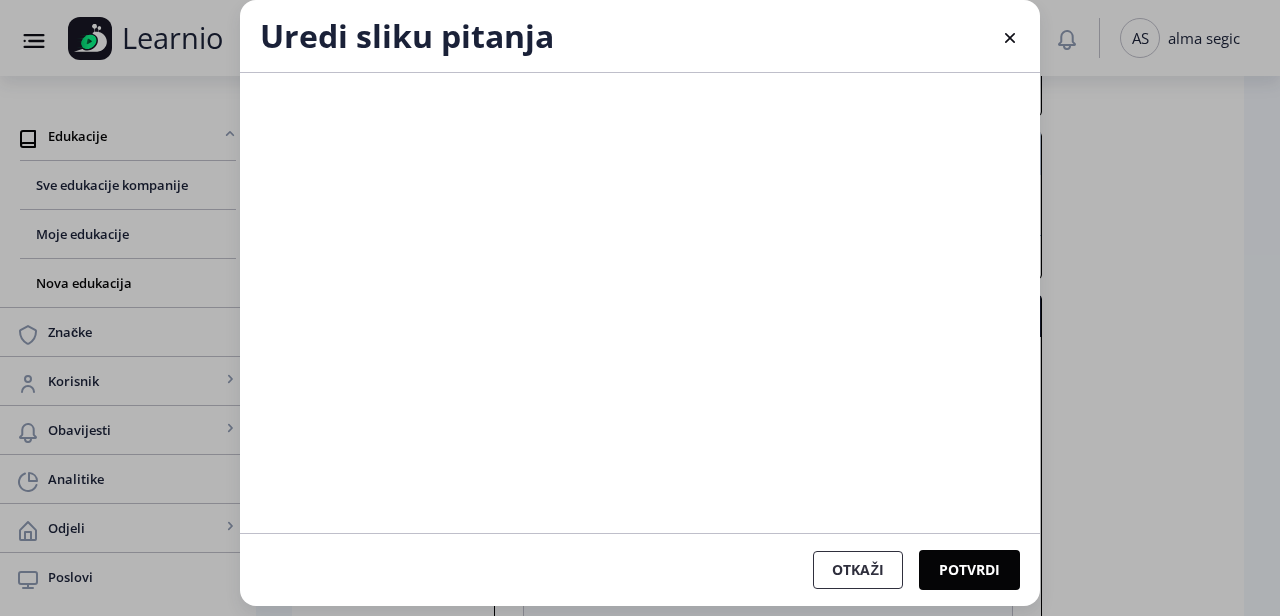 scroll, scrollTop: 0, scrollLeft: 0, axis: both 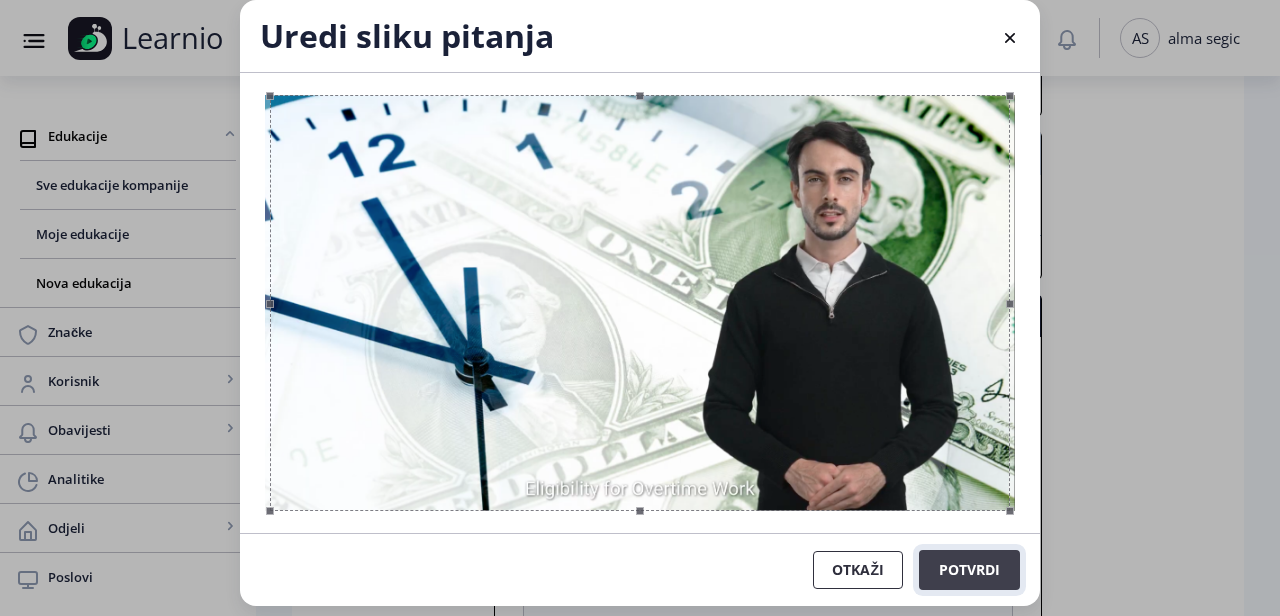 click on "Potvrdi" at bounding box center (969, 570) 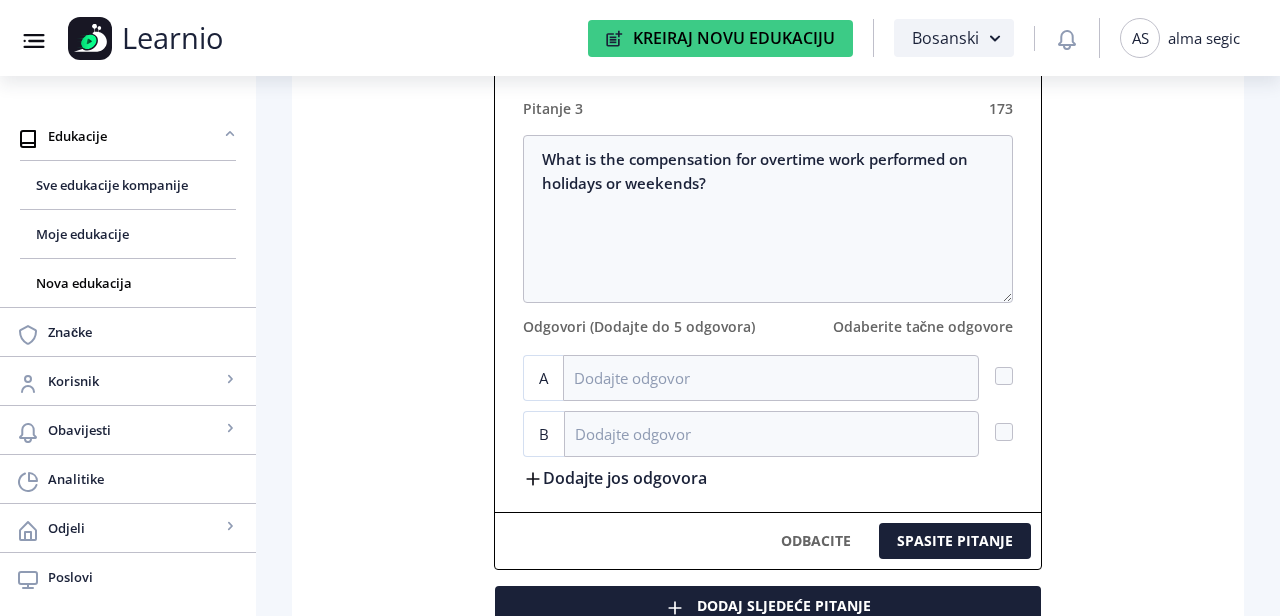 scroll, scrollTop: 1090, scrollLeft: 0, axis: vertical 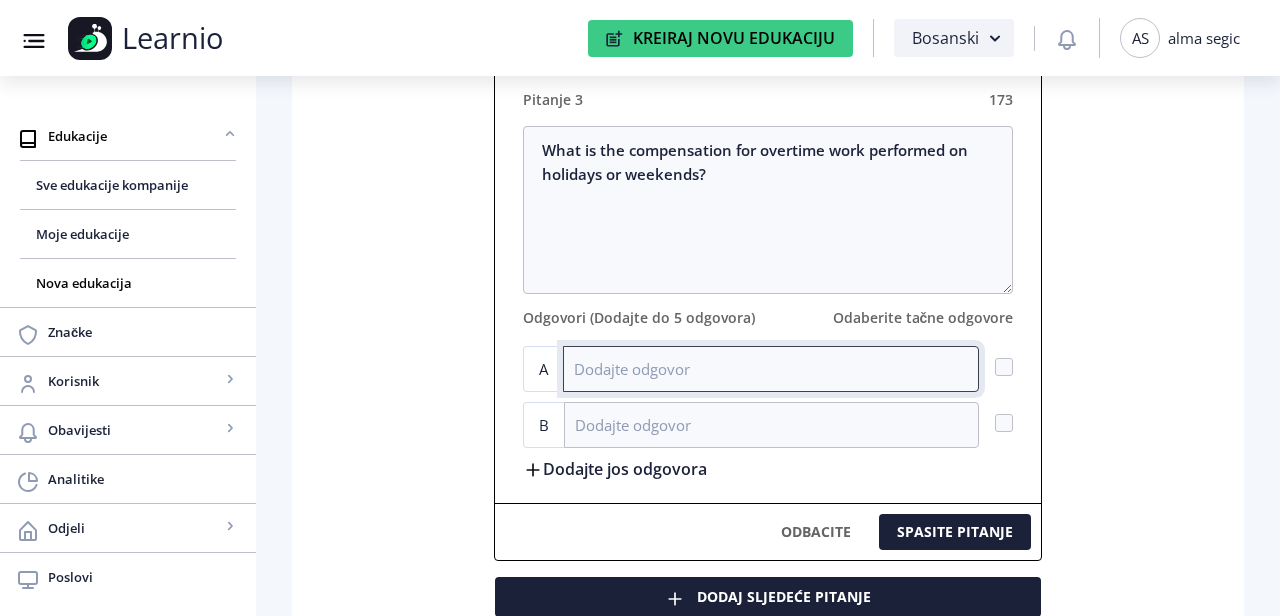 click at bounding box center [771, 369] 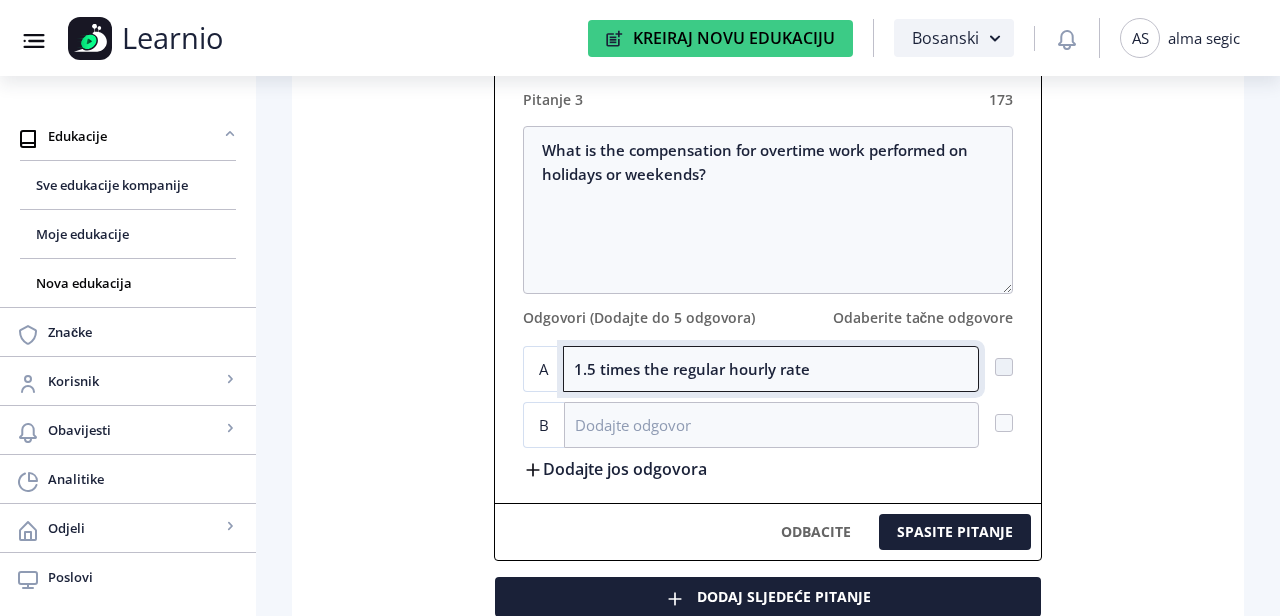 type on "1.5 times the regular hourly rate" 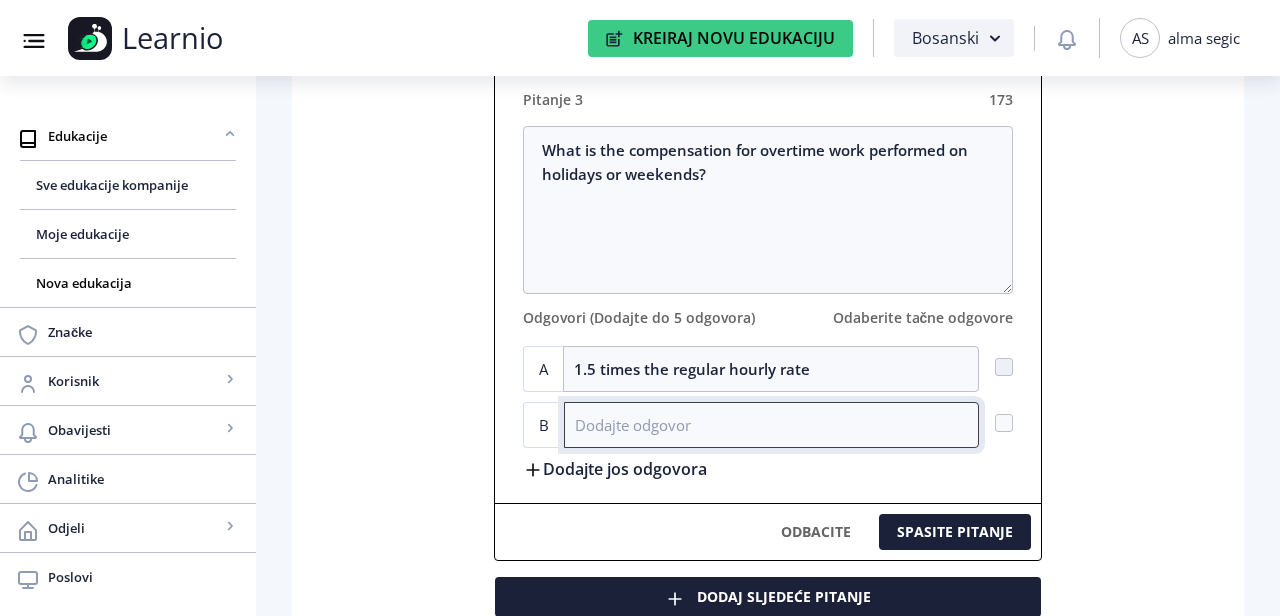 click at bounding box center (772, 425) 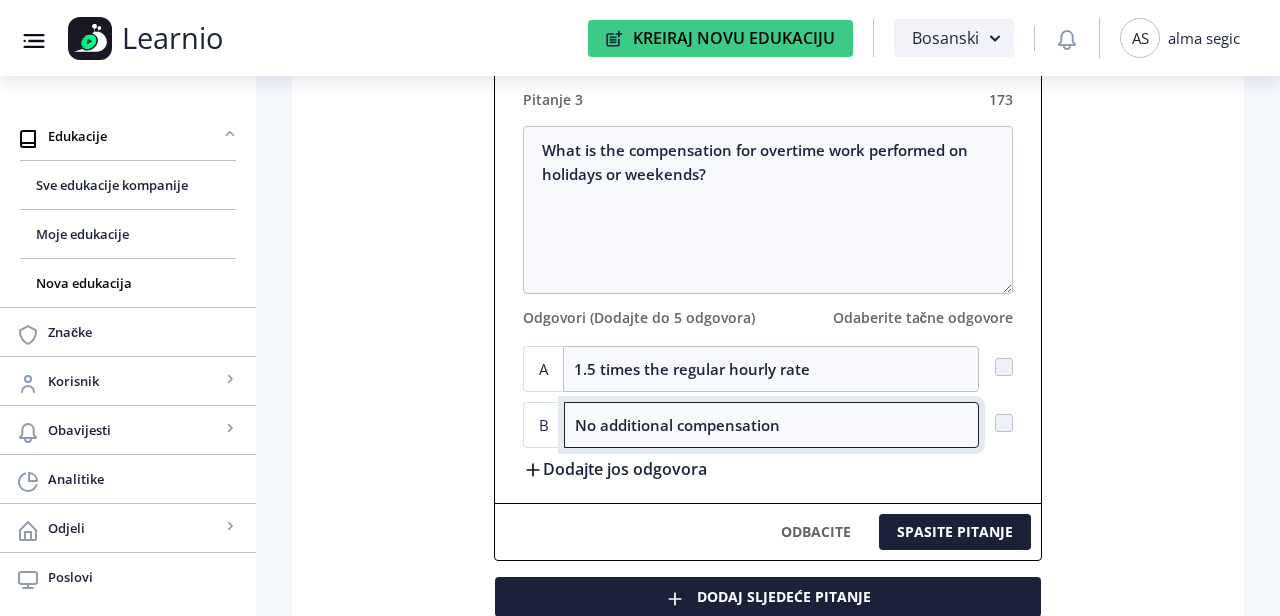 type on "No additional compensation" 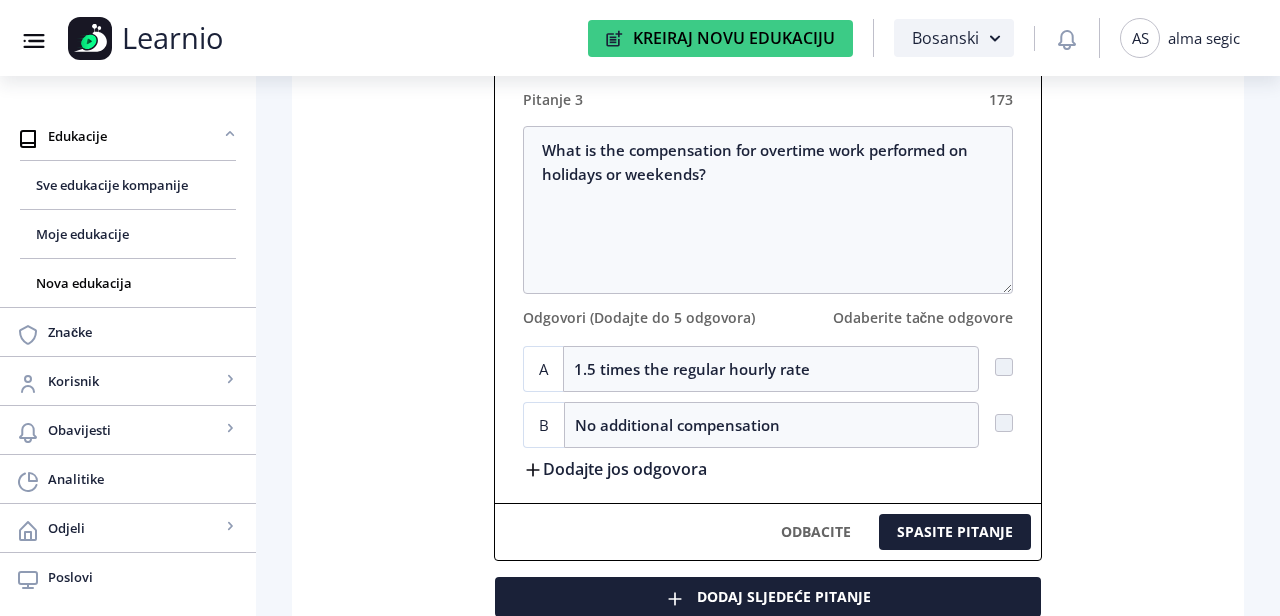 click on "Dodajte jos odgovora" at bounding box center [615, 468] 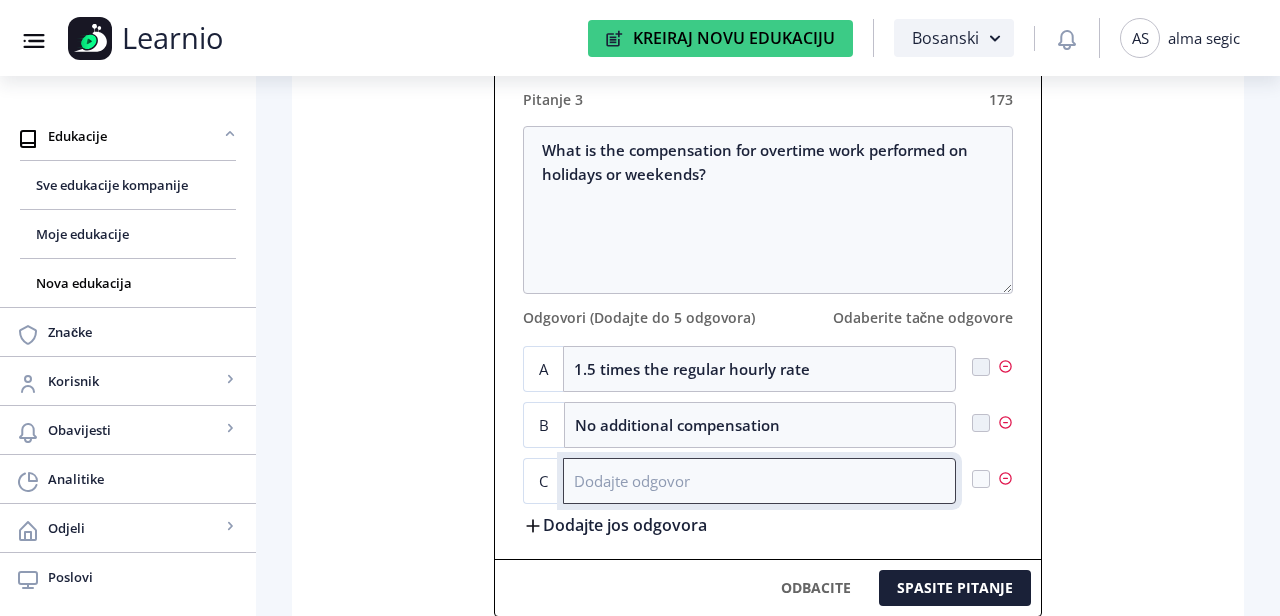 click at bounding box center [759, 481] 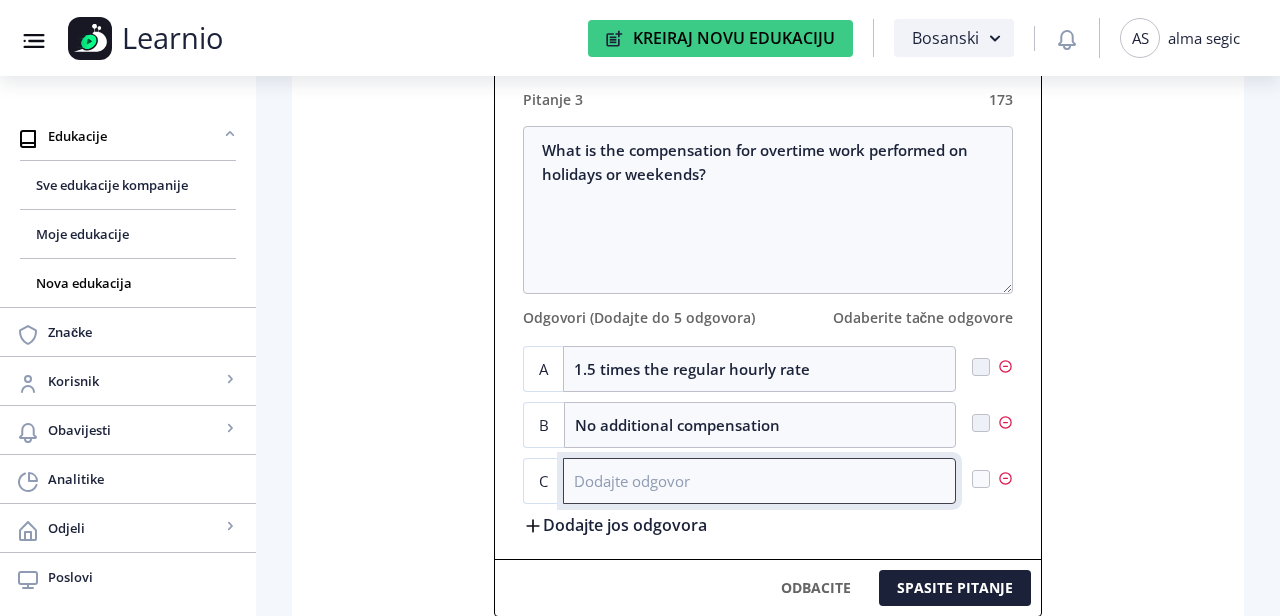 paste on "2 times the regular hourly rate, with prior approval" 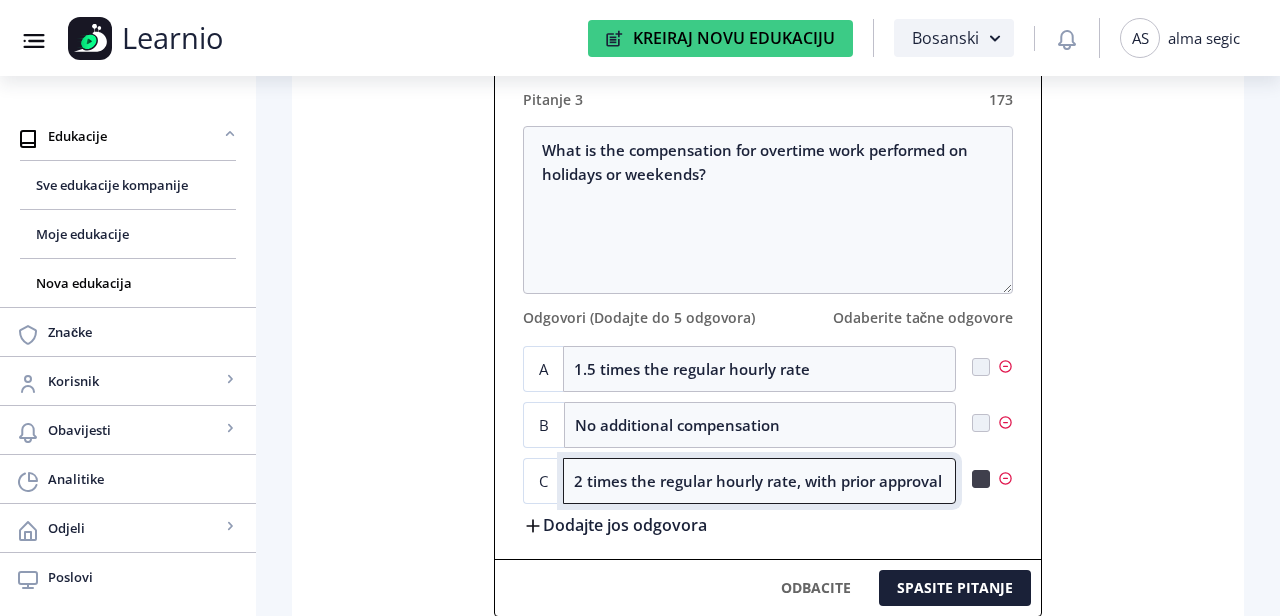 type on "2 times the regular hourly rate, with prior approval" 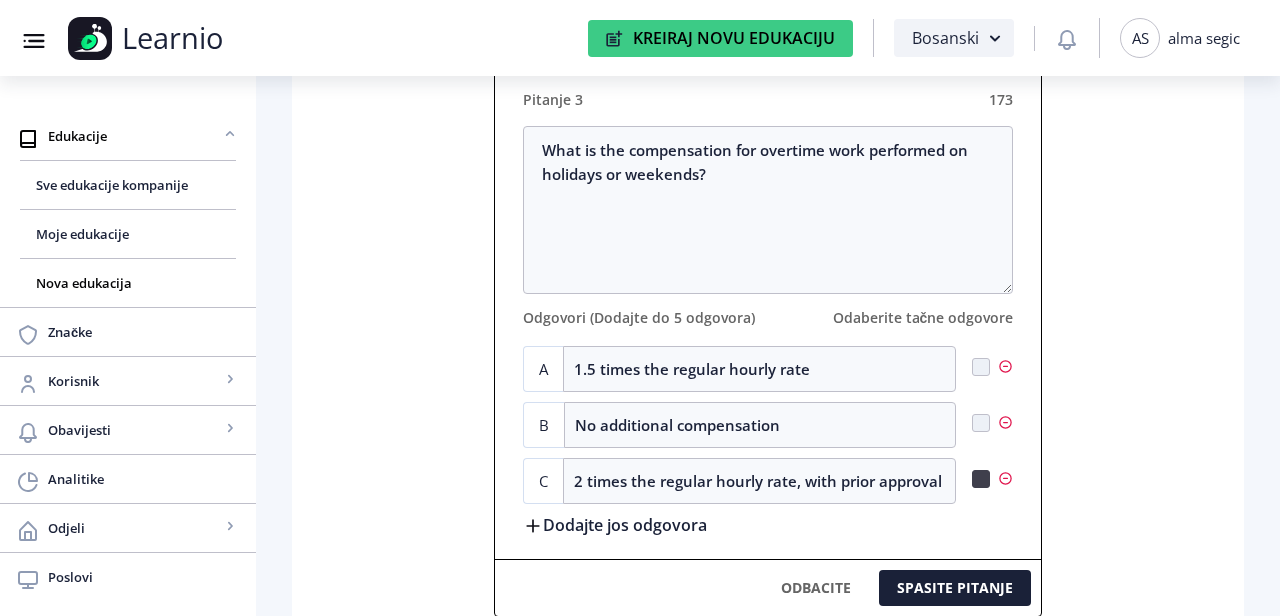 click at bounding box center (981, 367) 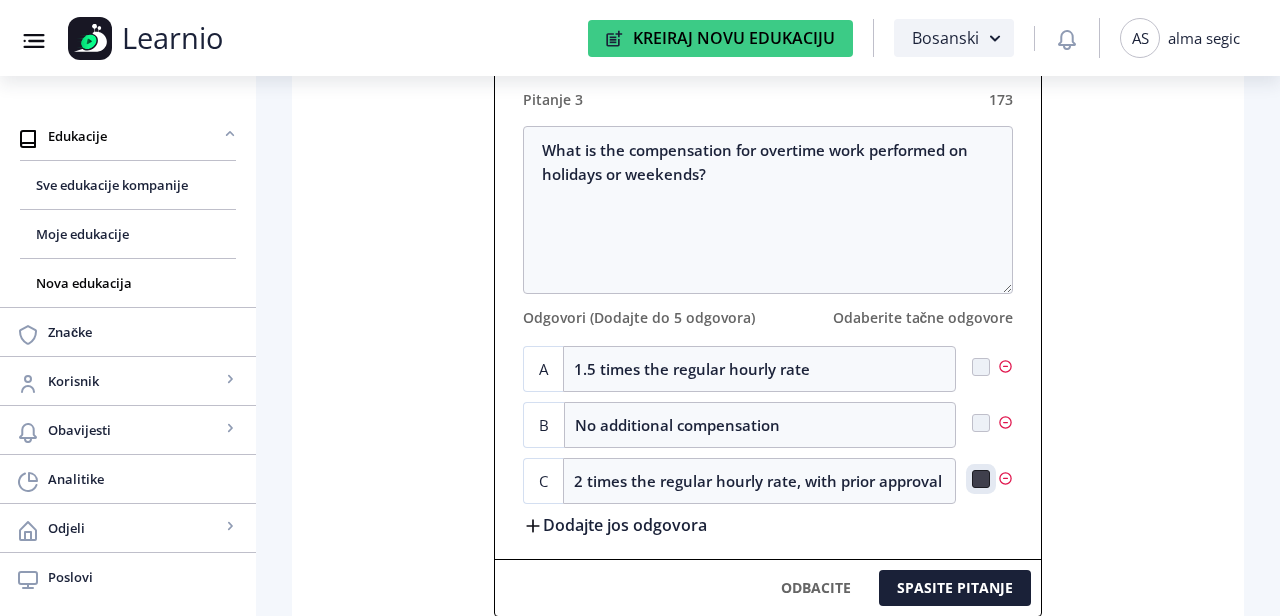 checkbox on "true" 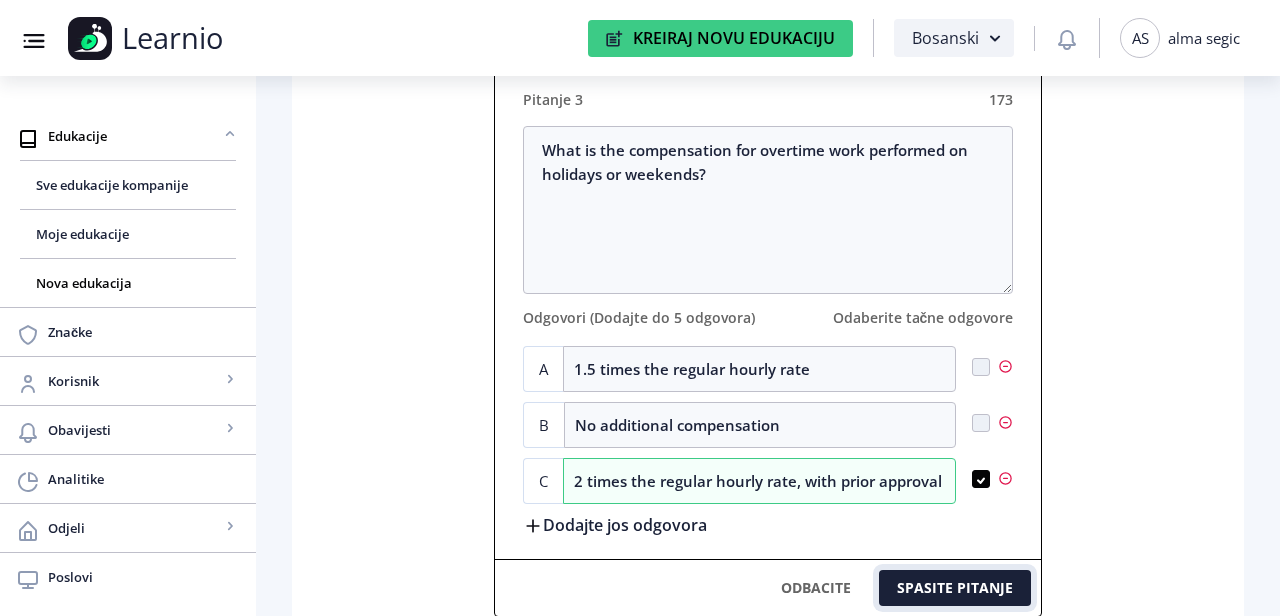 click on "SPASITE PITANJE" at bounding box center (955, 588) 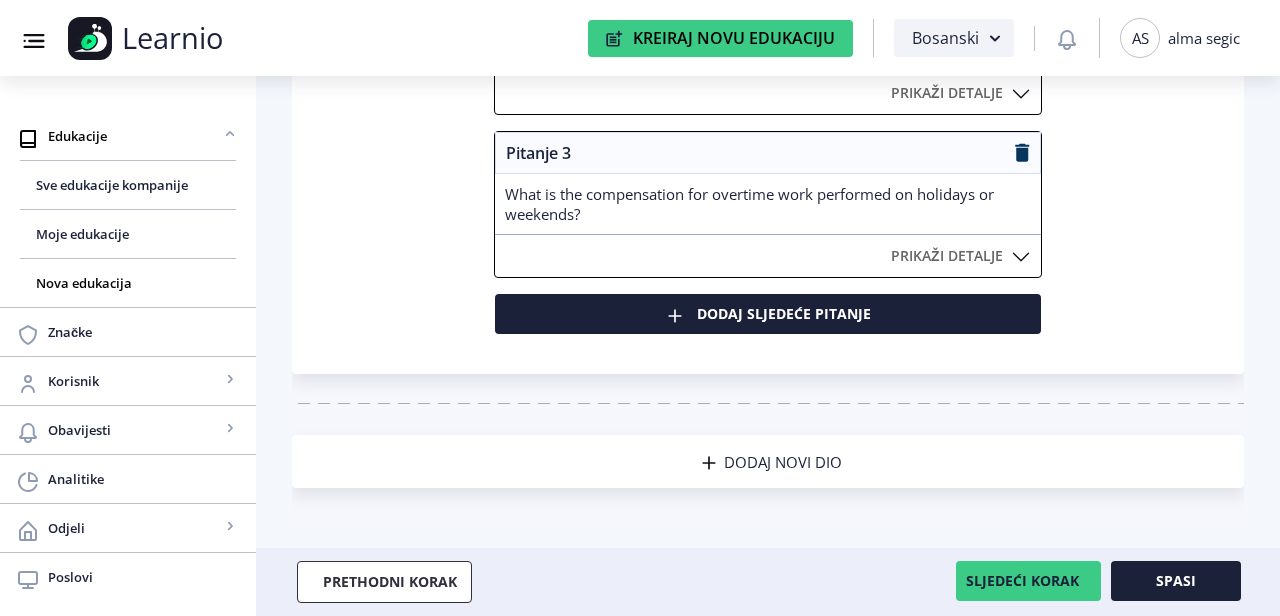 scroll, scrollTop: 747, scrollLeft: 0, axis: vertical 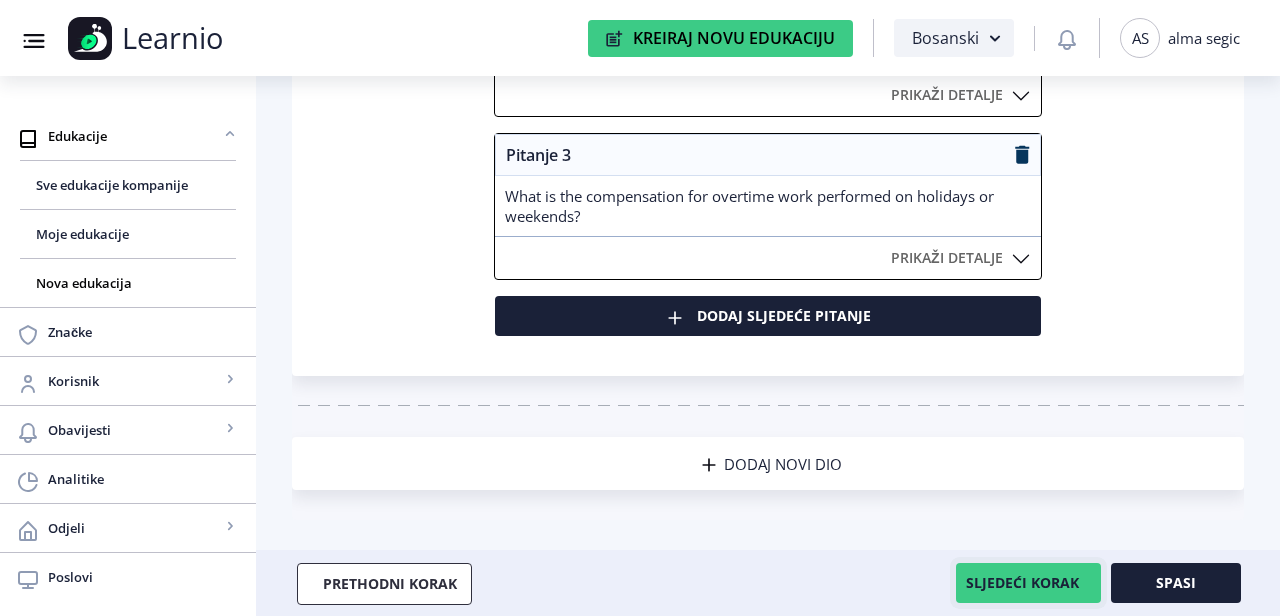 click on "SLJEDEĆI KORAK" at bounding box center [1028, 583] 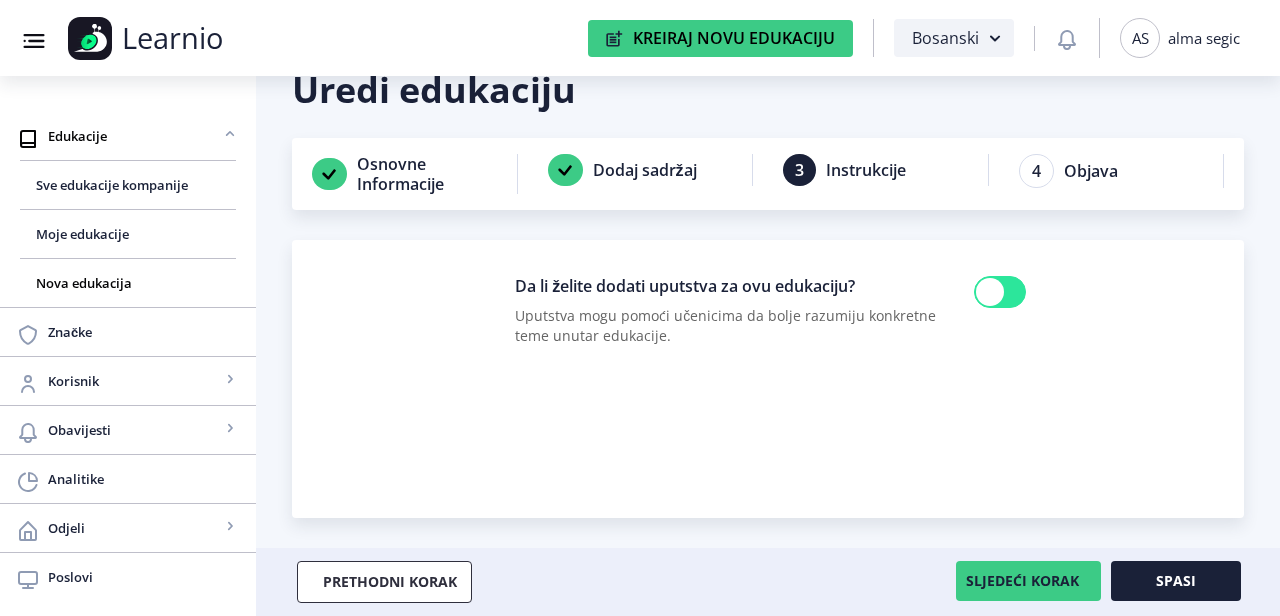click at bounding box center [990, 292] 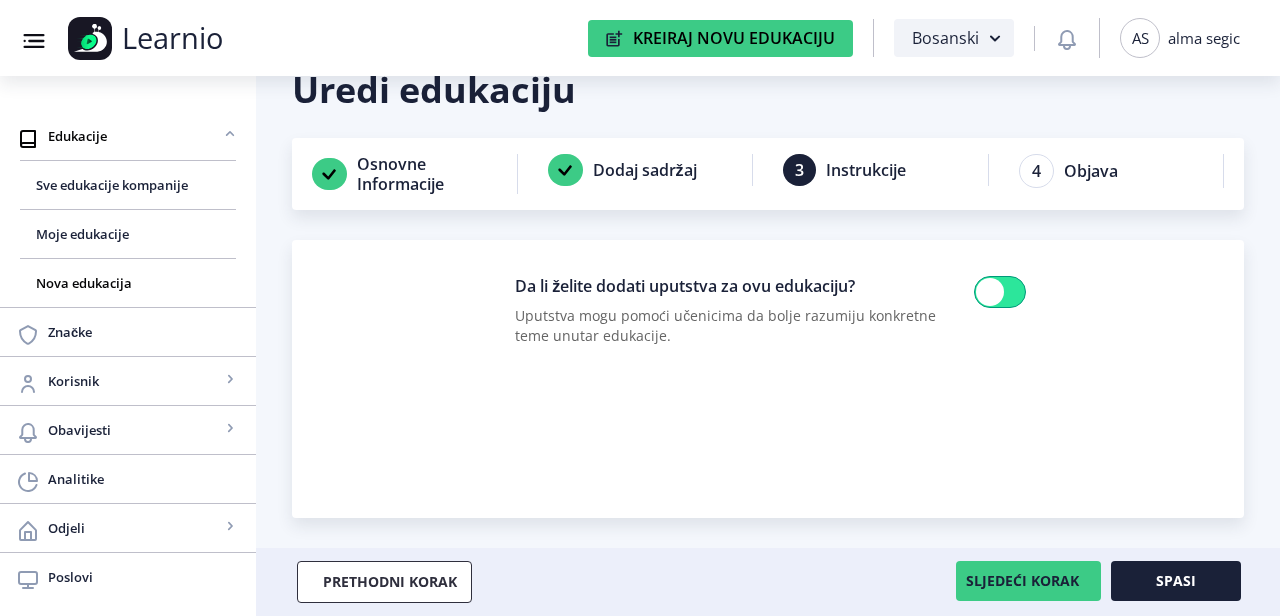 checkbox on "true" 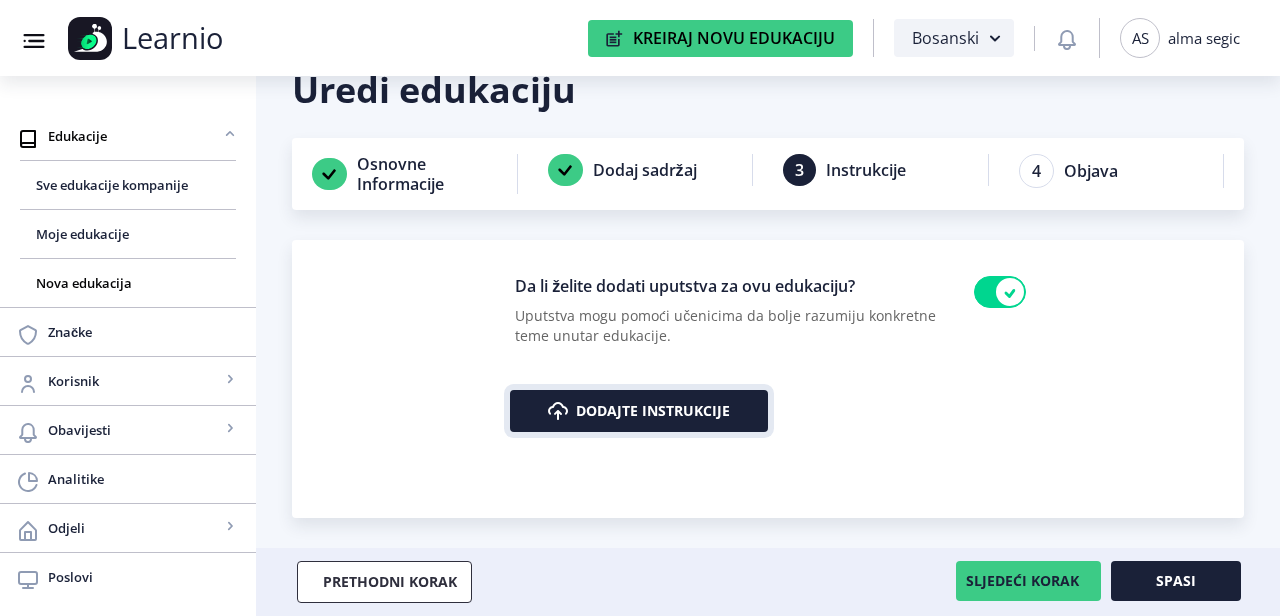 click on "Dodajte instrukcije" at bounding box center [639, 411] 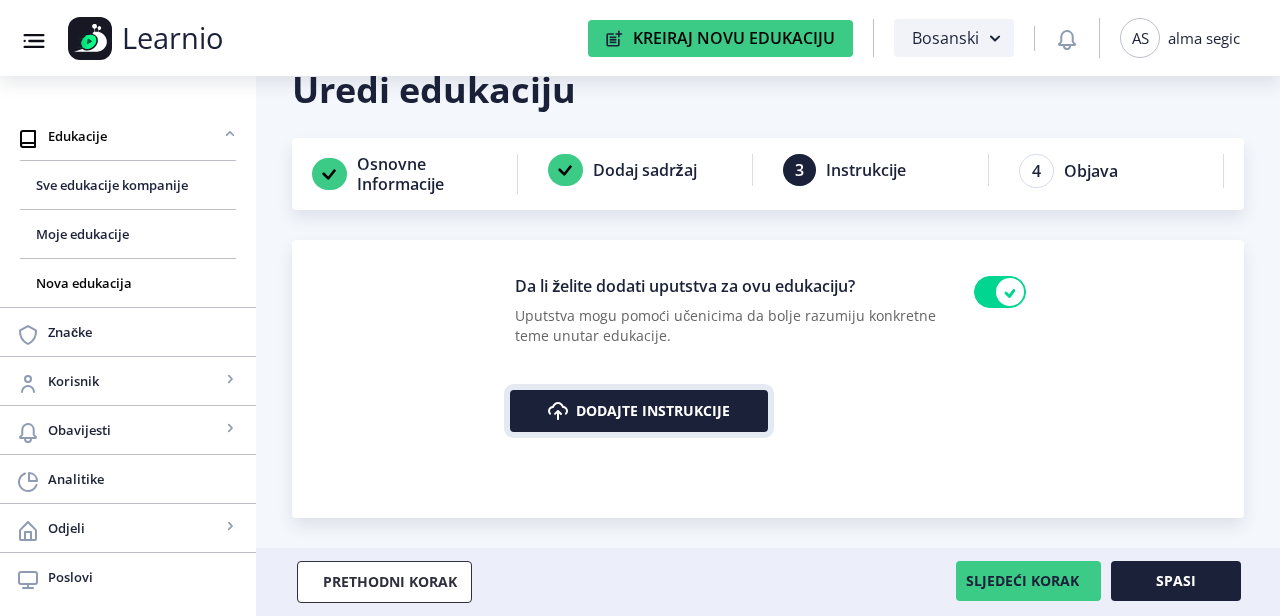 click on "Dodajte instrukcije" at bounding box center (639, 411) 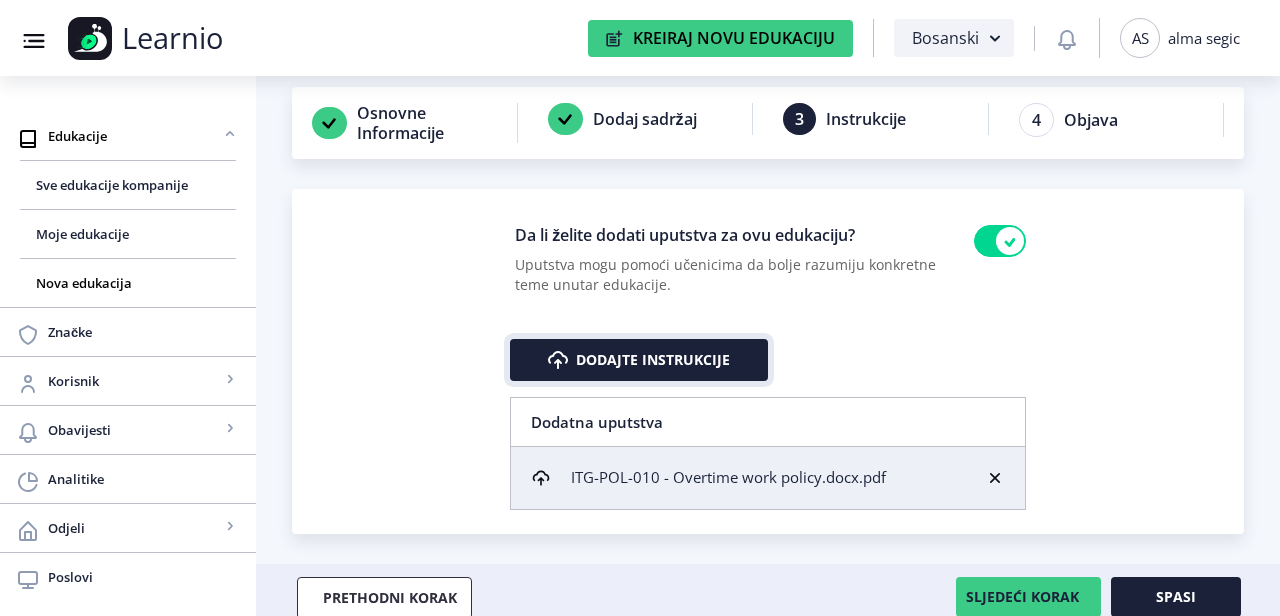 scroll, scrollTop: 114, scrollLeft: 0, axis: vertical 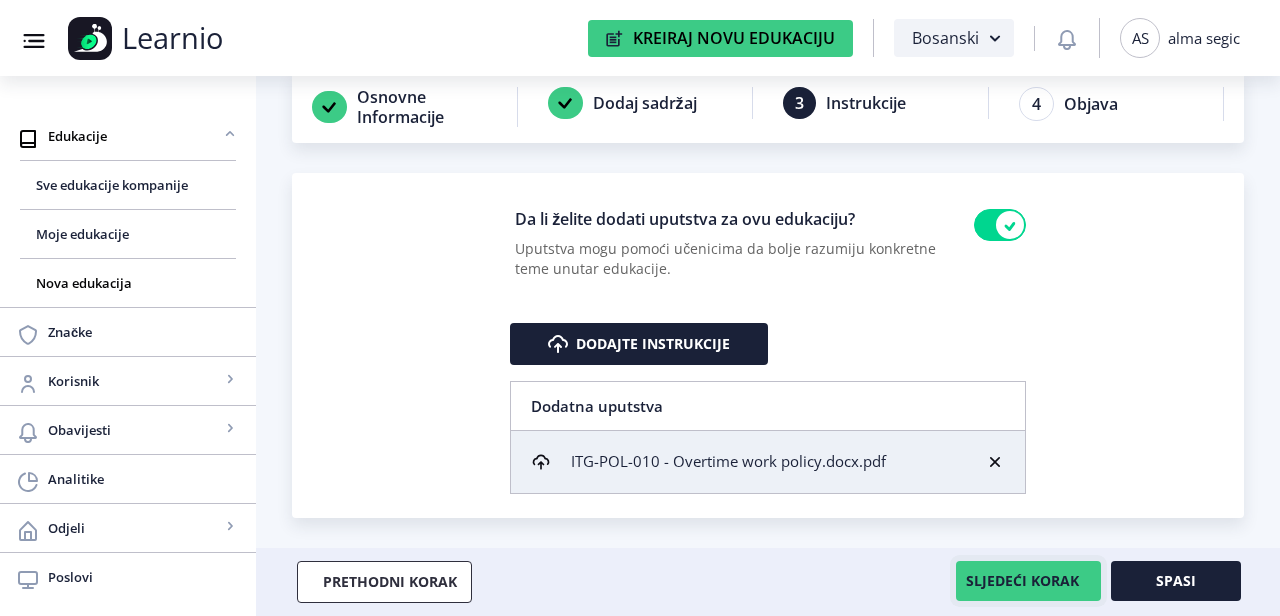 click on "SLJEDEĆI KORAK" at bounding box center [1028, 581] 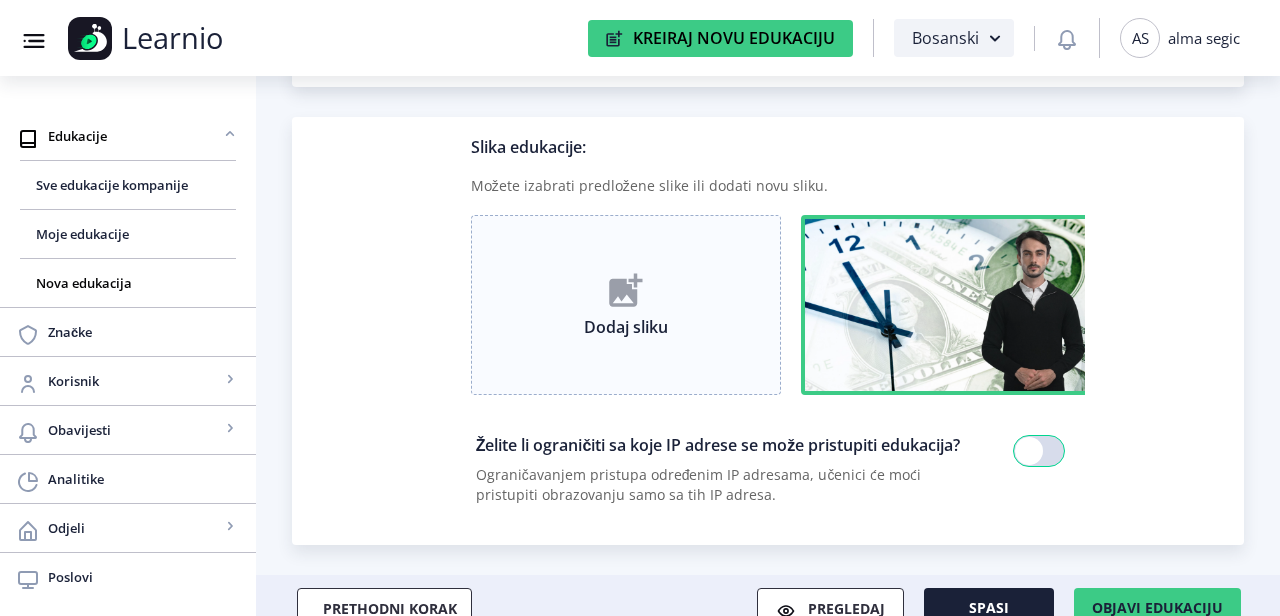 scroll, scrollTop: 200, scrollLeft: 0, axis: vertical 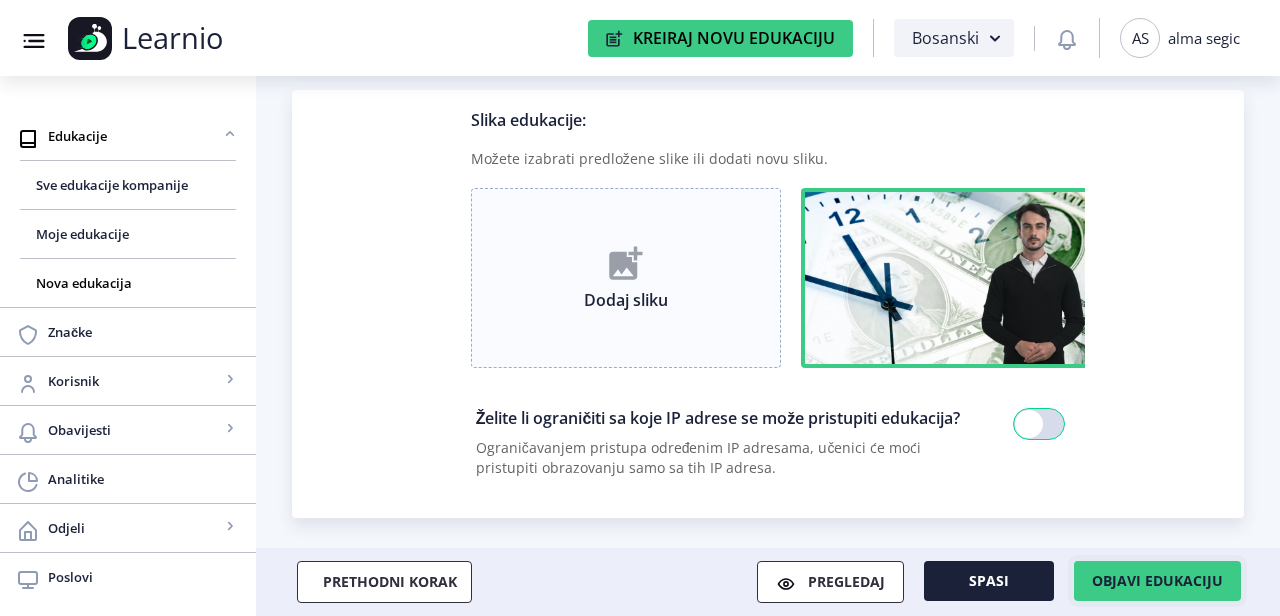 click on "Objavi edukaciju" at bounding box center [1157, 581] 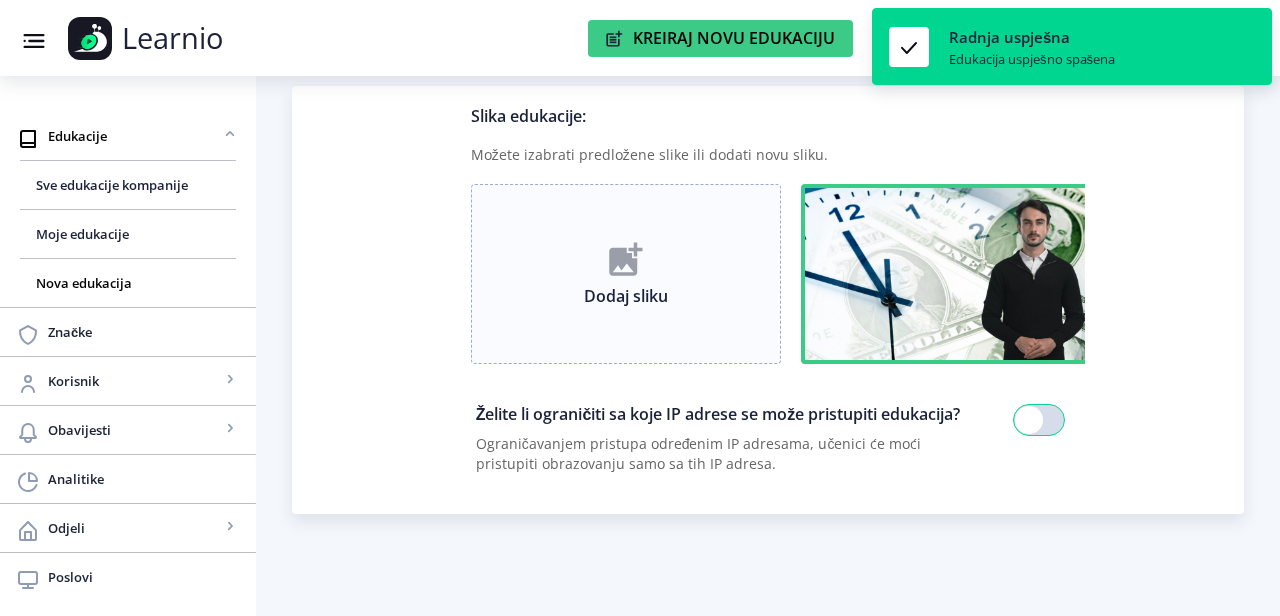scroll, scrollTop: 38, scrollLeft: 0, axis: vertical 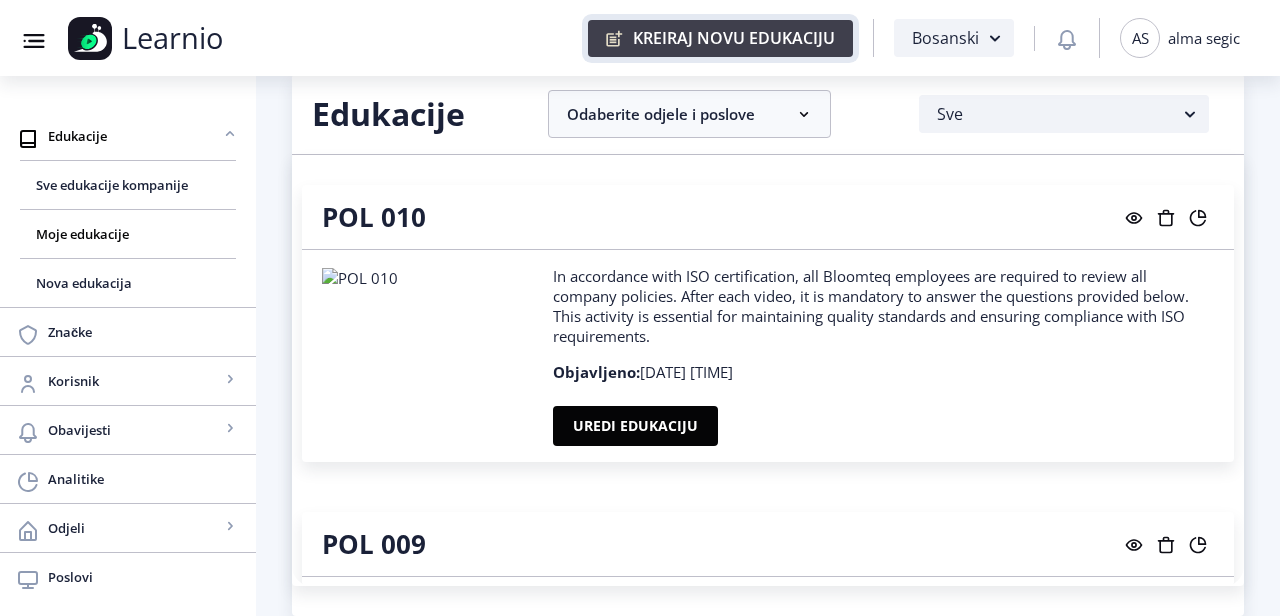 click on "Kreiraj Novu Edukaciju" at bounding box center (720, 38) 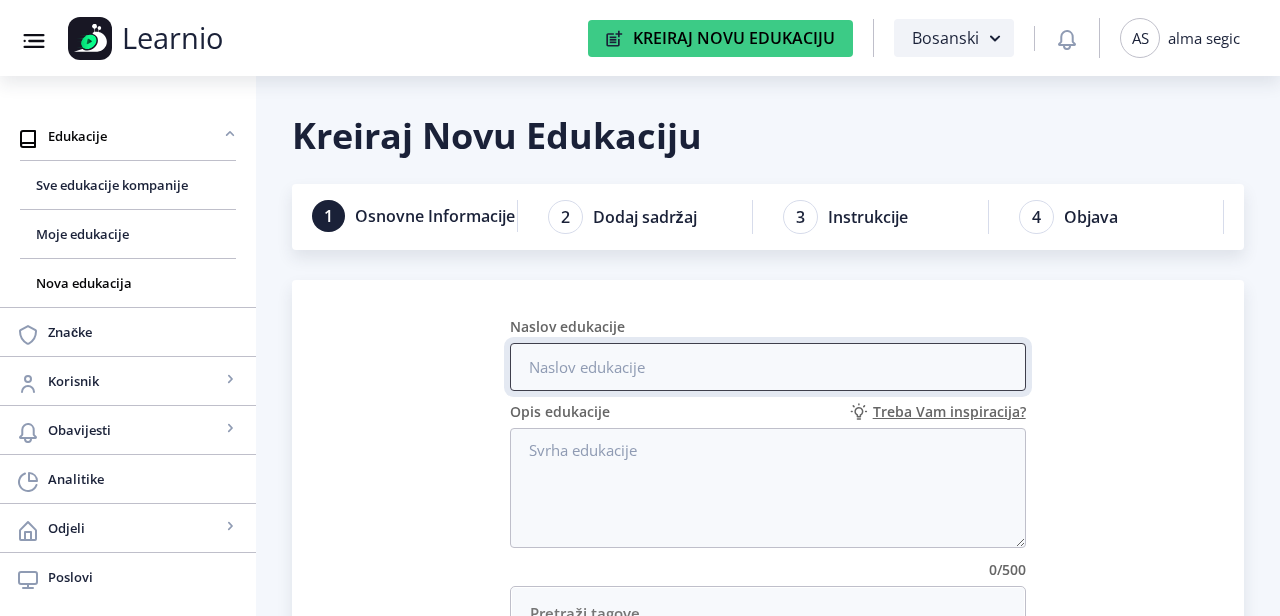 click on "Naslov edukacije" at bounding box center (767, 367) 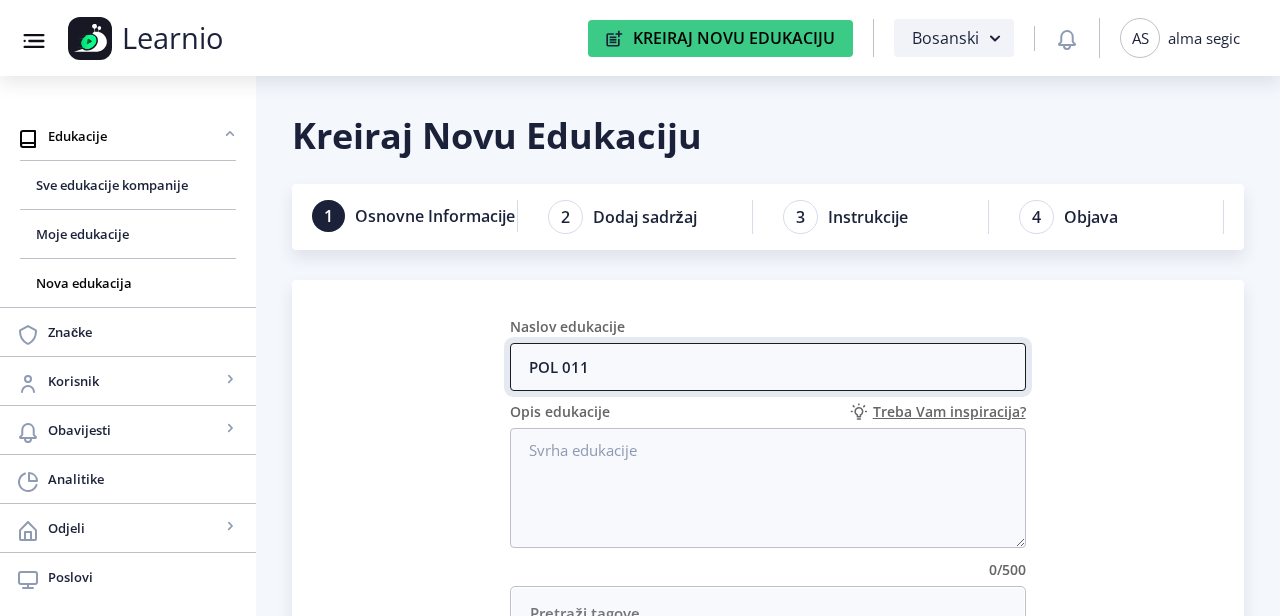 type on "POL 011" 